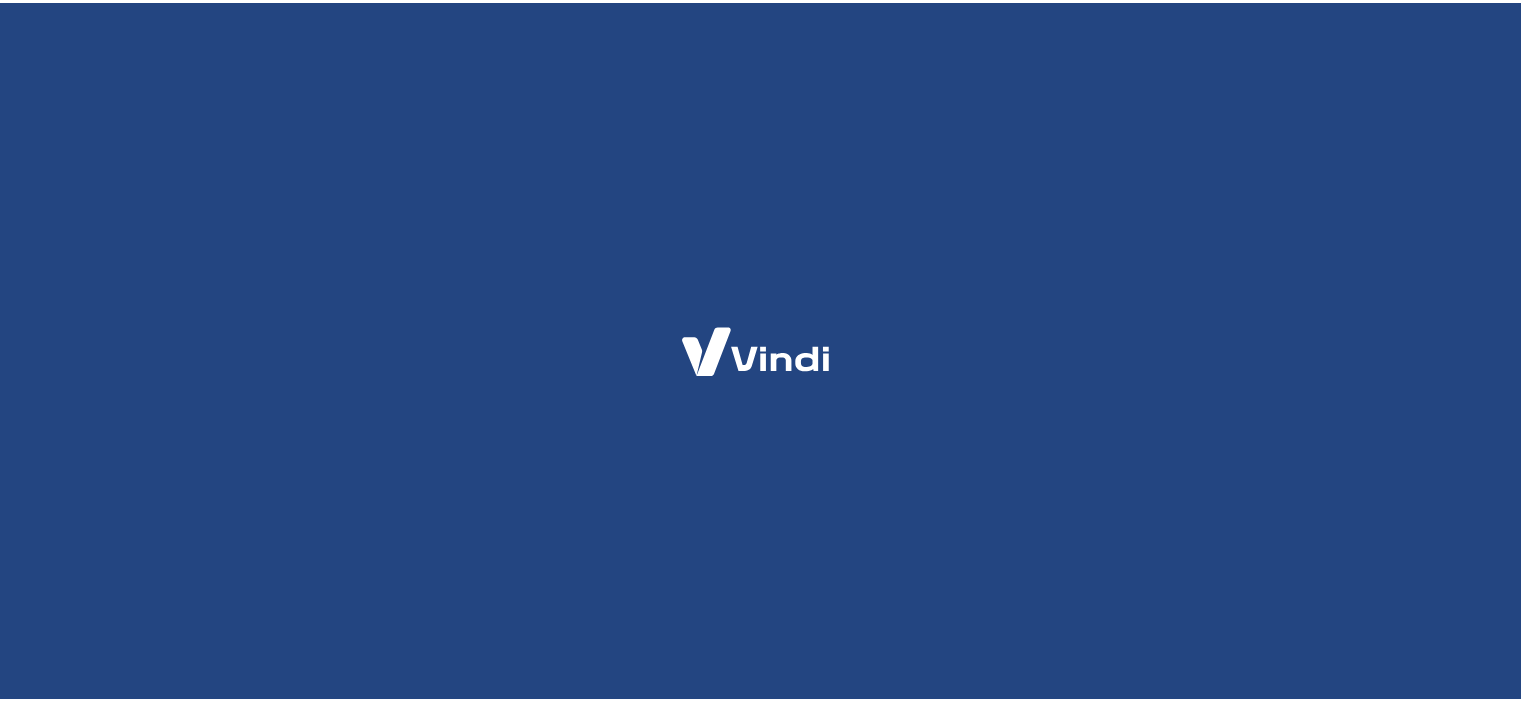 scroll, scrollTop: 0, scrollLeft: 0, axis: both 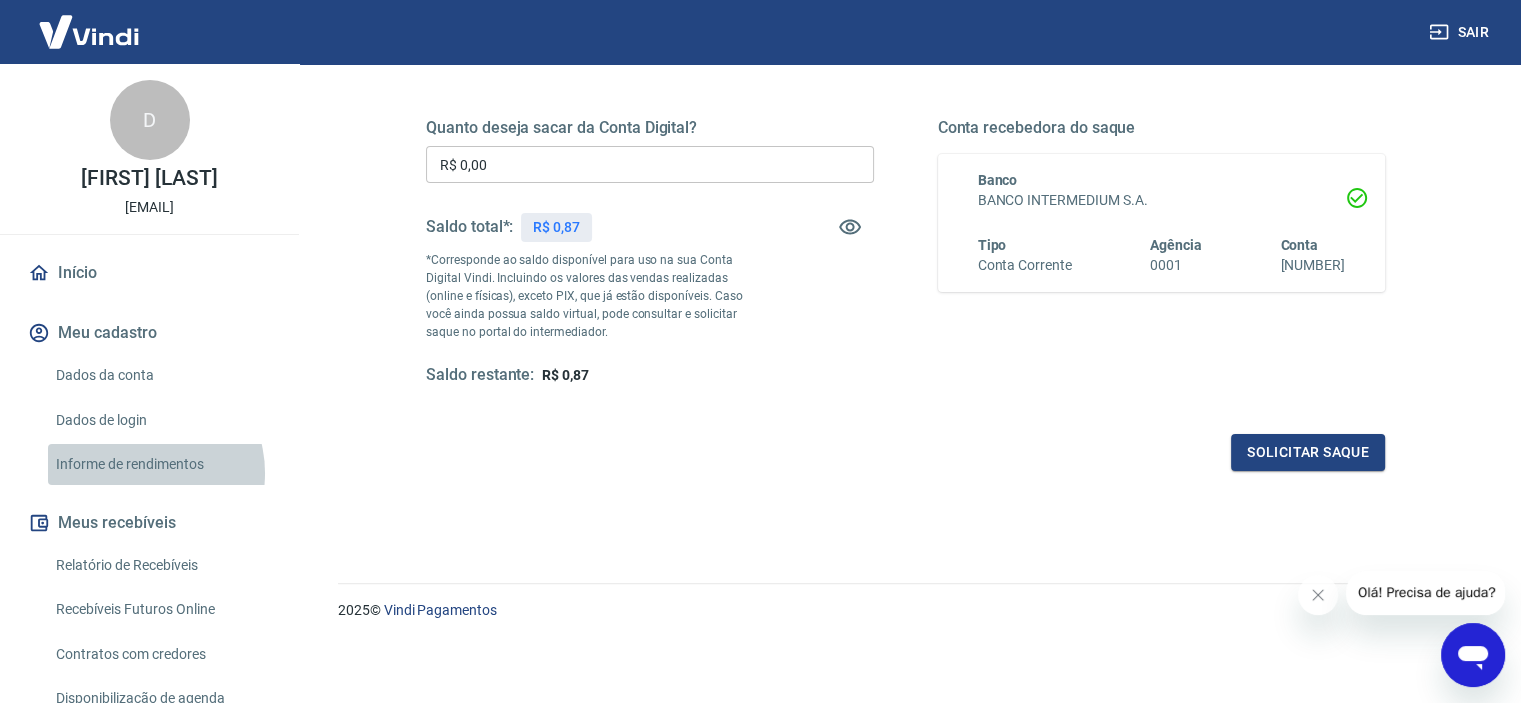 click on "Informe de rendimentos" at bounding box center (161, 464) 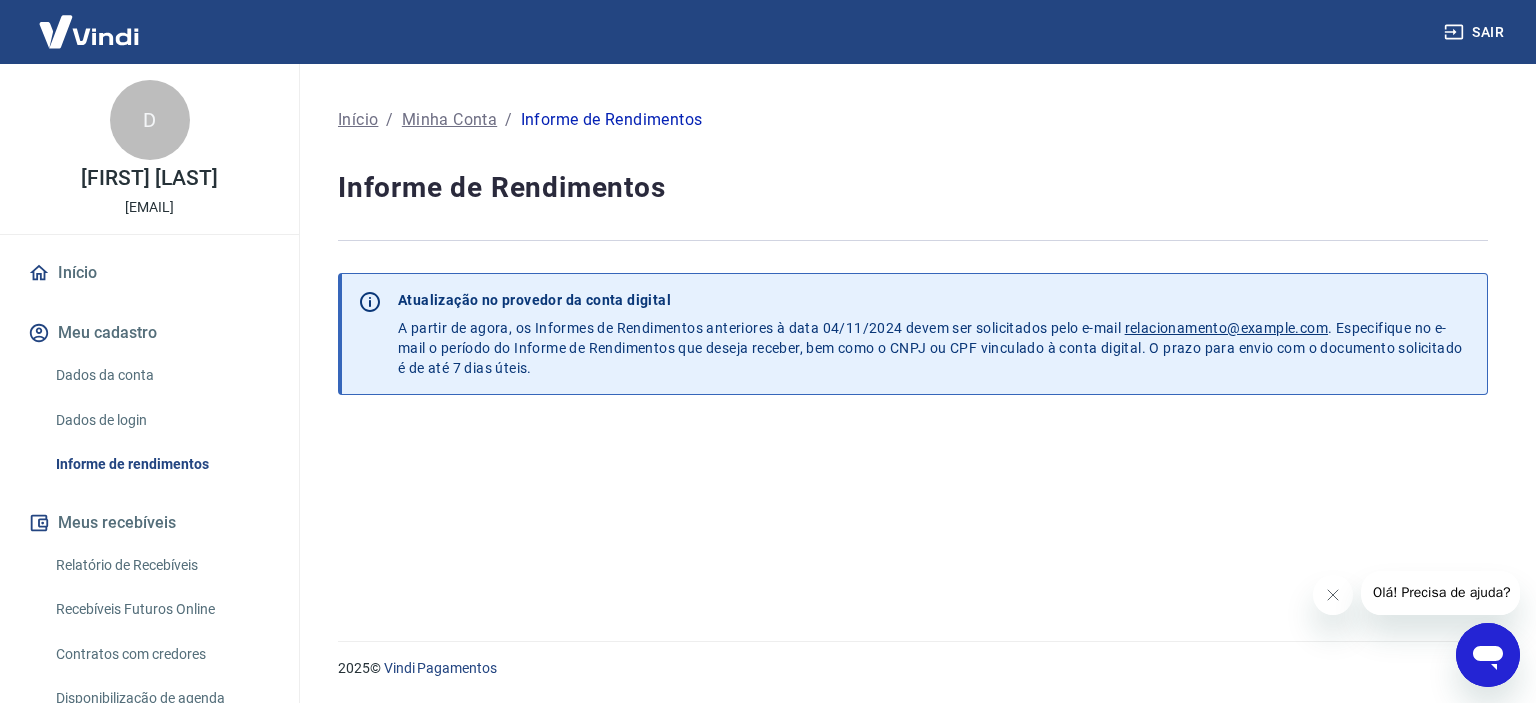click on "Início" at bounding box center (149, 273) 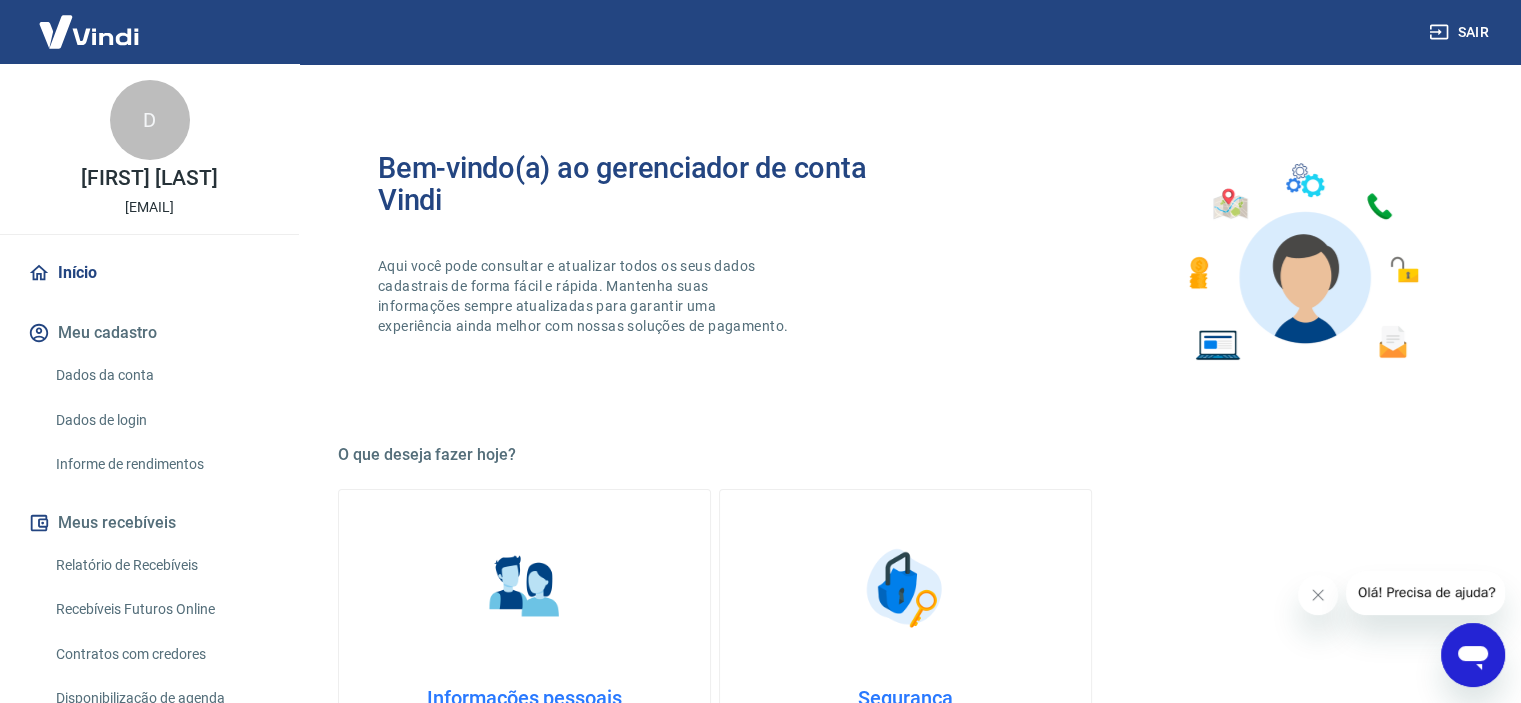 scroll, scrollTop: 340, scrollLeft: 0, axis: vertical 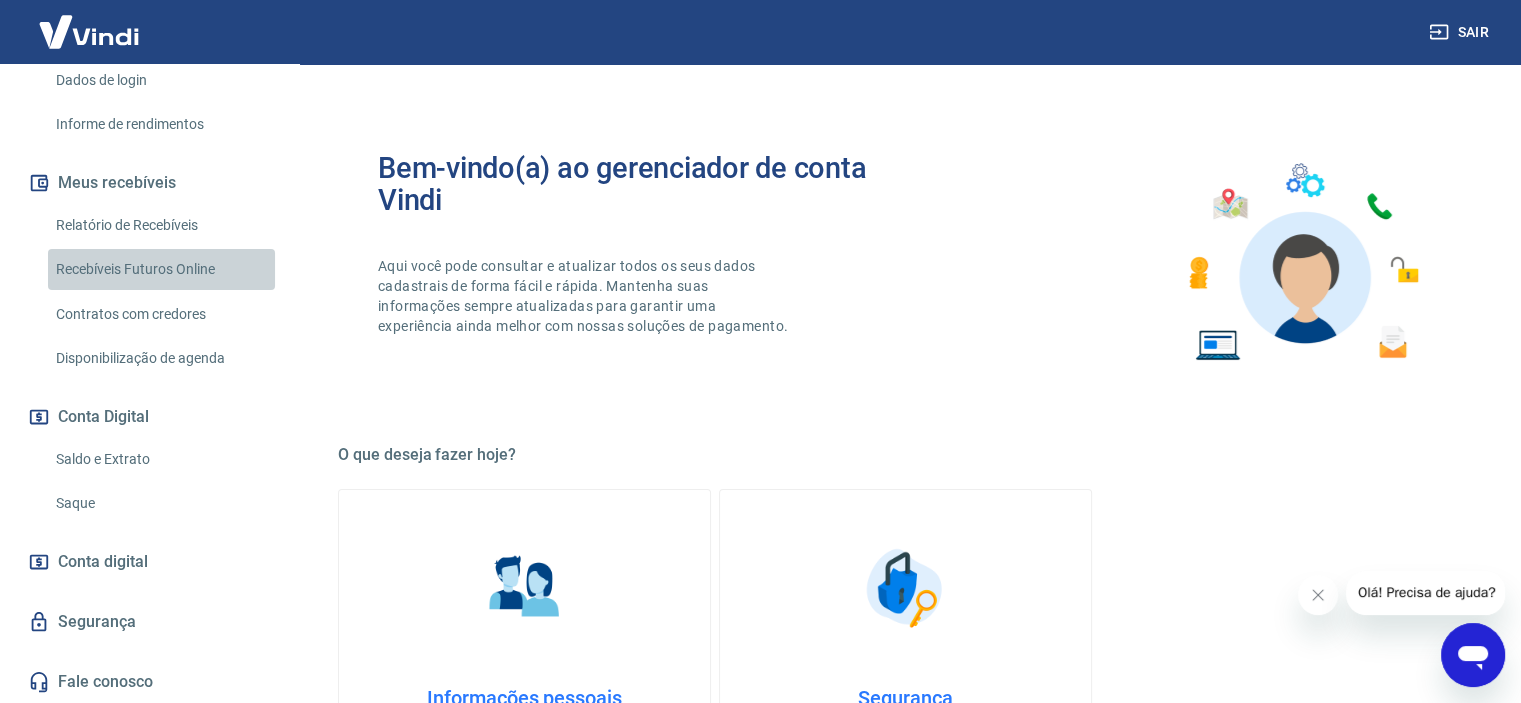 click on "Recebíveis Futuros Online" at bounding box center [161, 269] 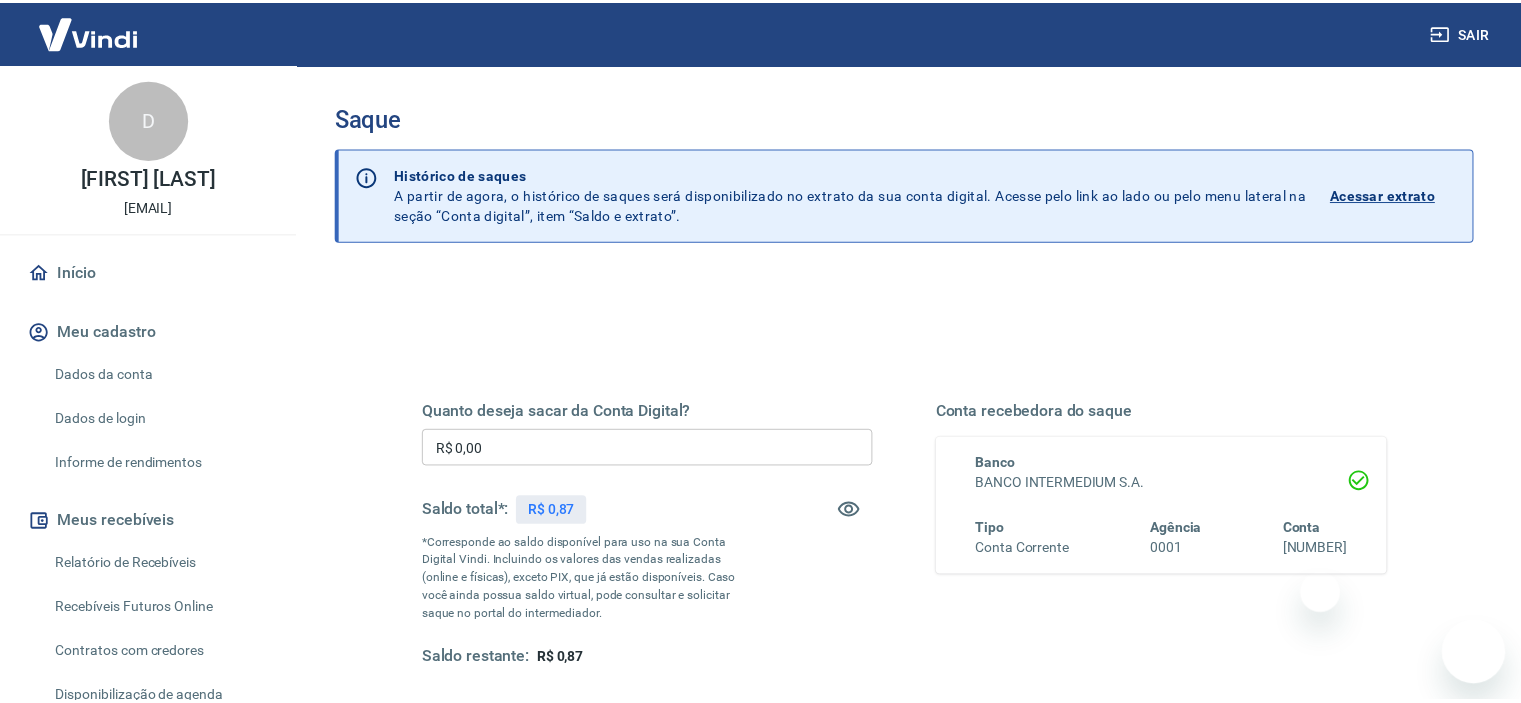 scroll, scrollTop: 0, scrollLeft: 0, axis: both 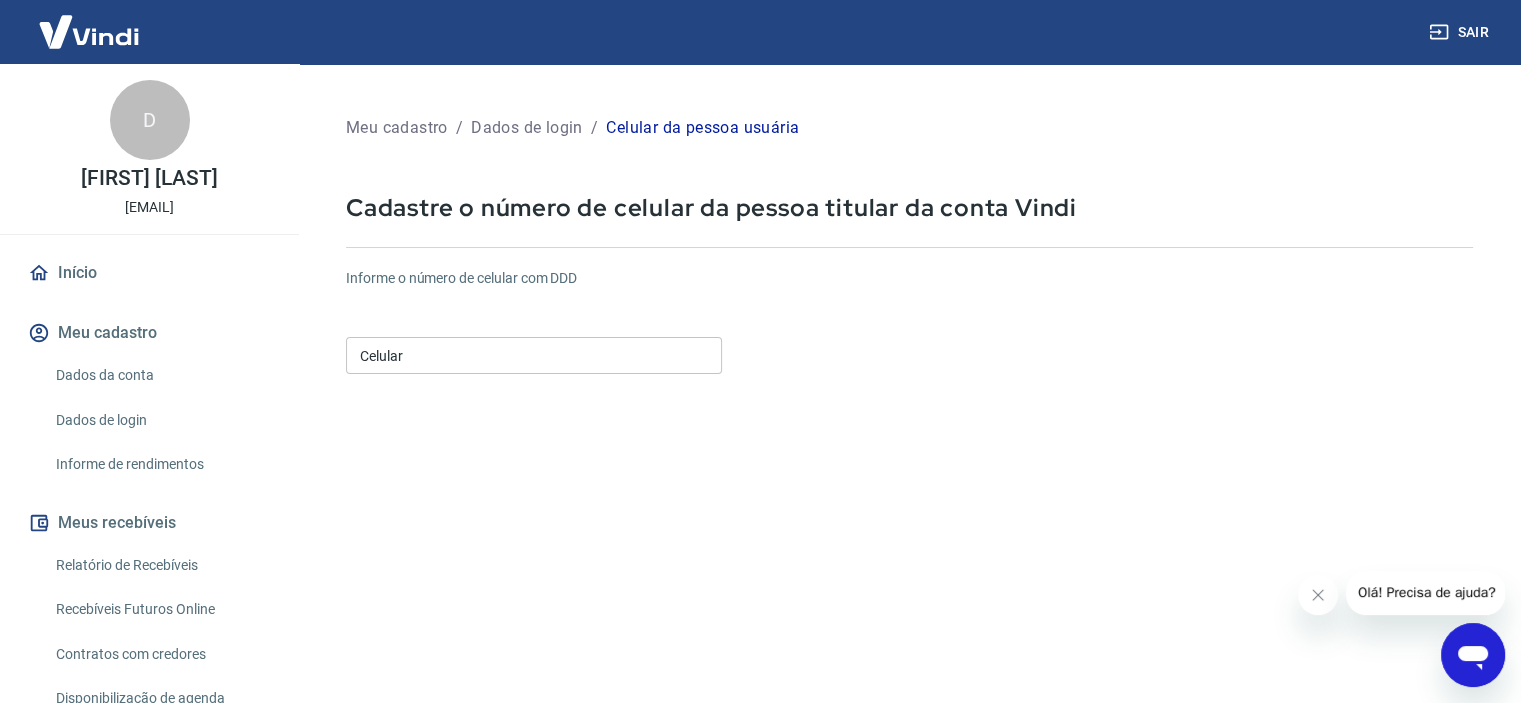 click on "Celular" at bounding box center (534, 355) 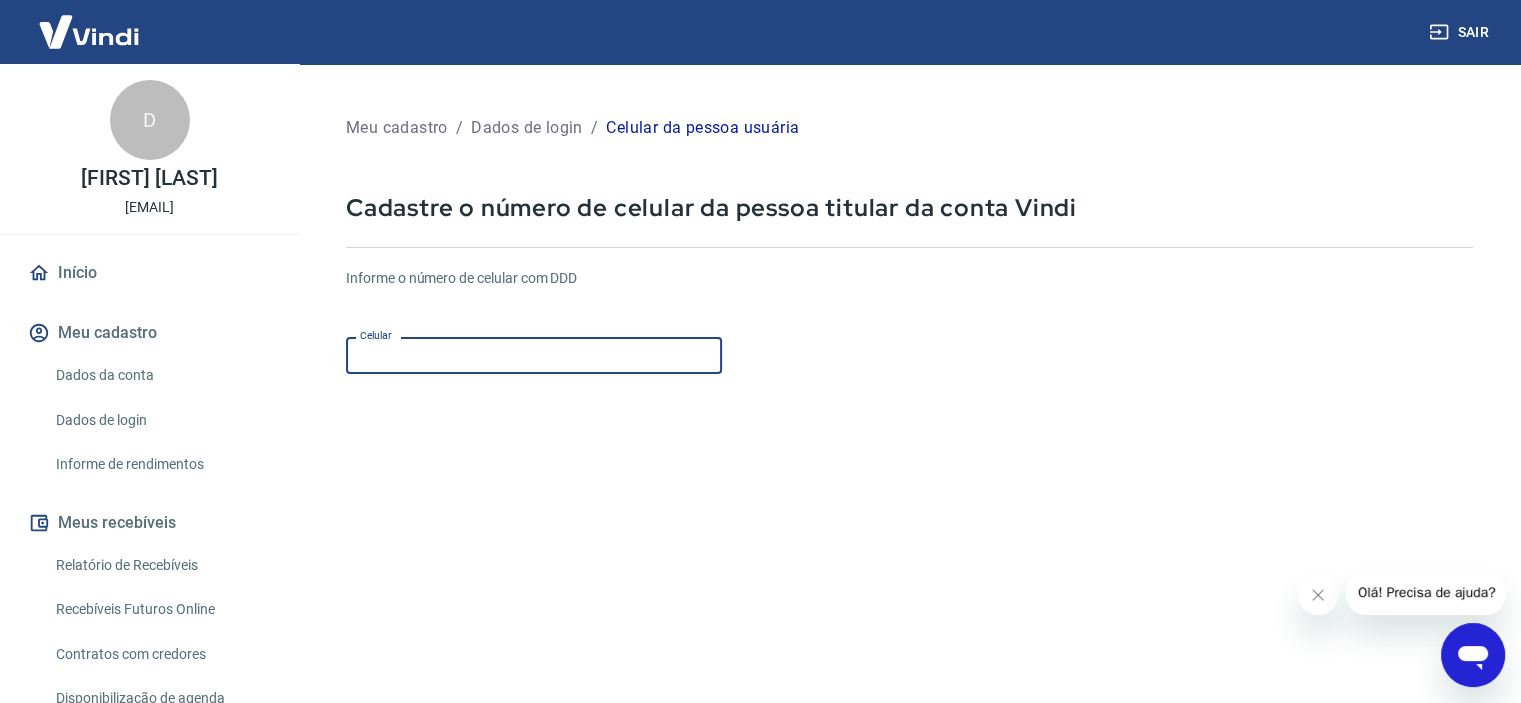 click on "Celular" at bounding box center (534, 355) 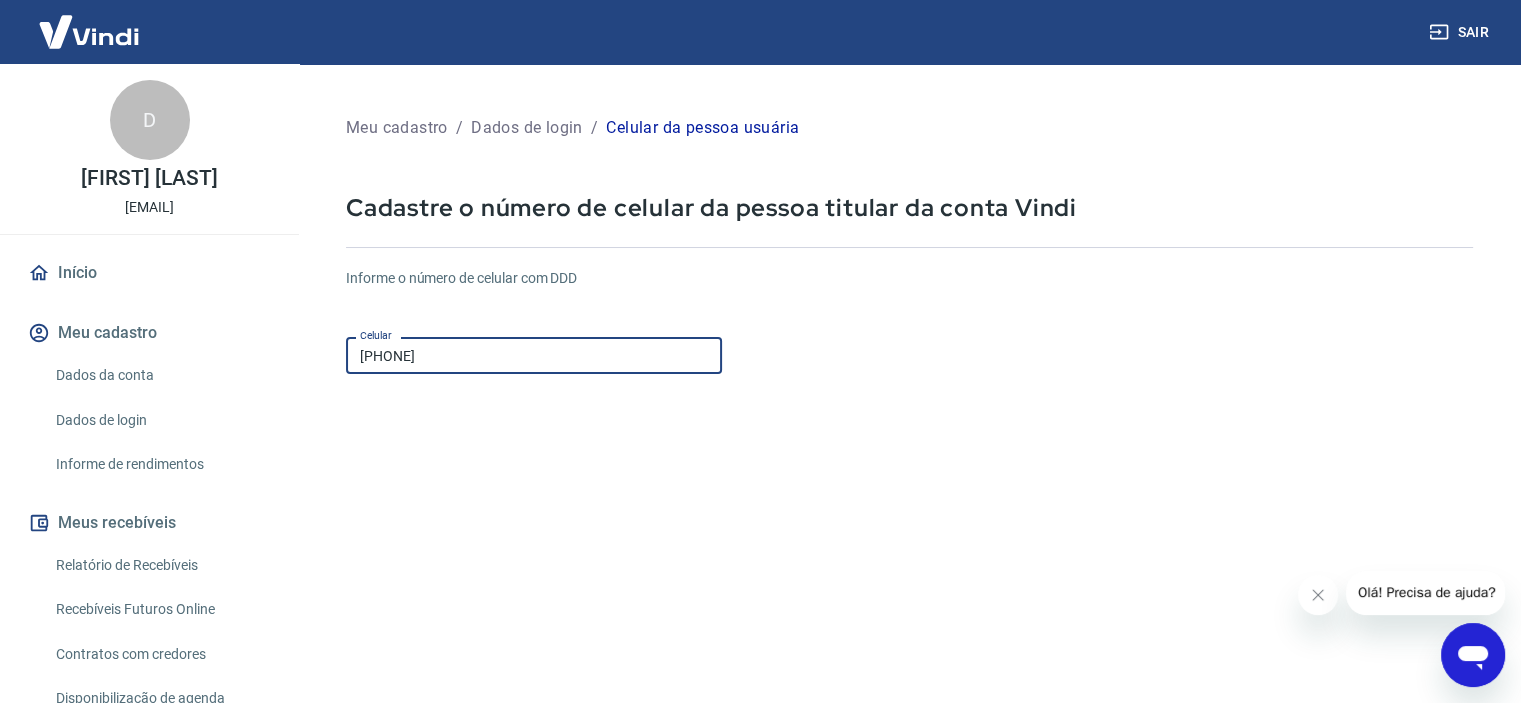 scroll, scrollTop: 243, scrollLeft: 0, axis: vertical 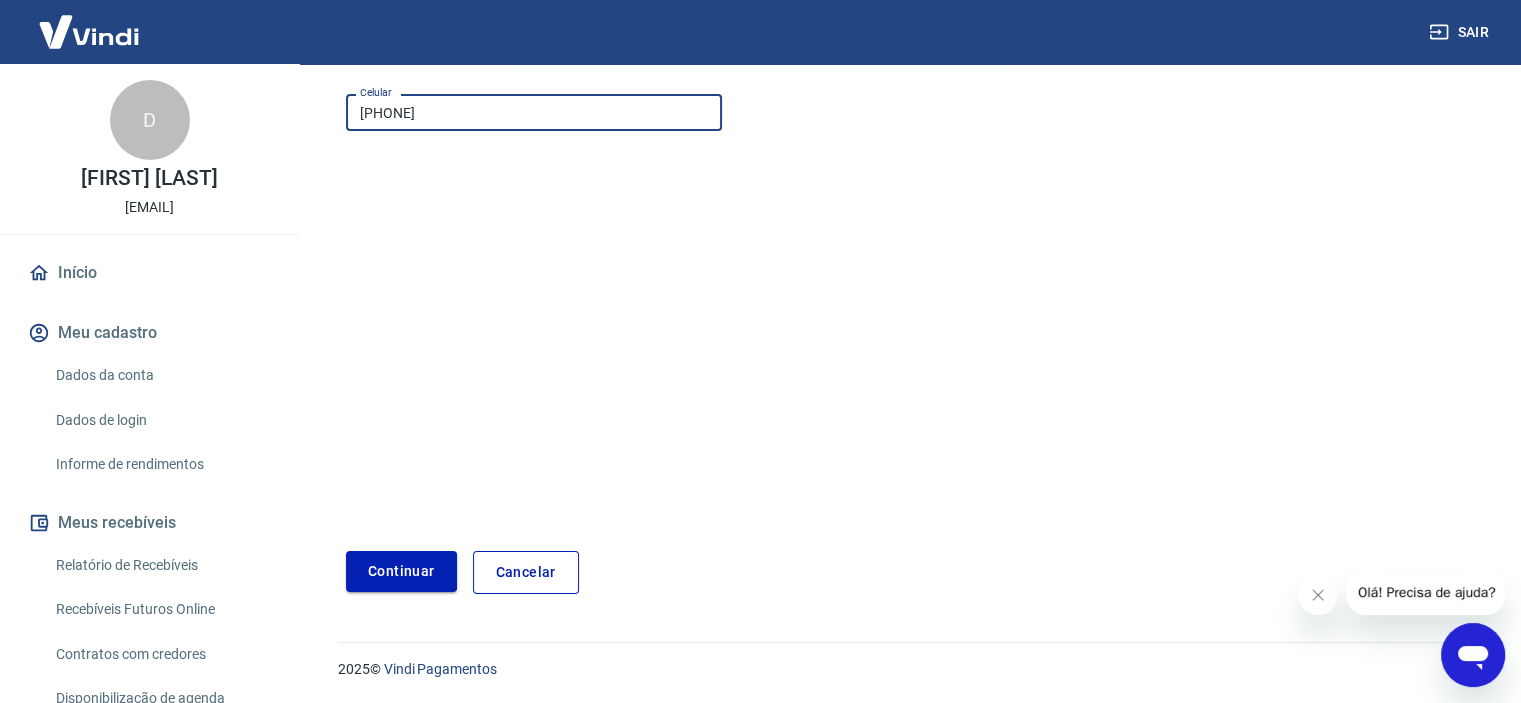 click on "Continuar" at bounding box center (401, 571) 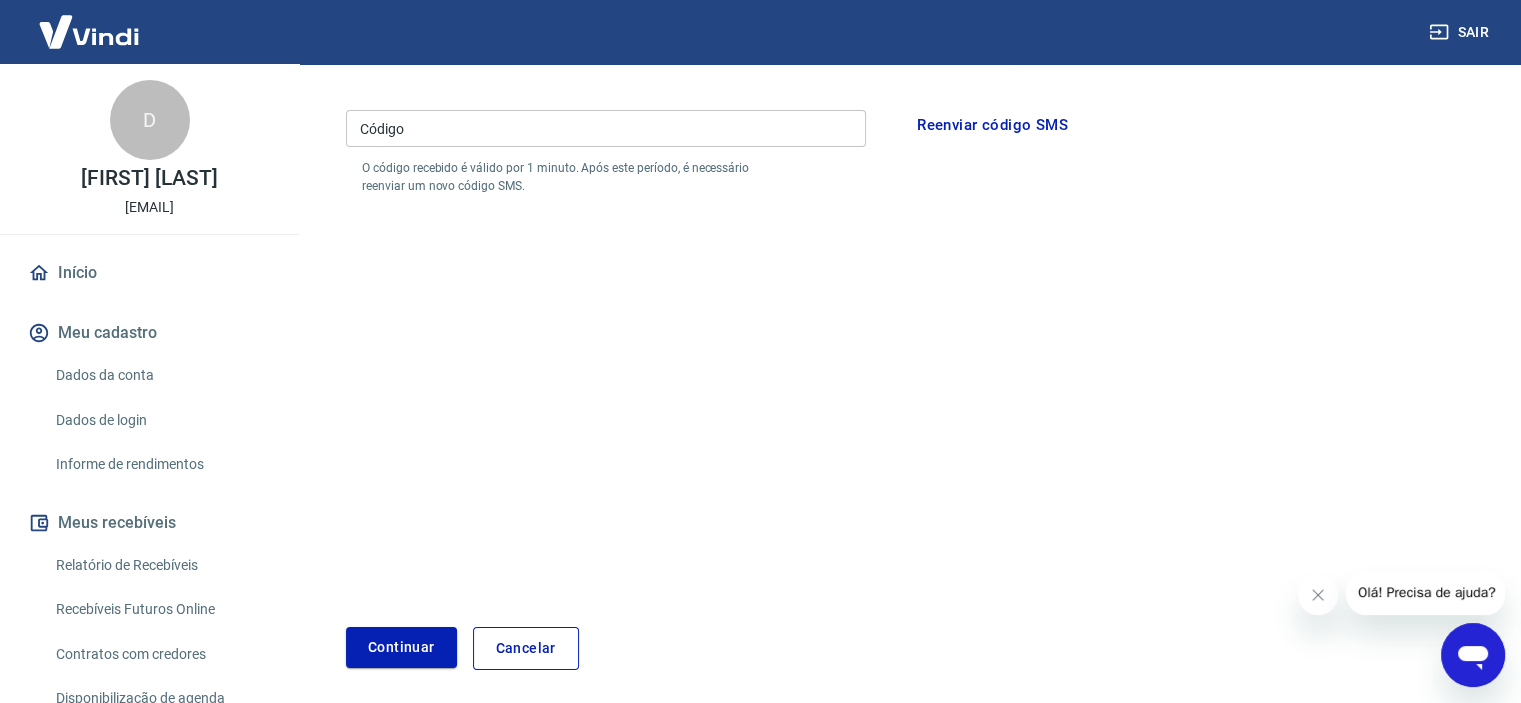 click on "Código" at bounding box center (606, 128) 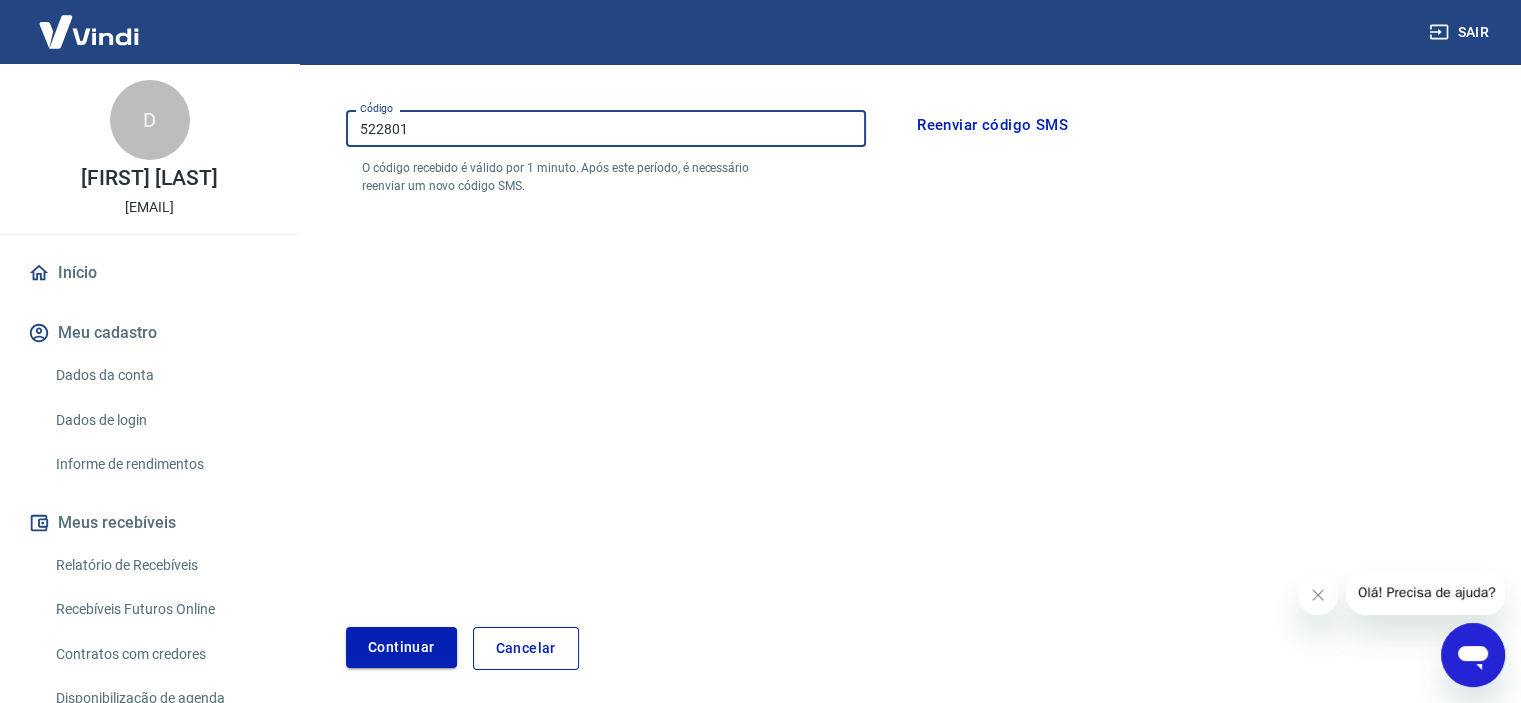 type on "522801" 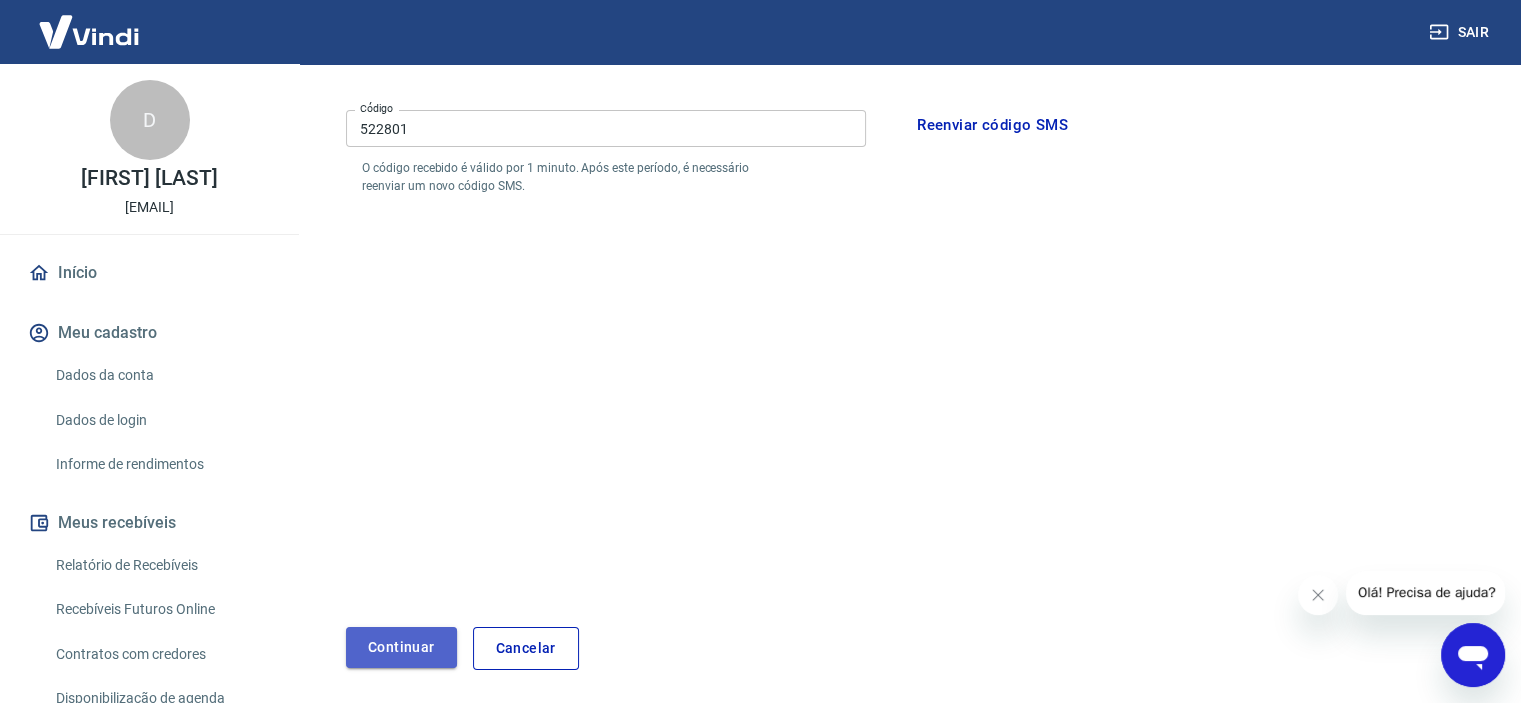 click on "Continuar" at bounding box center [401, 647] 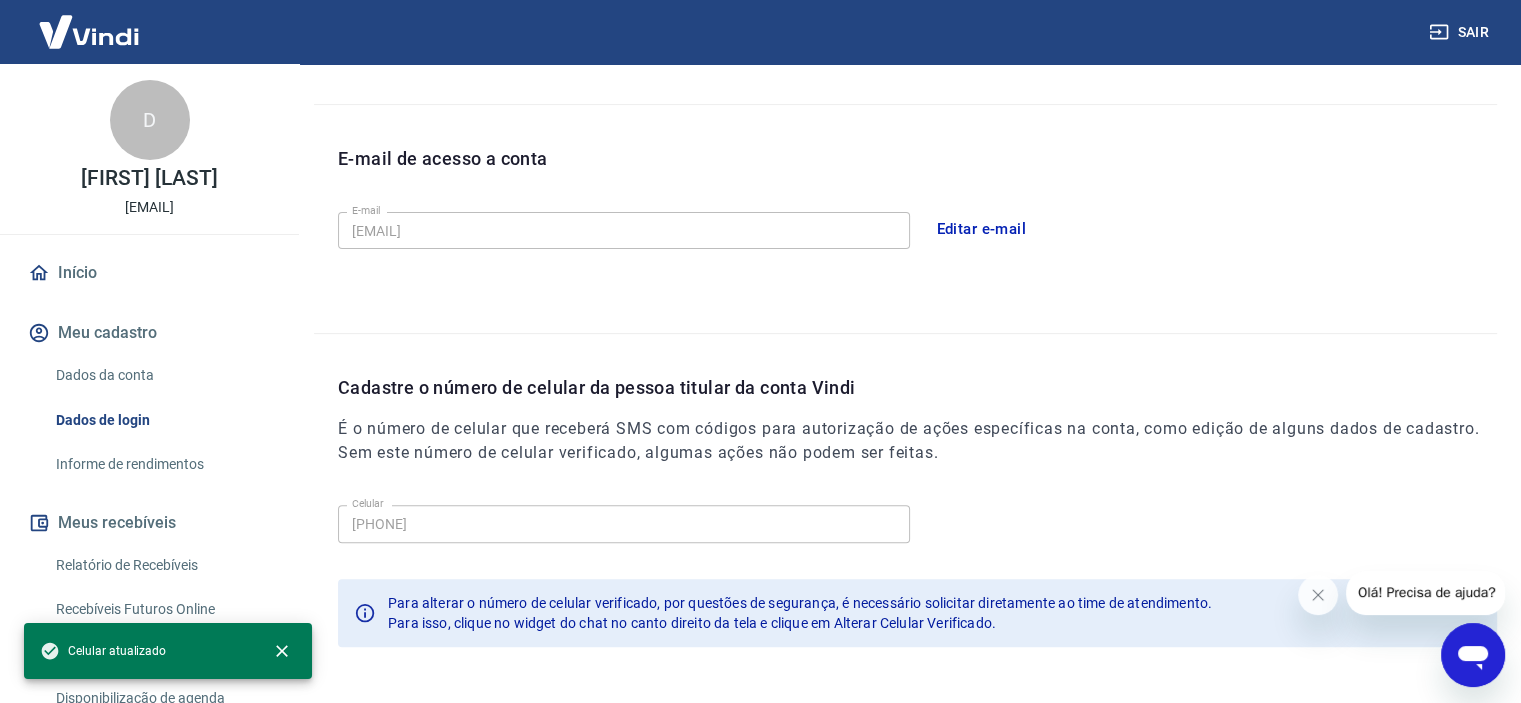 scroll, scrollTop: 576, scrollLeft: 0, axis: vertical 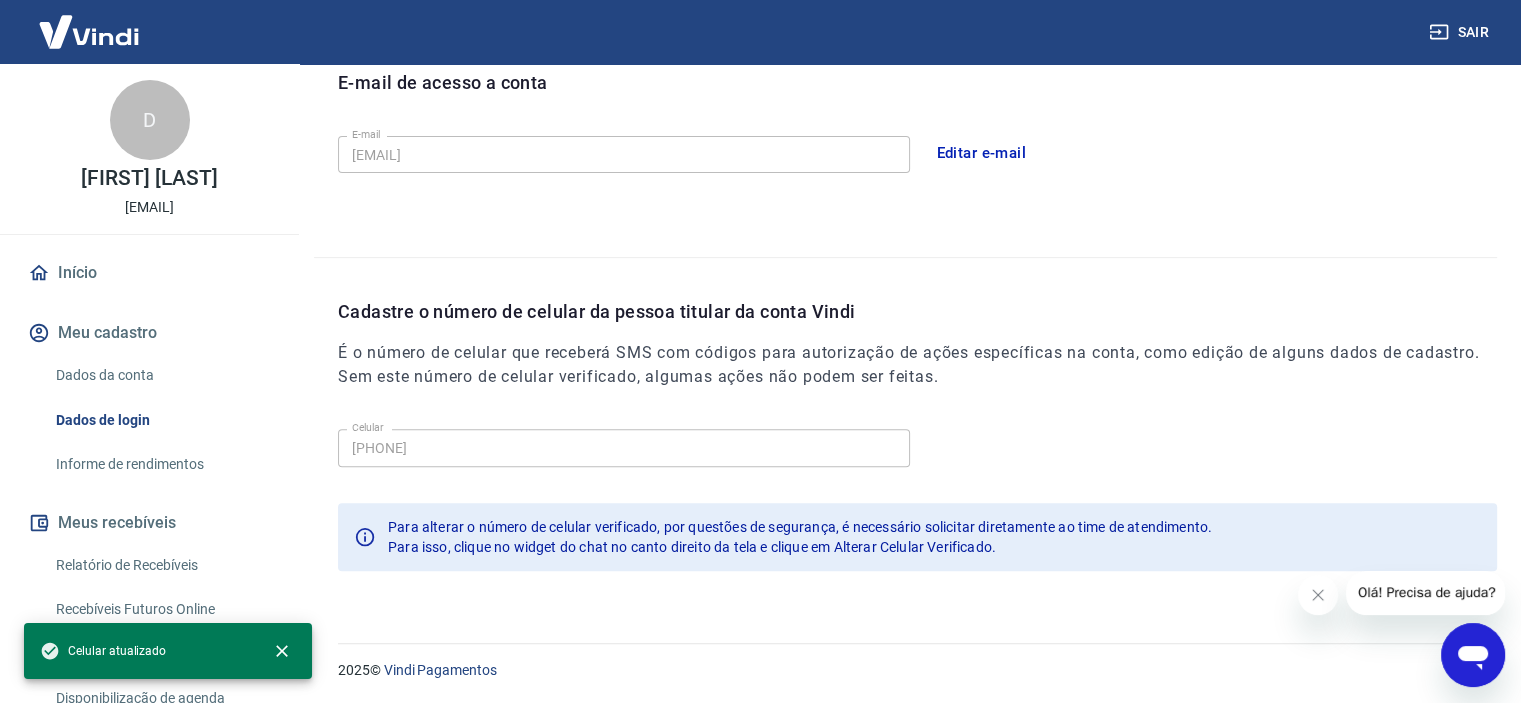 click 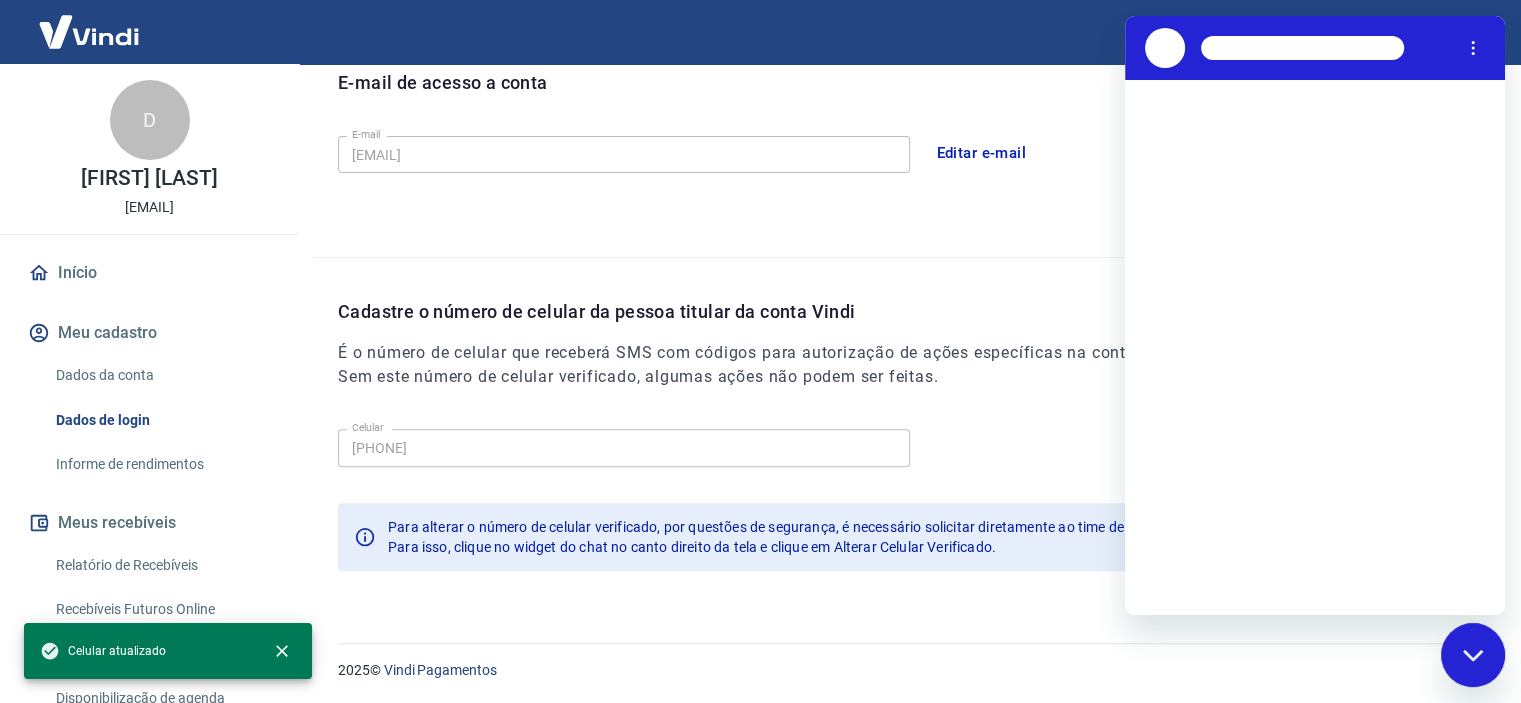 scroll, scrollTop: 0, scrollLeft: 0, axis: both 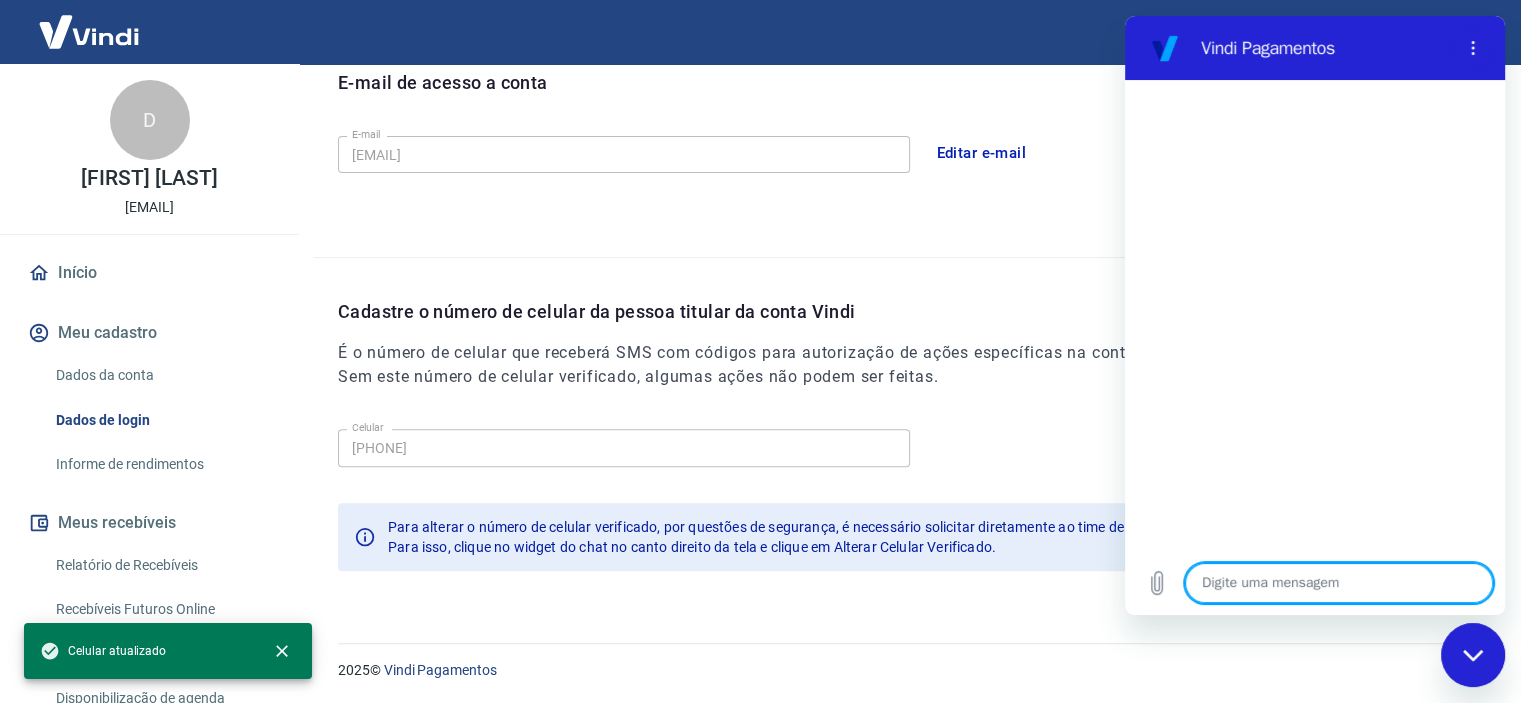 type on "b" 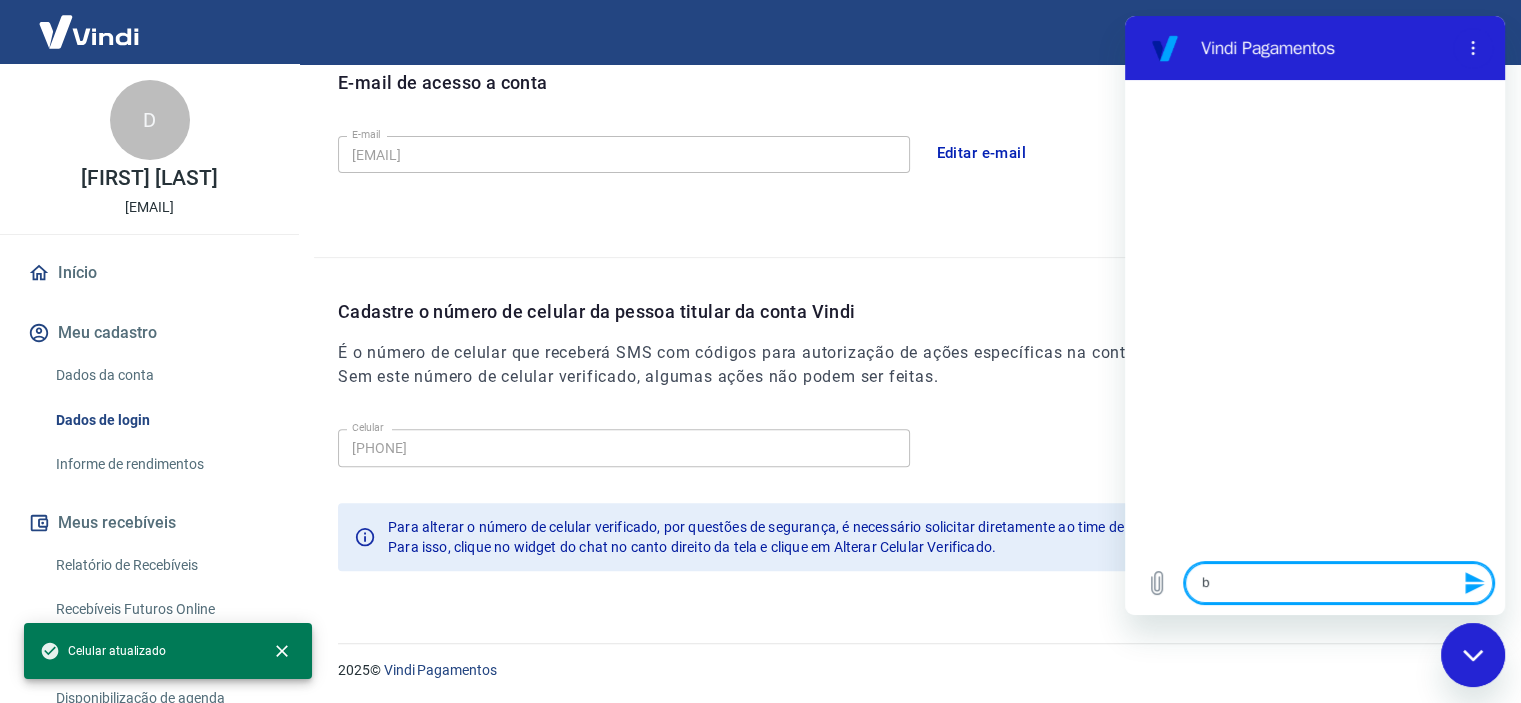 type on "bo" 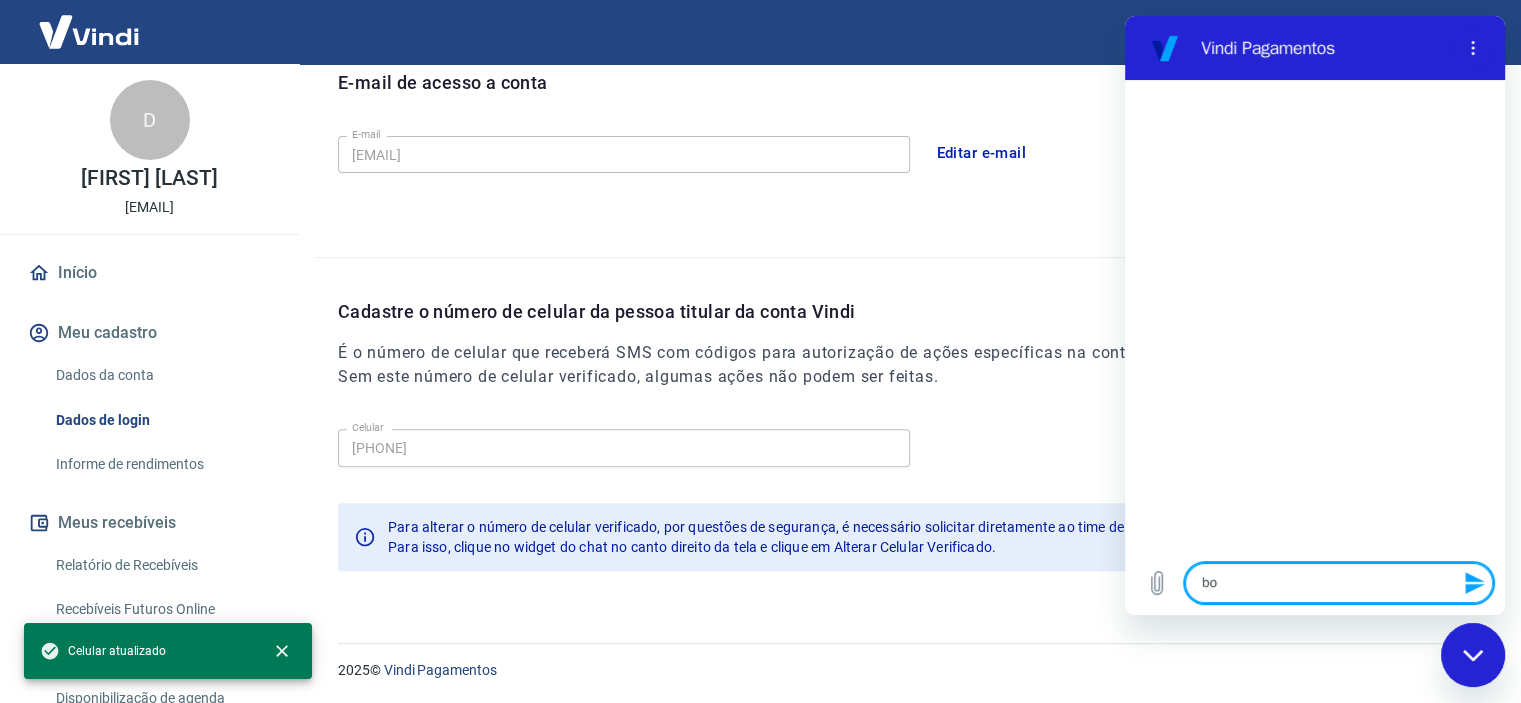 type on "bom" 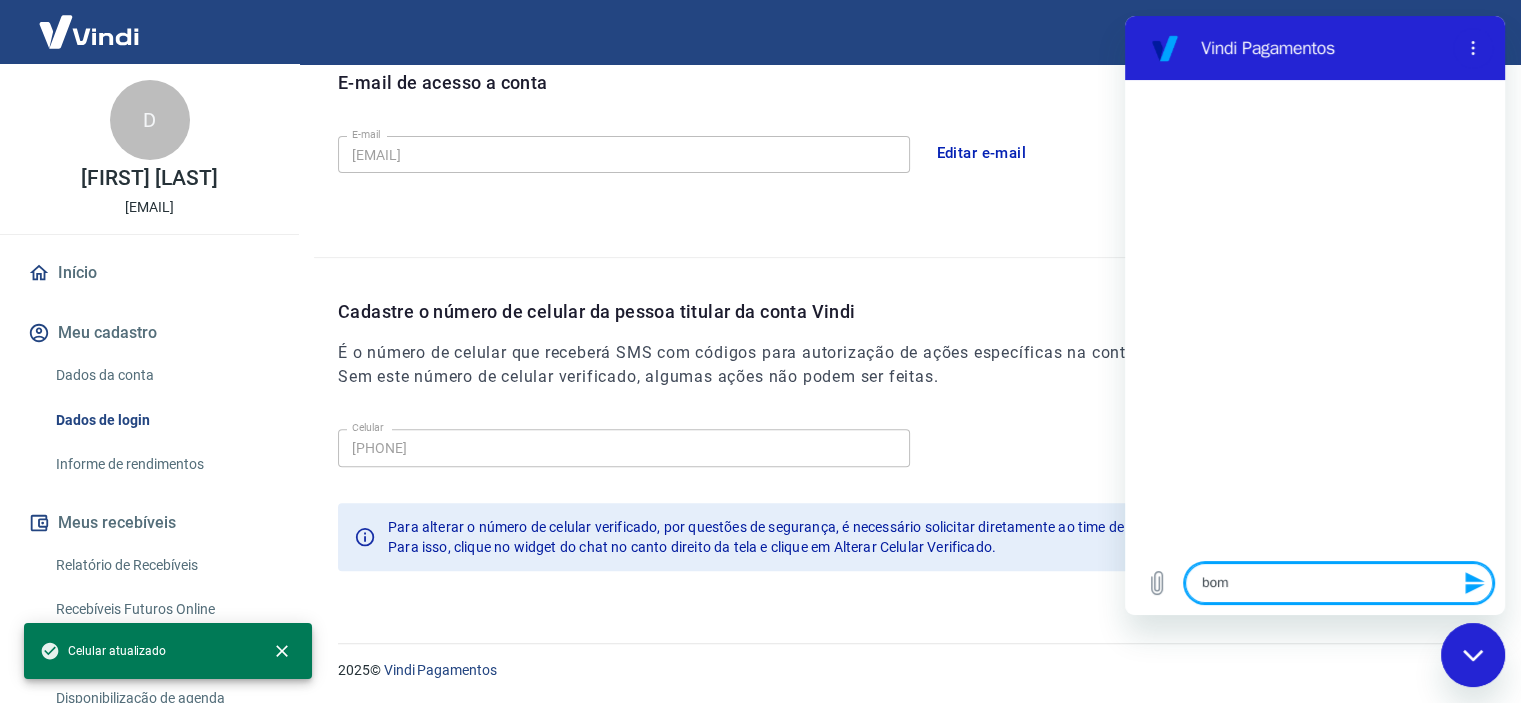 type on "bo" 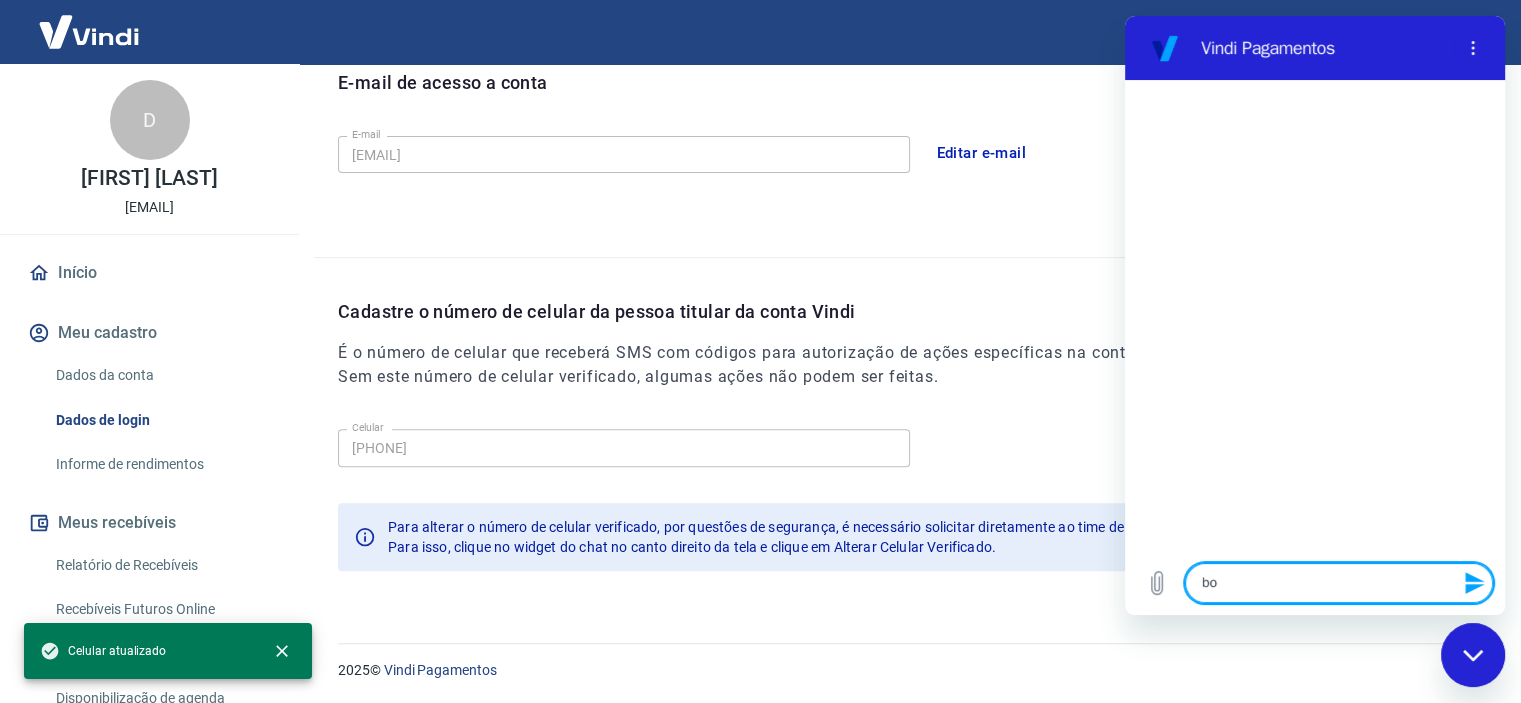 type on "b" 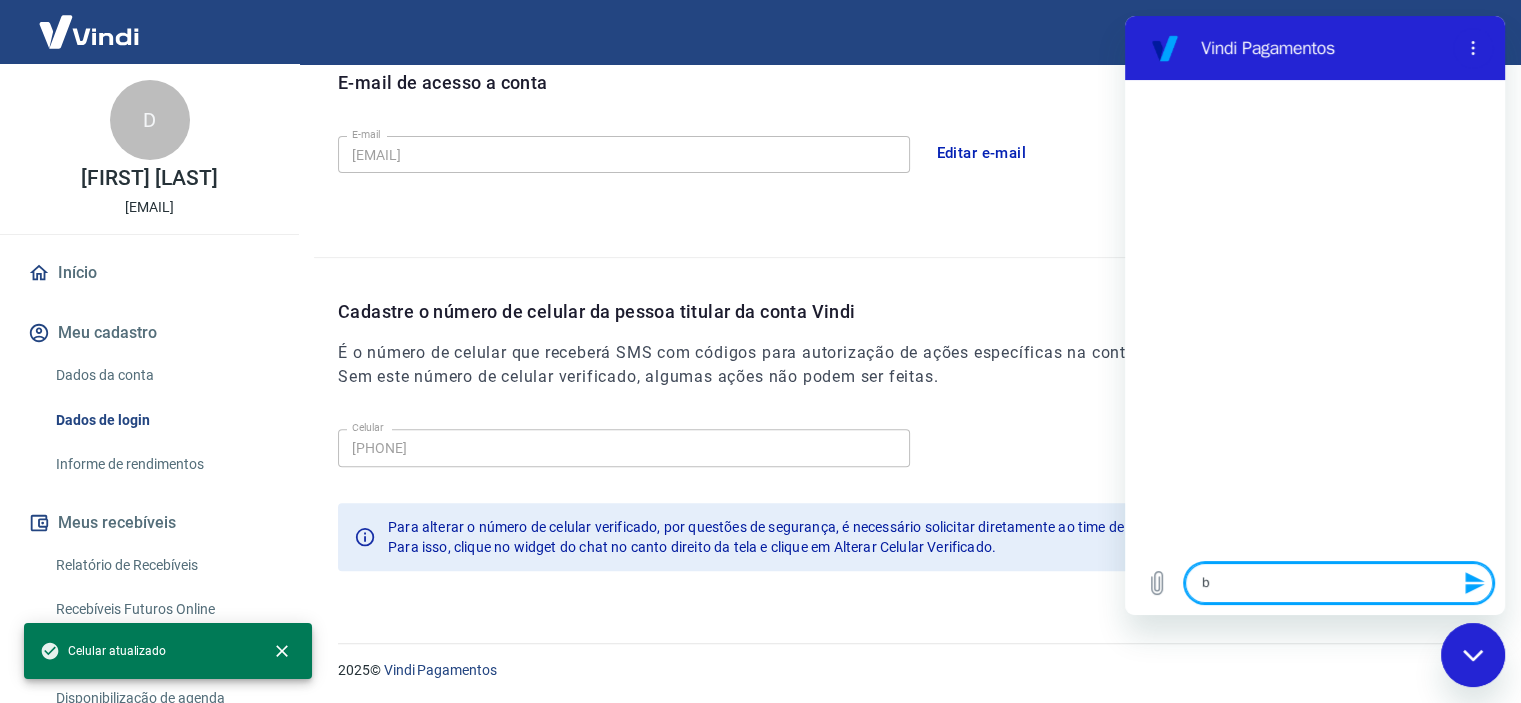 type 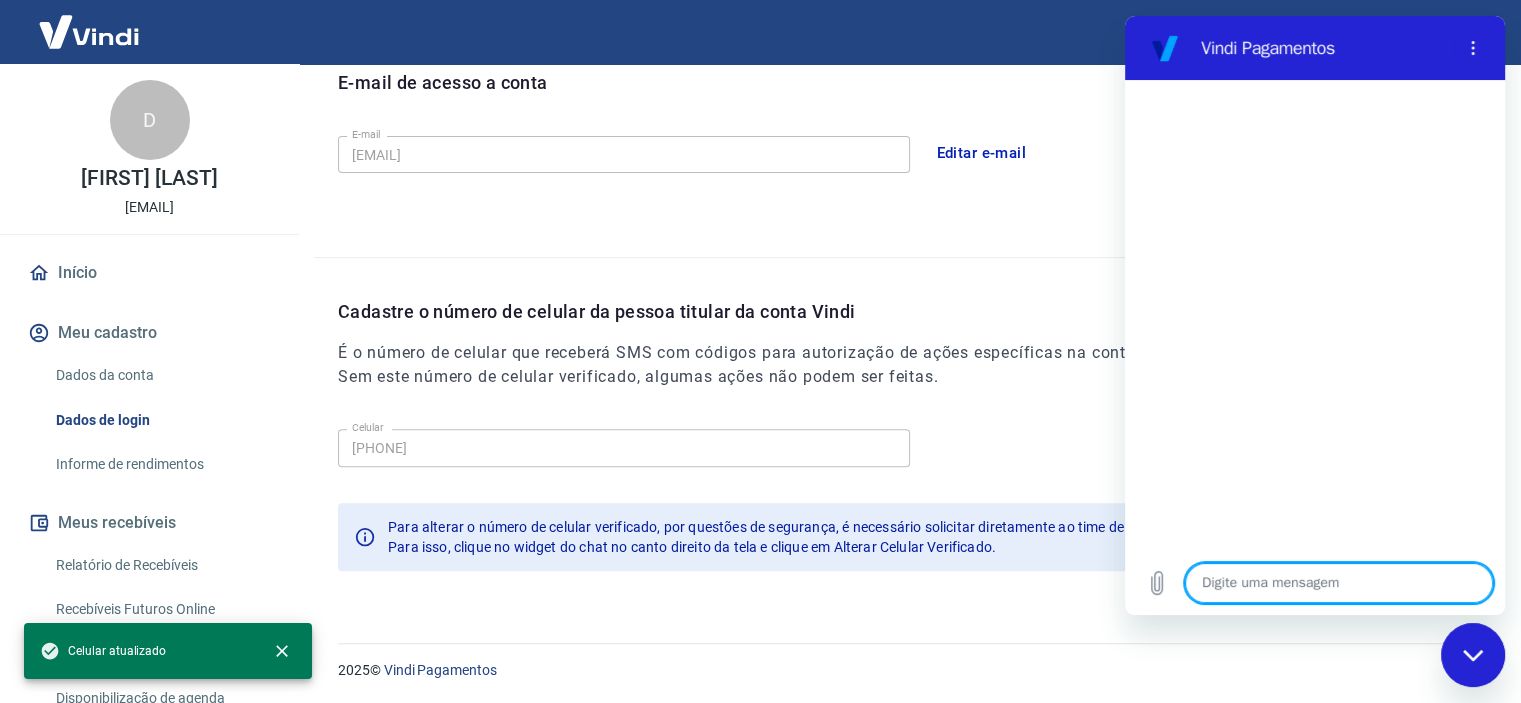 type on "O" 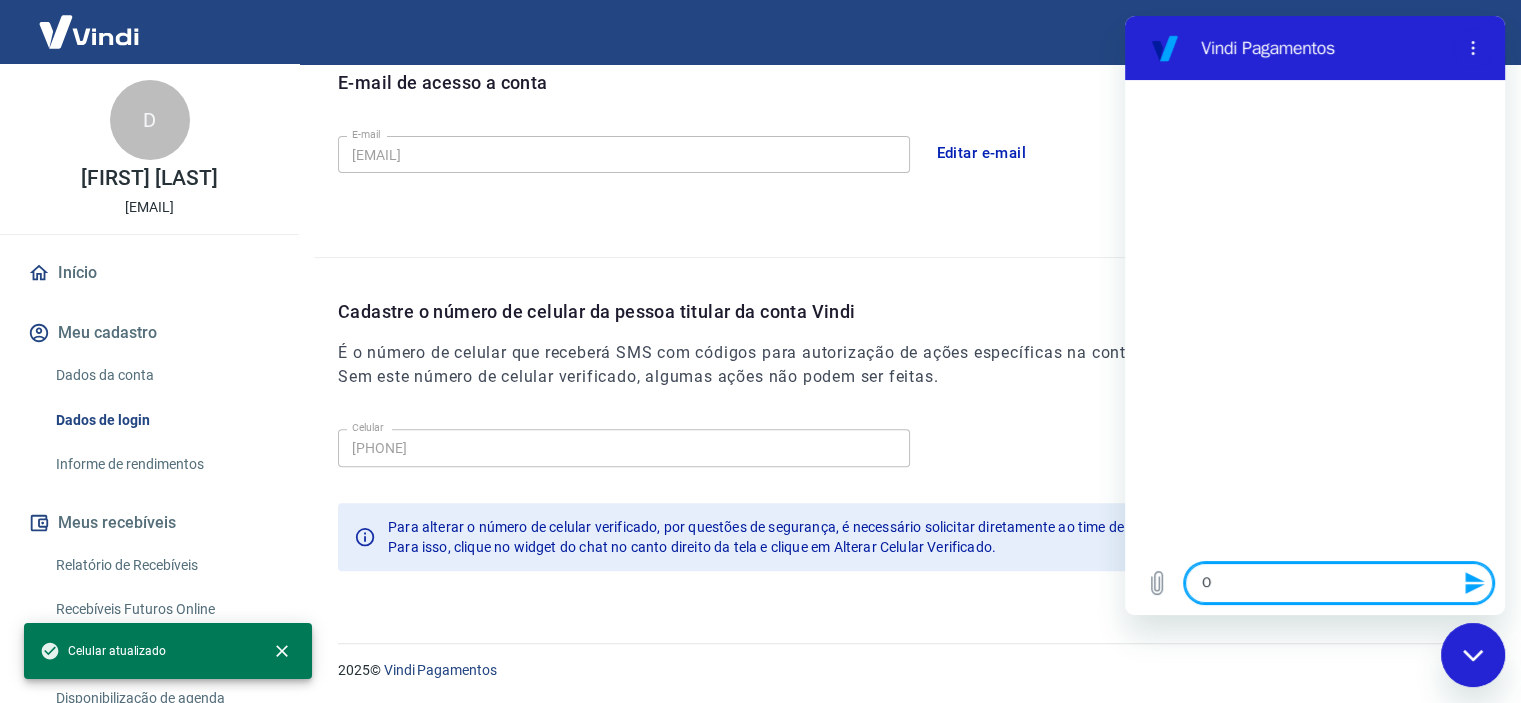 type on "Ol" 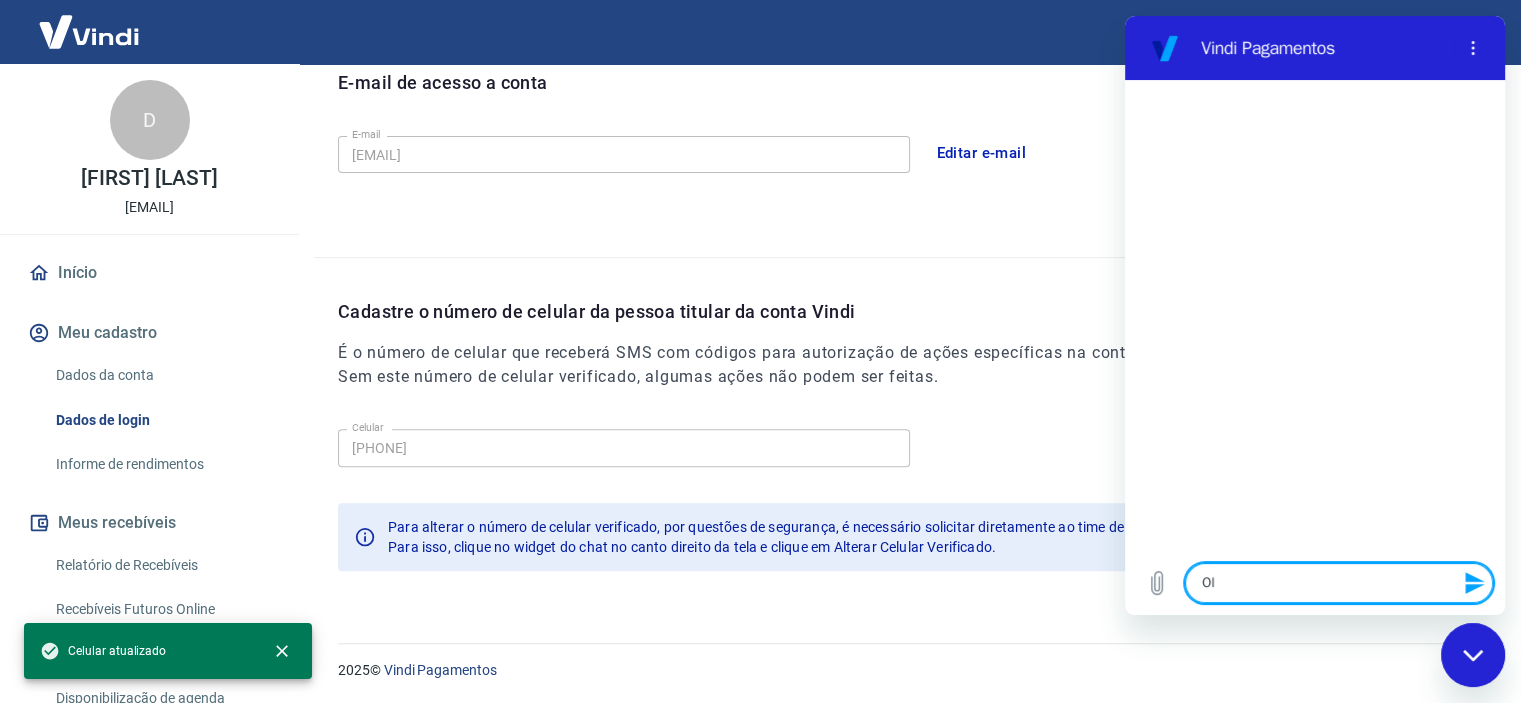 type on "Ola" 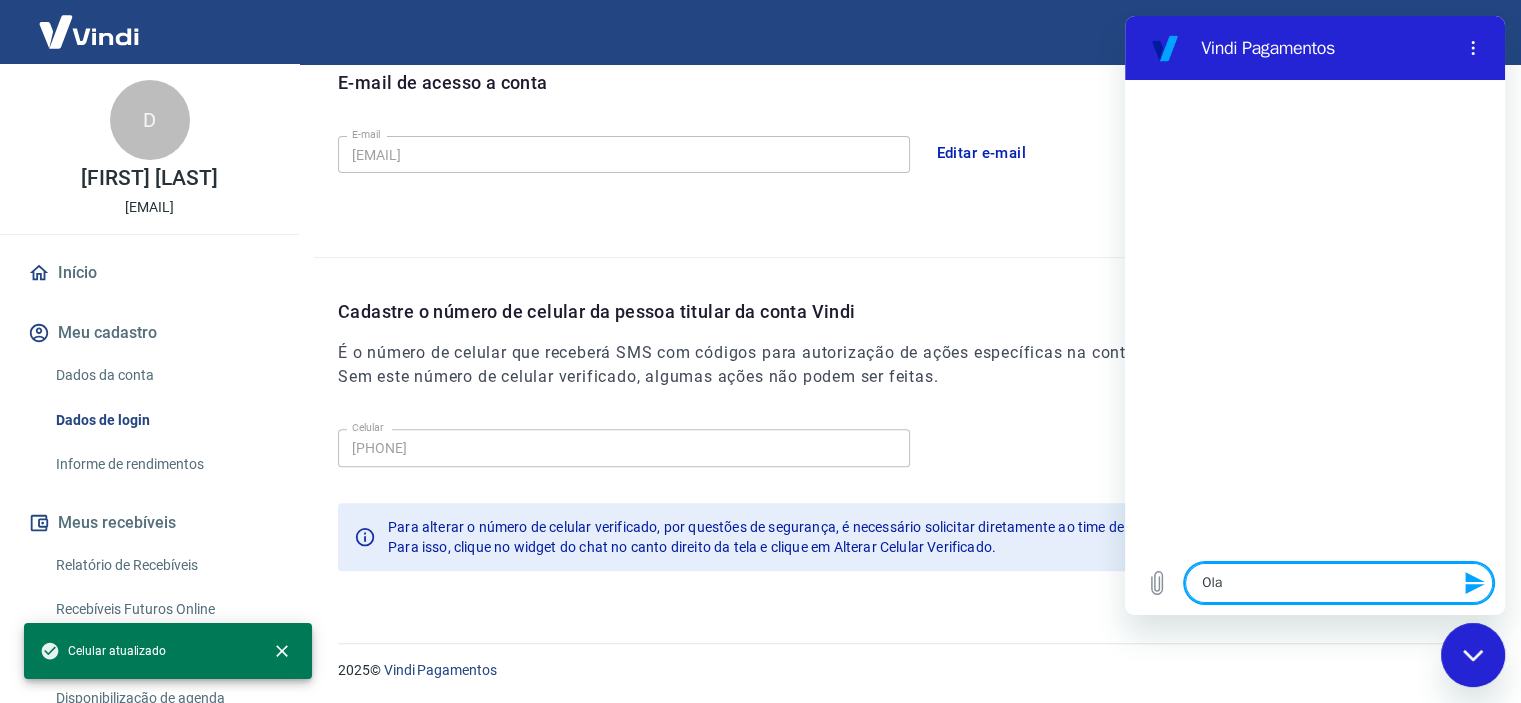 type 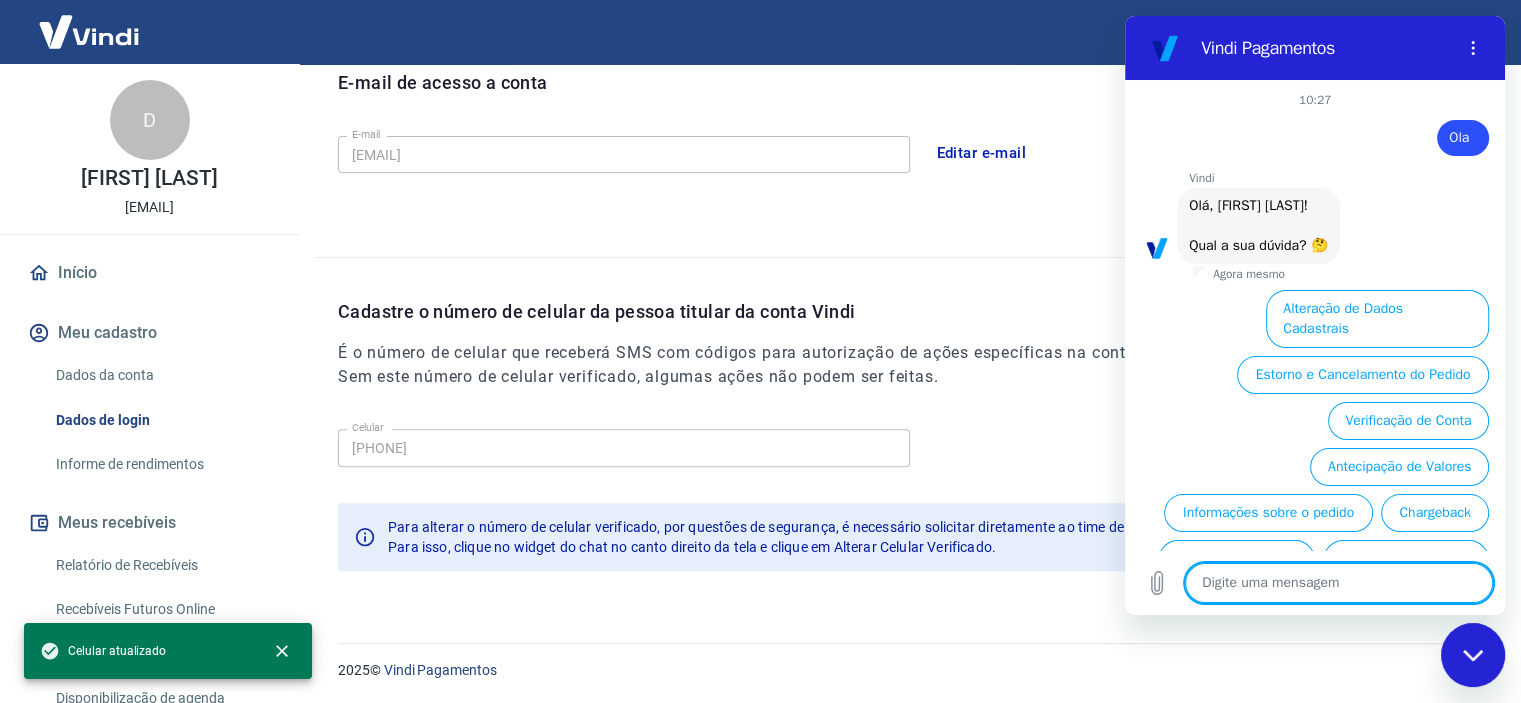 type on "x" 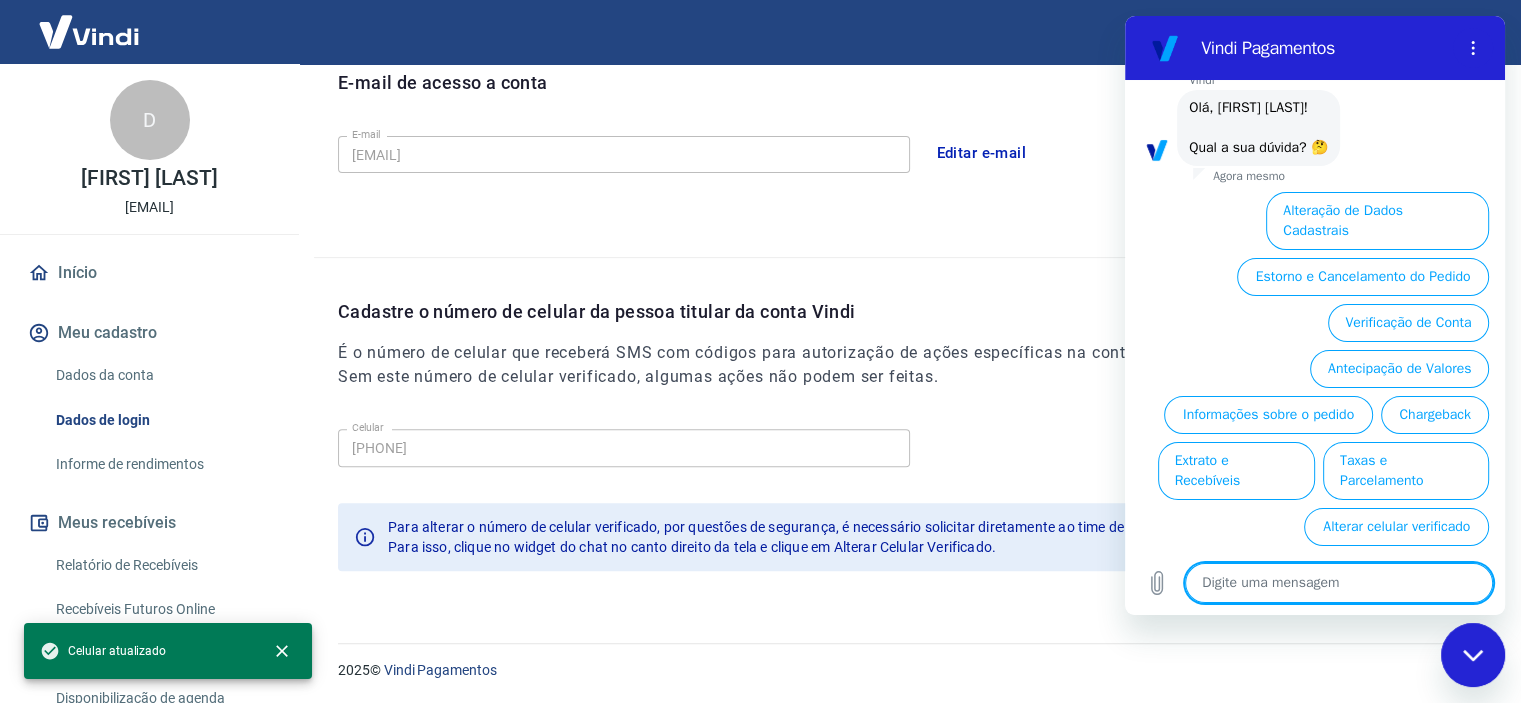 scroll, scrollTop: 118, scrollLeft: 0, axis: vertical 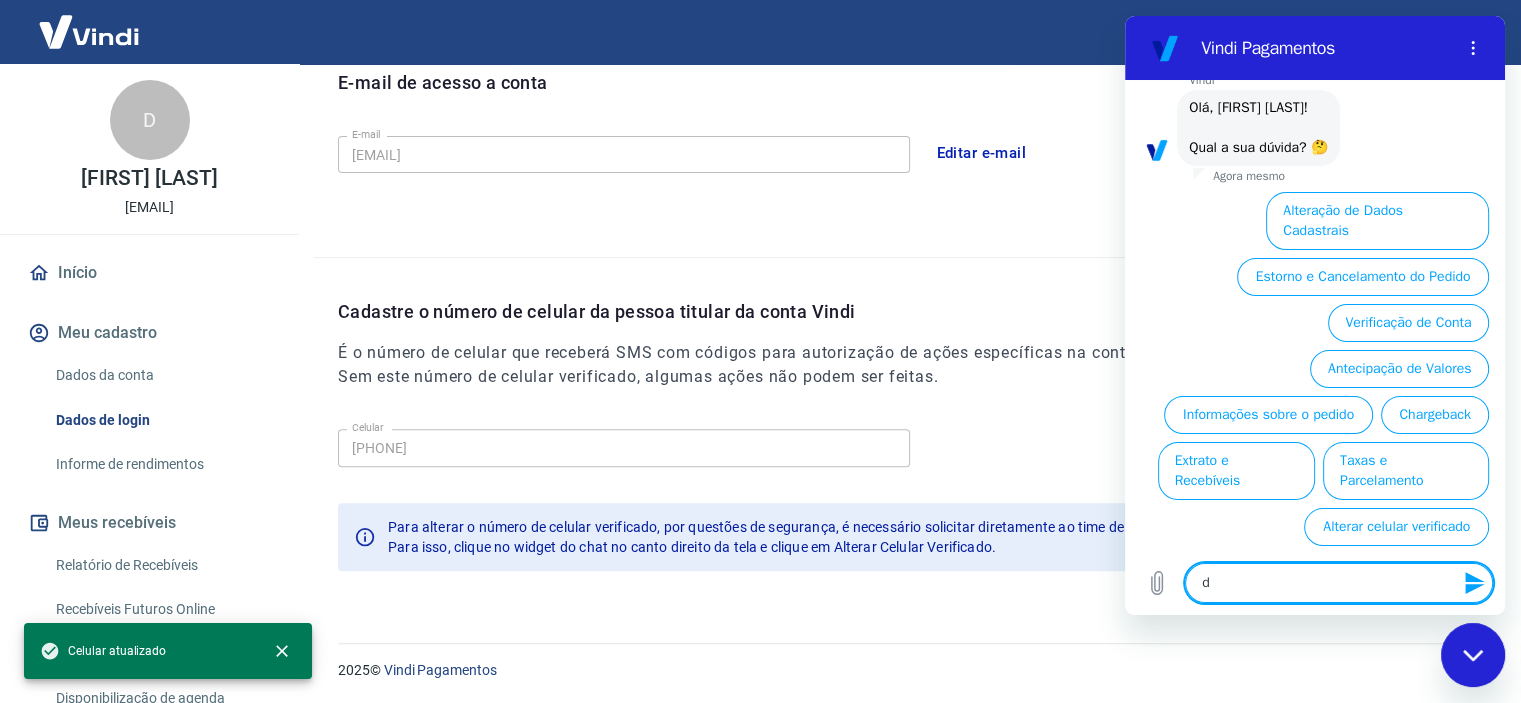 type 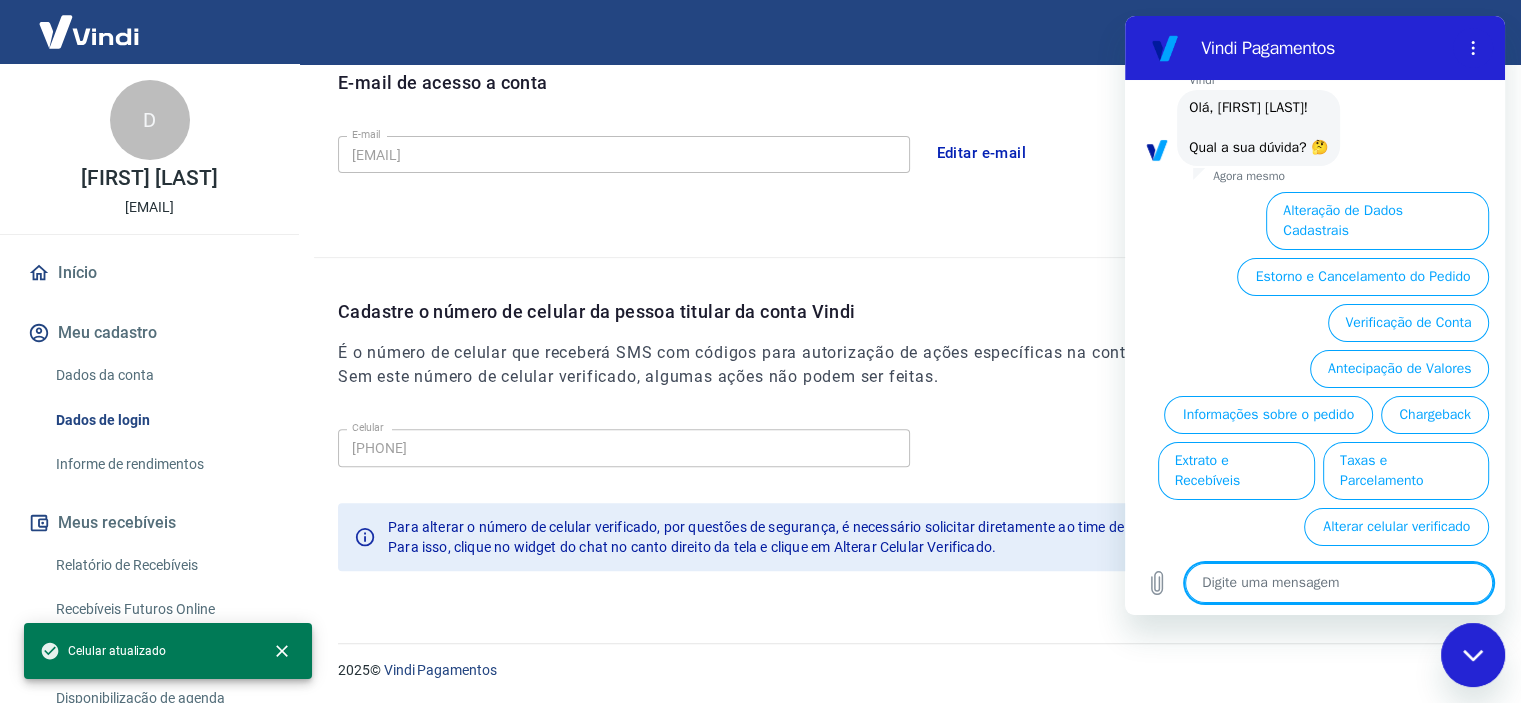 type on "f" 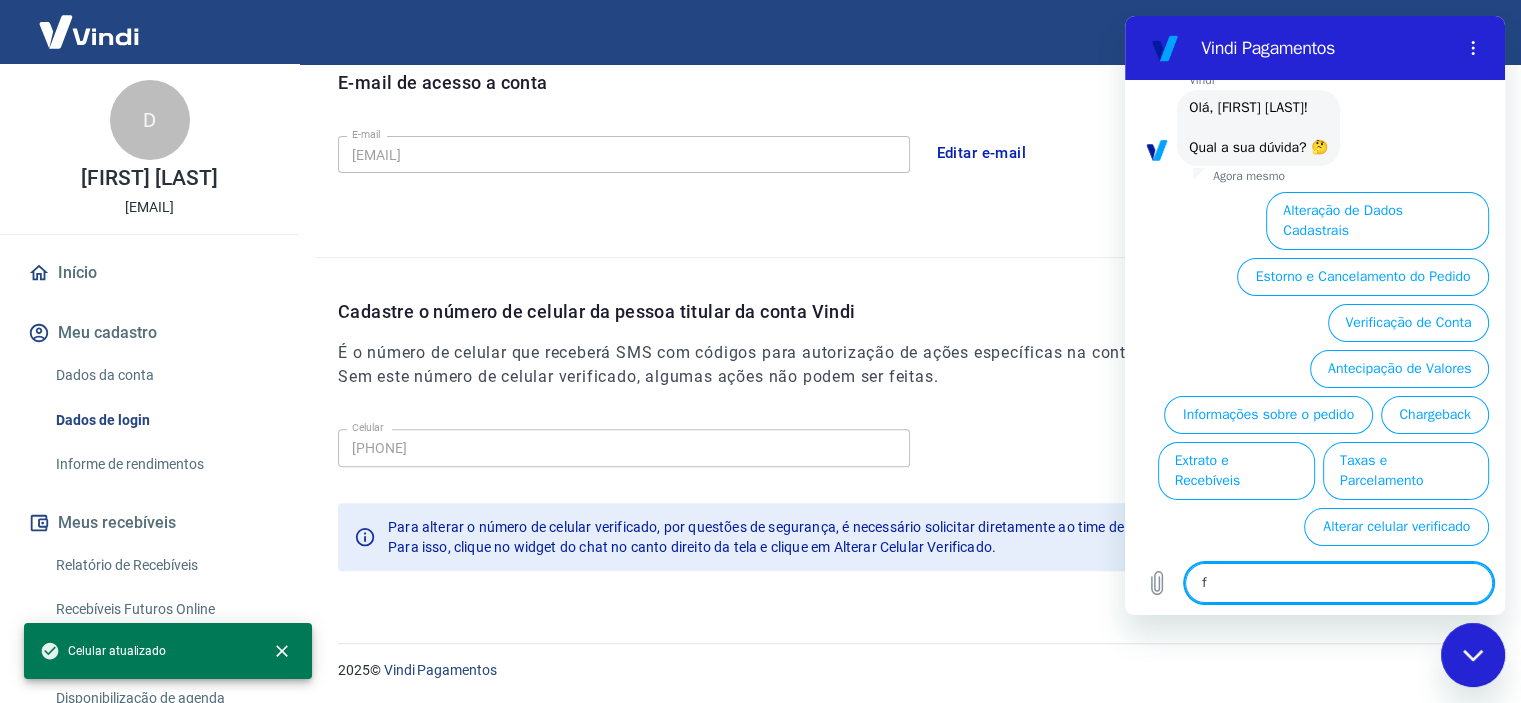 type on "fa" 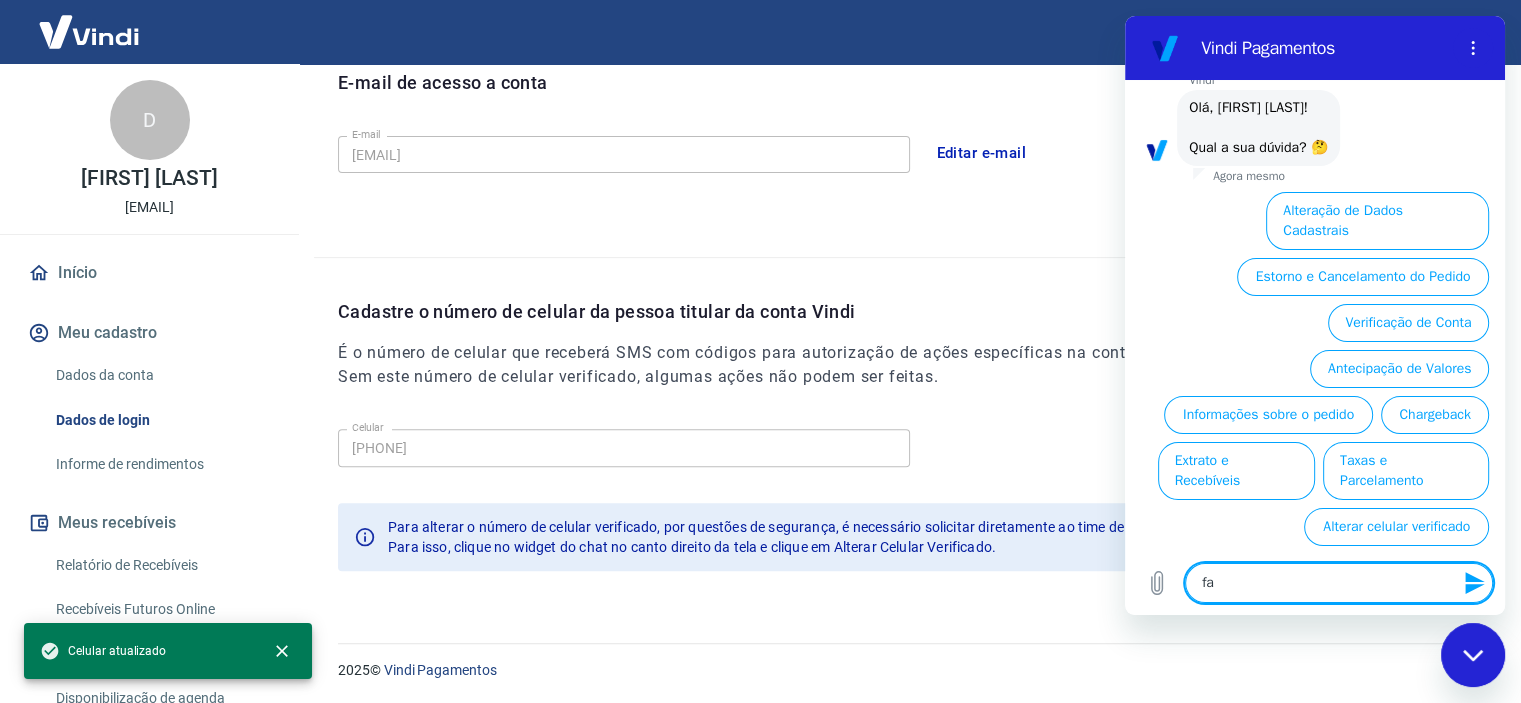 type on "fal" 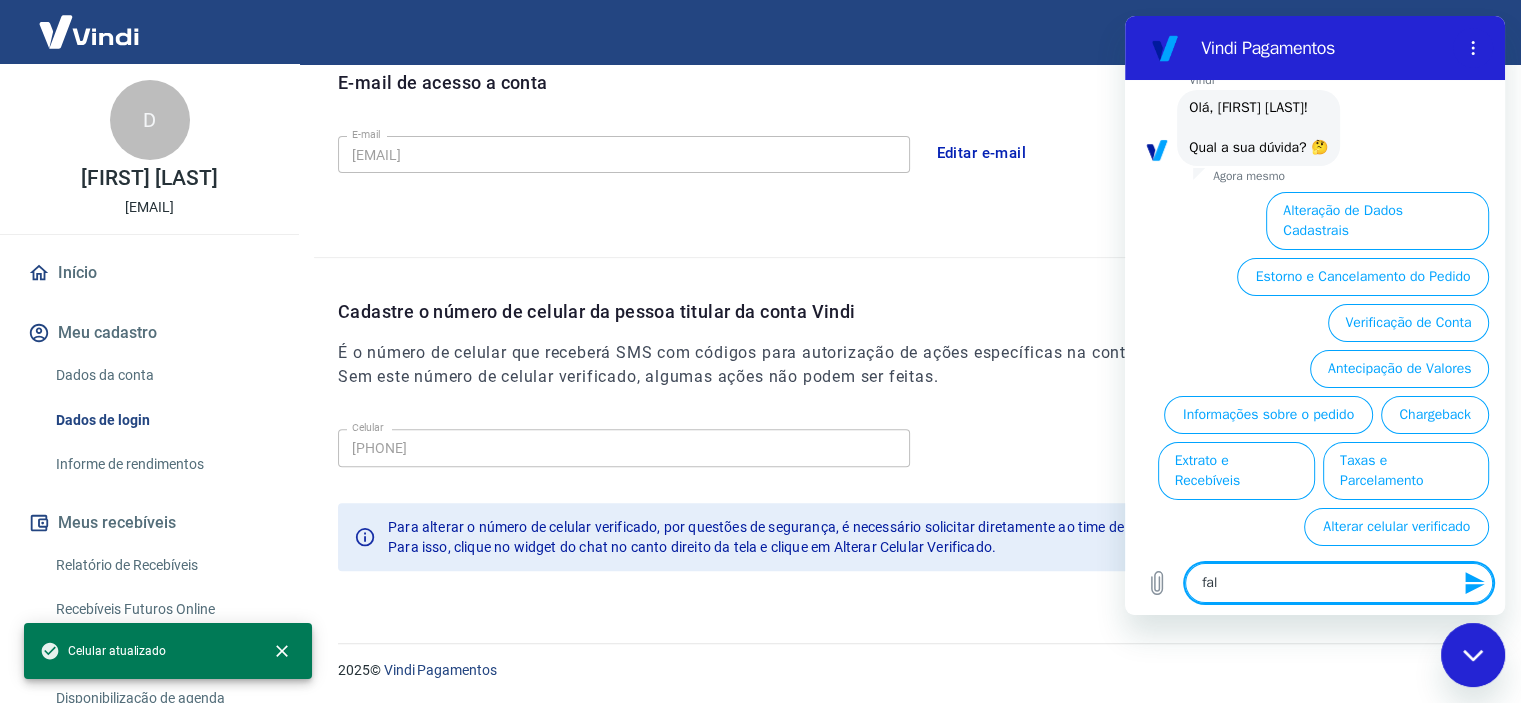 type on "fala" 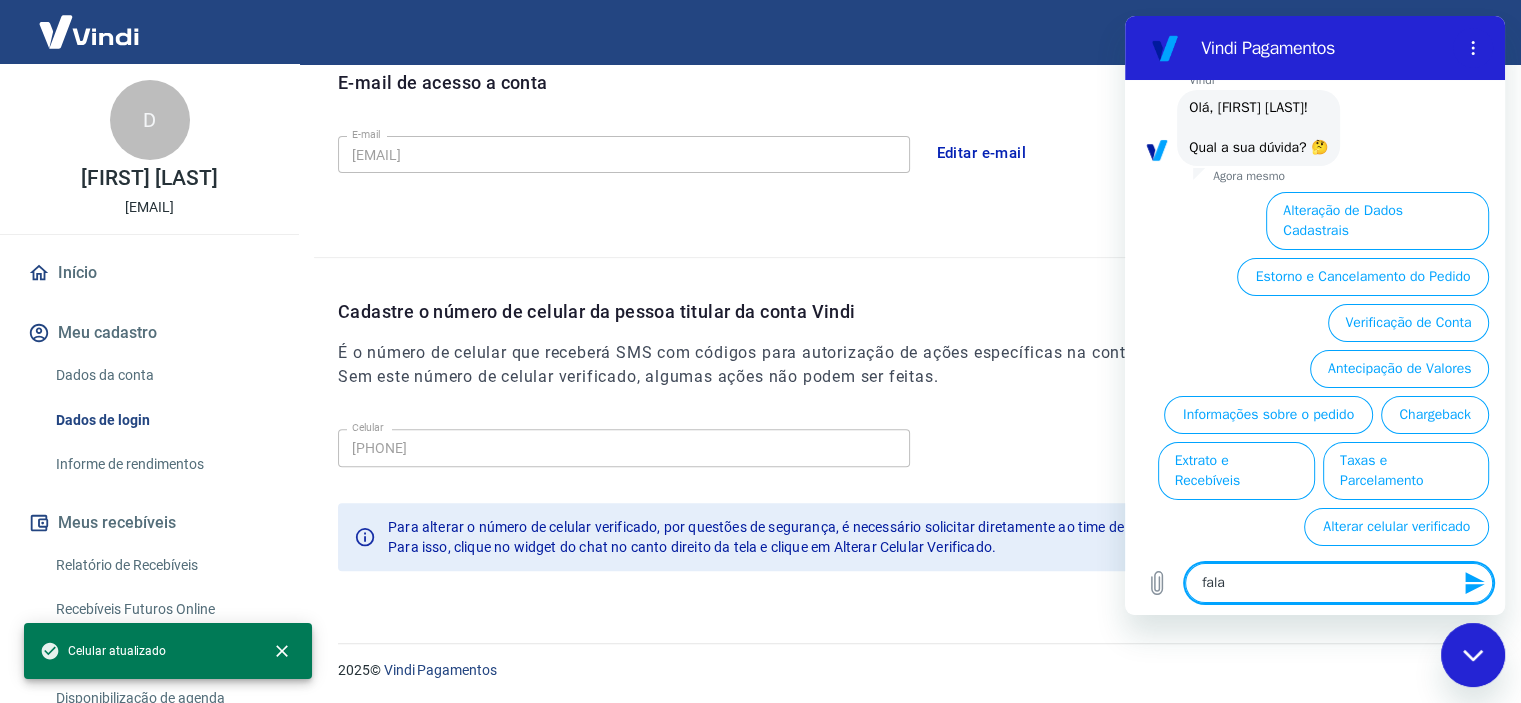 type on "falar" 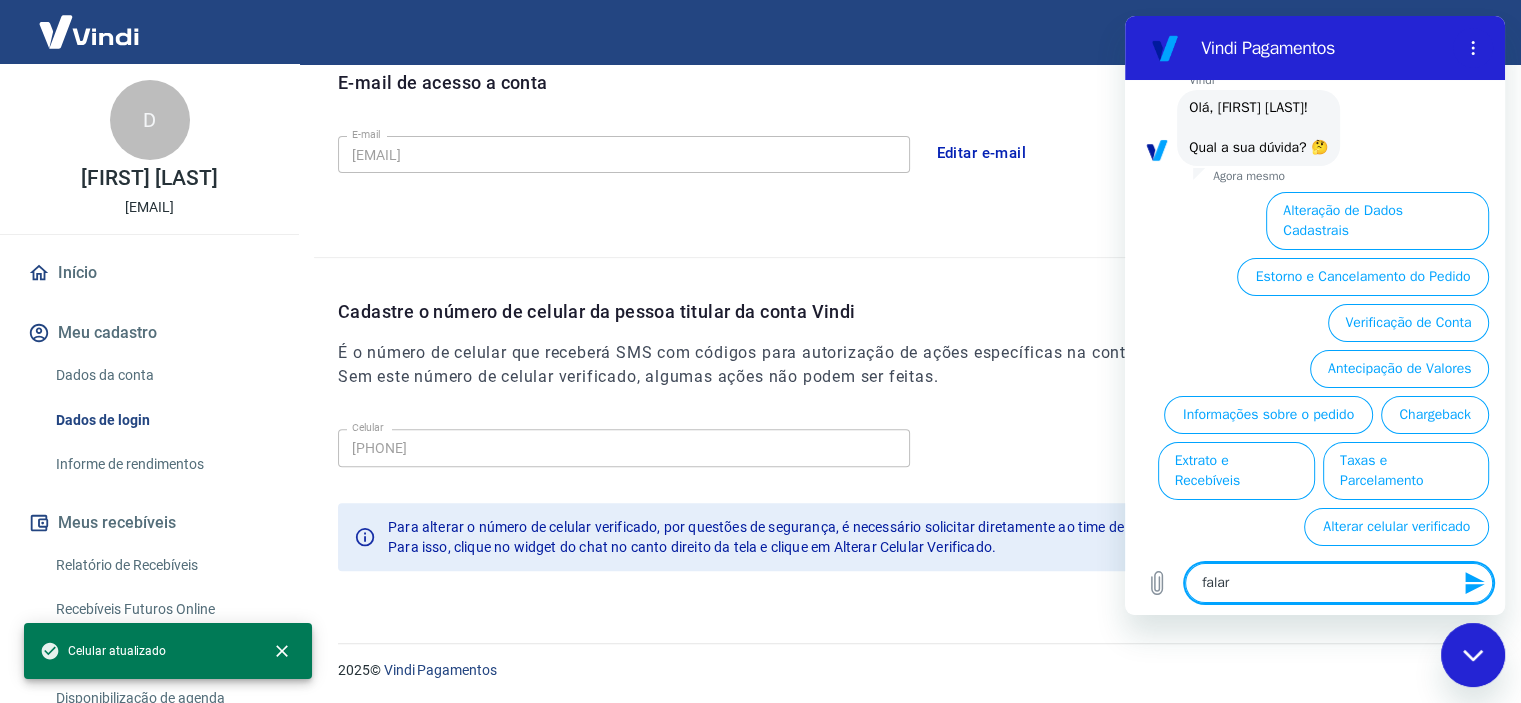 type on "falar" 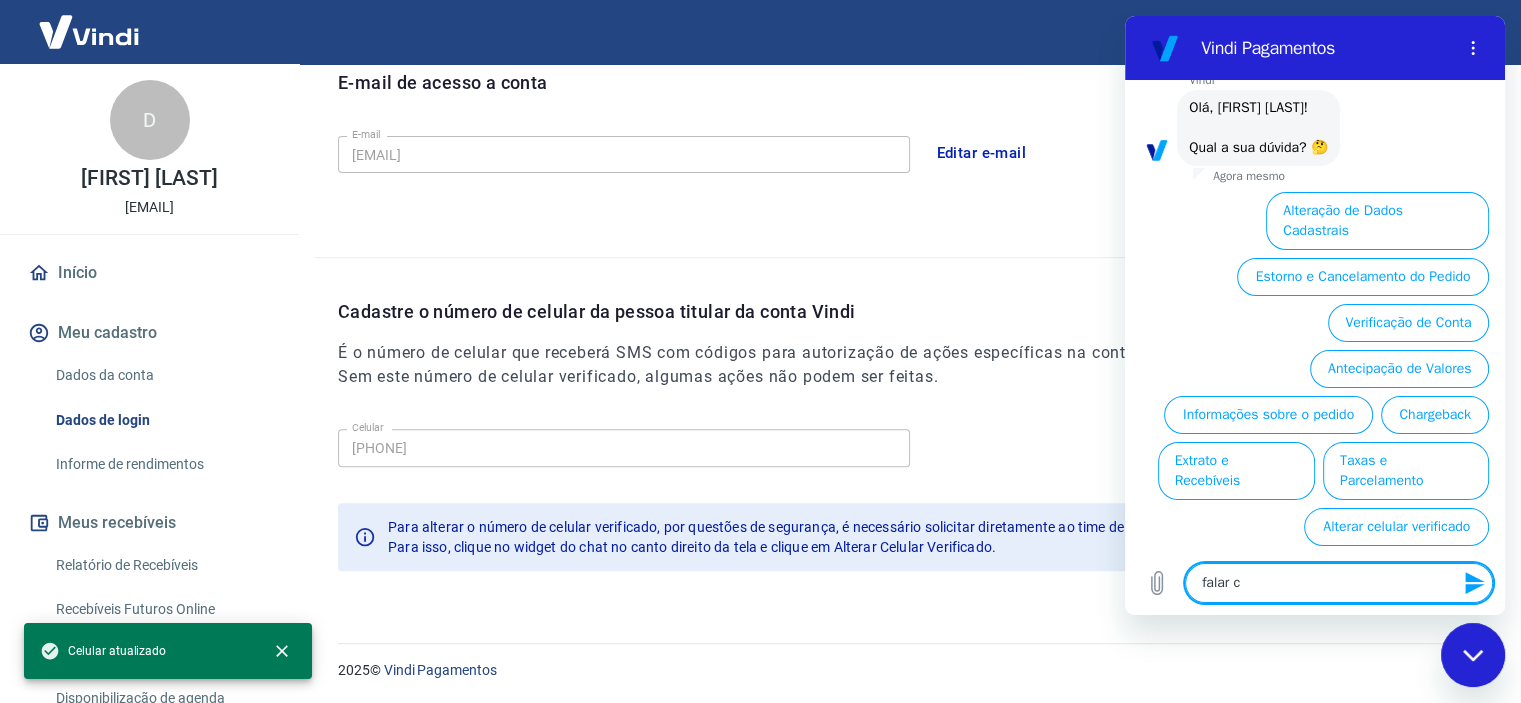type on "falar co" 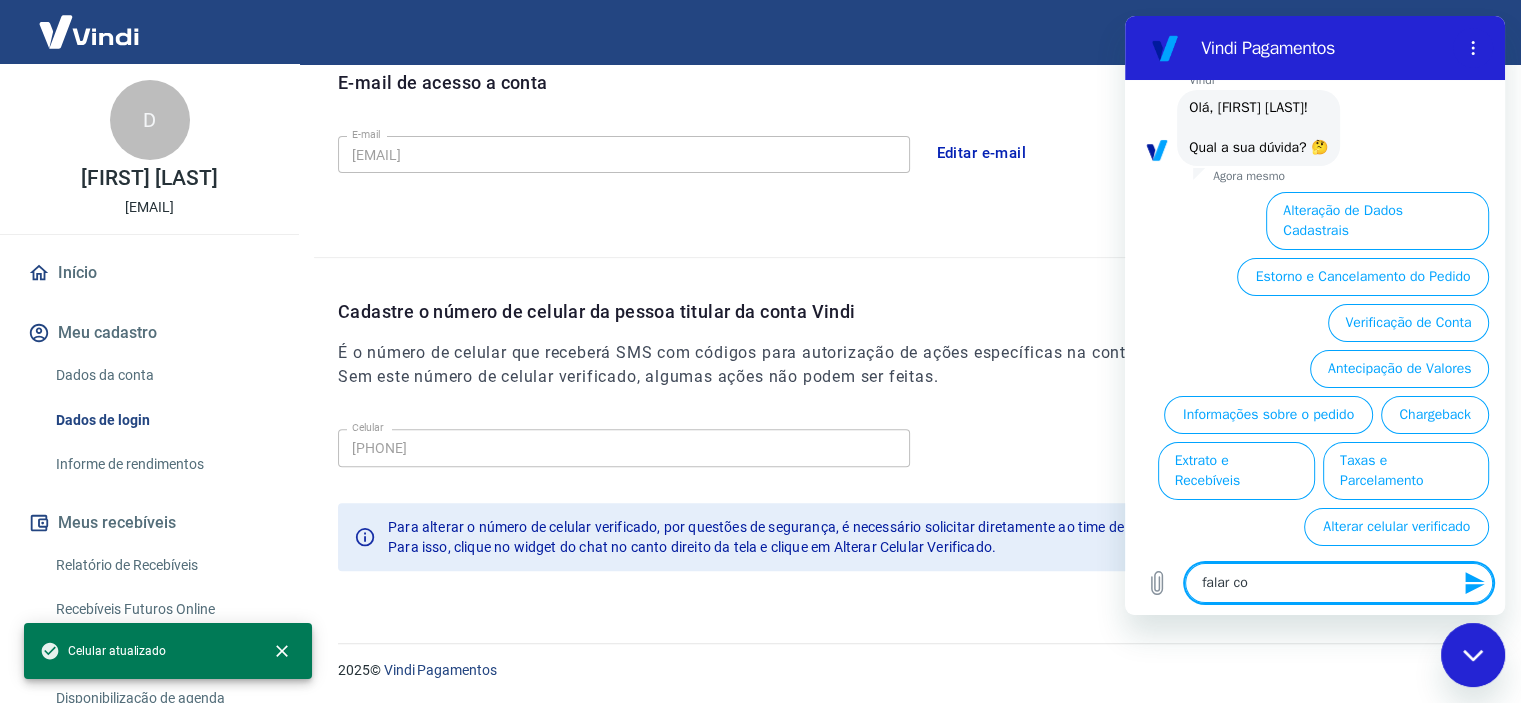 type on "falar com" 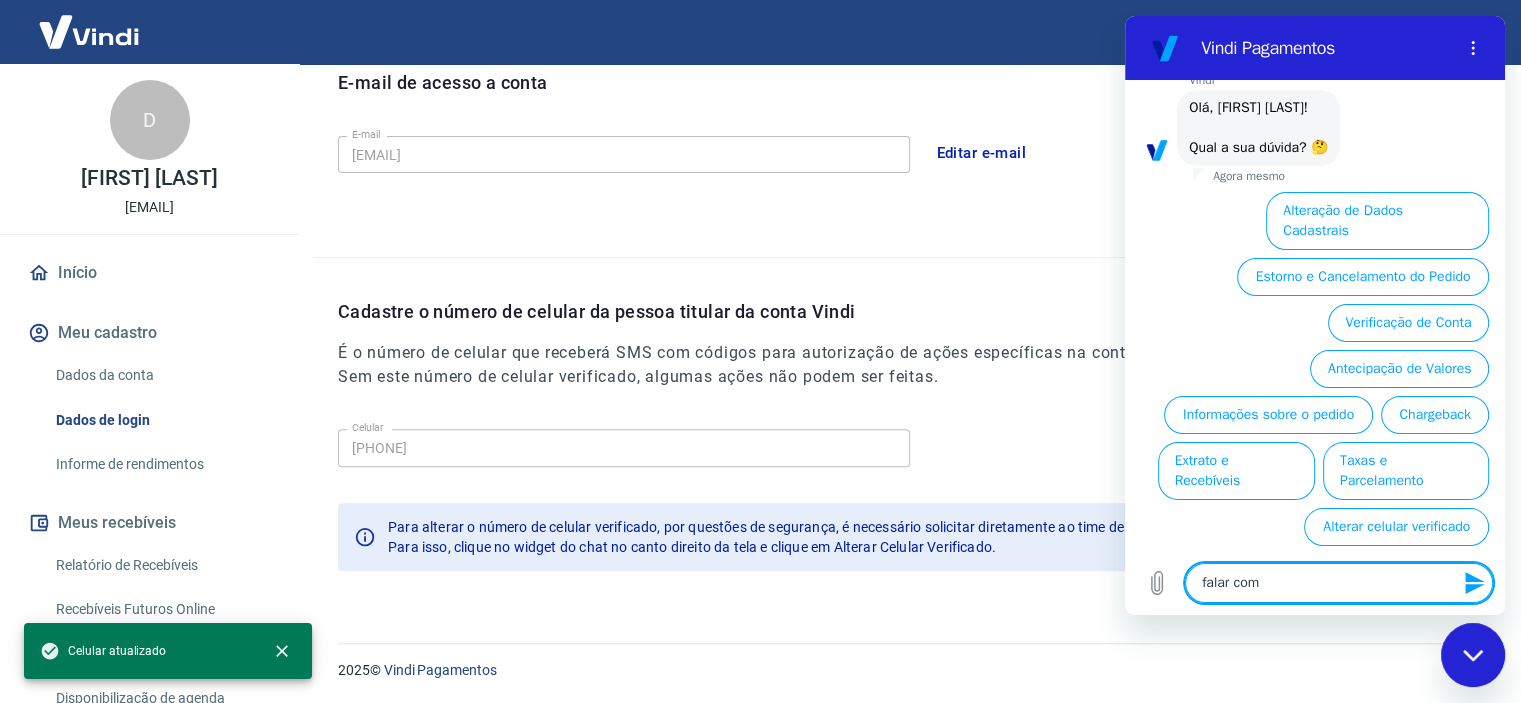 type on "falar com" 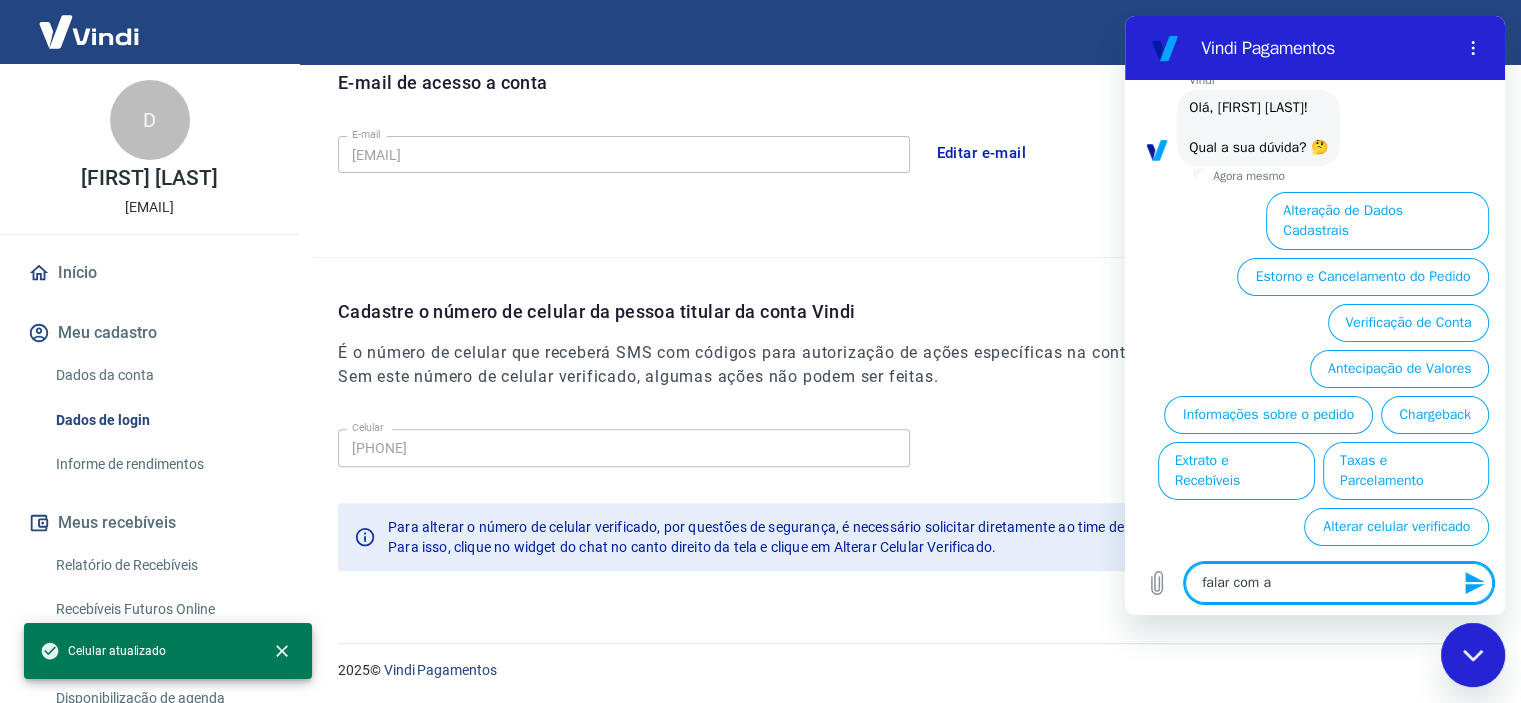 type on "falar com at" 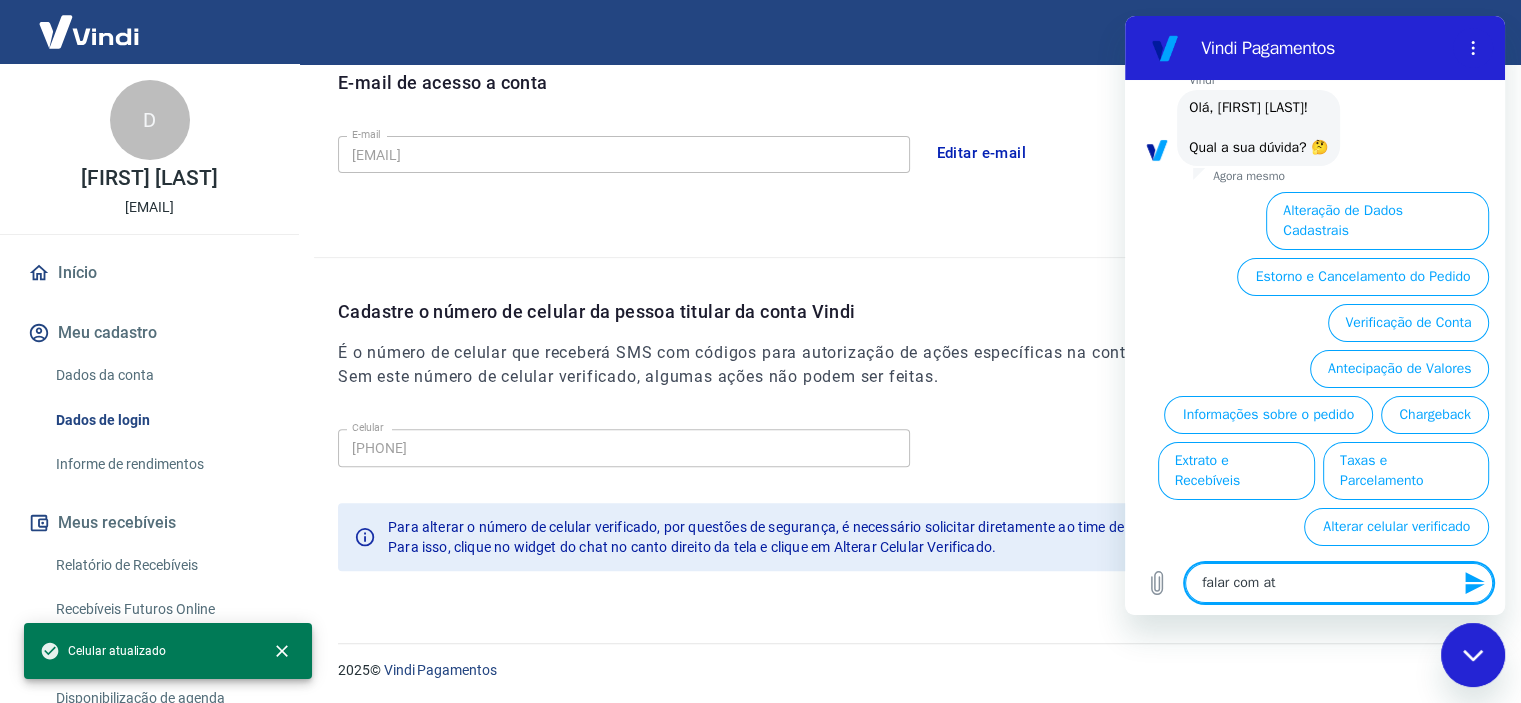 type on "falar com ata" 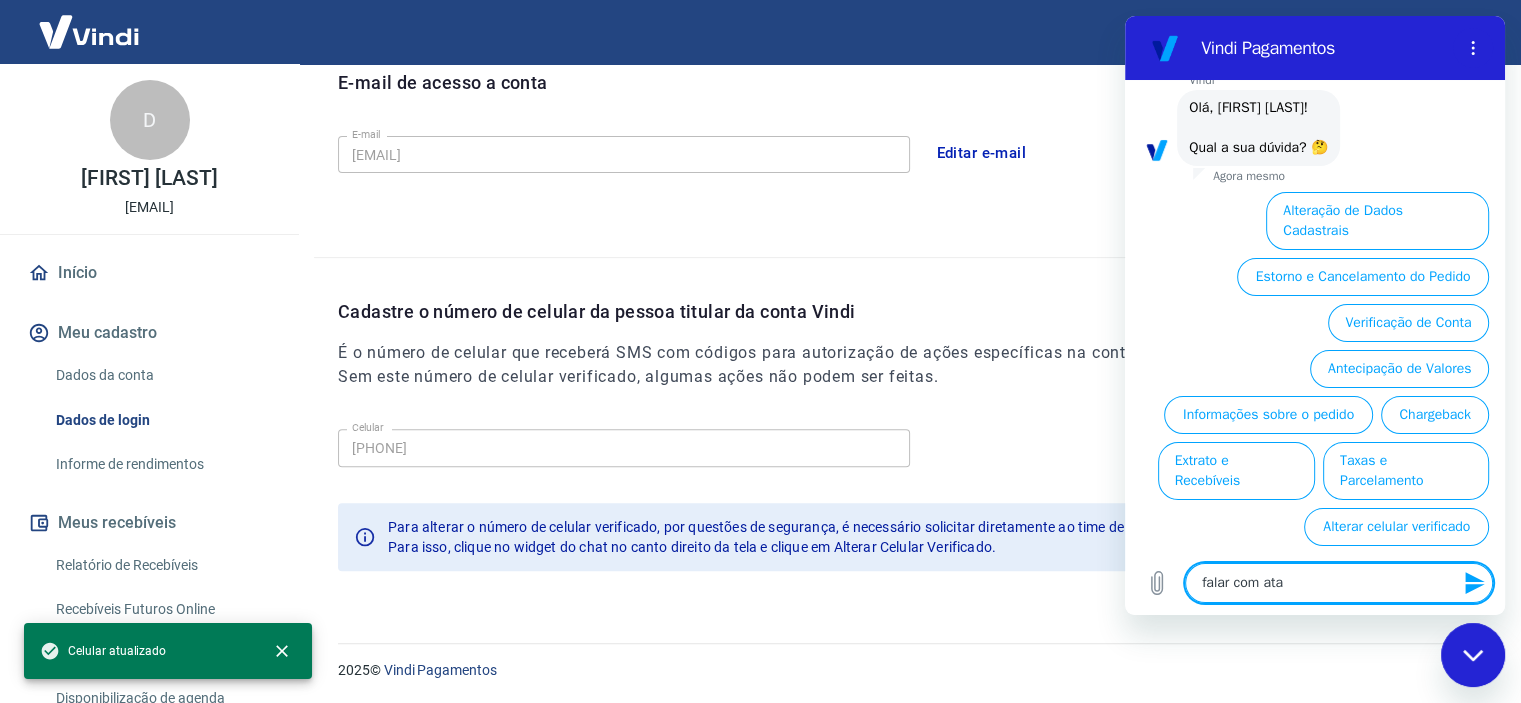 type on "falar com atae" 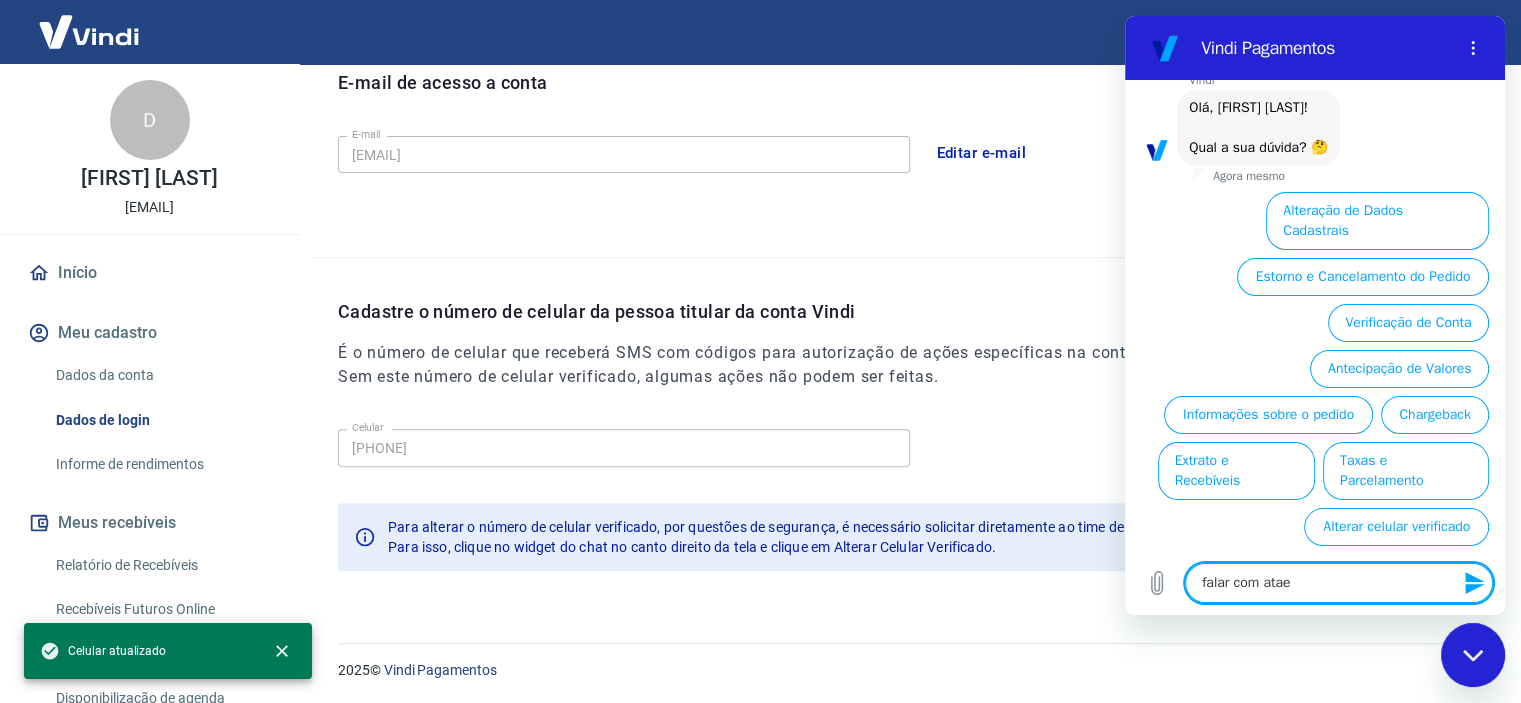 type on "falar com ataen" 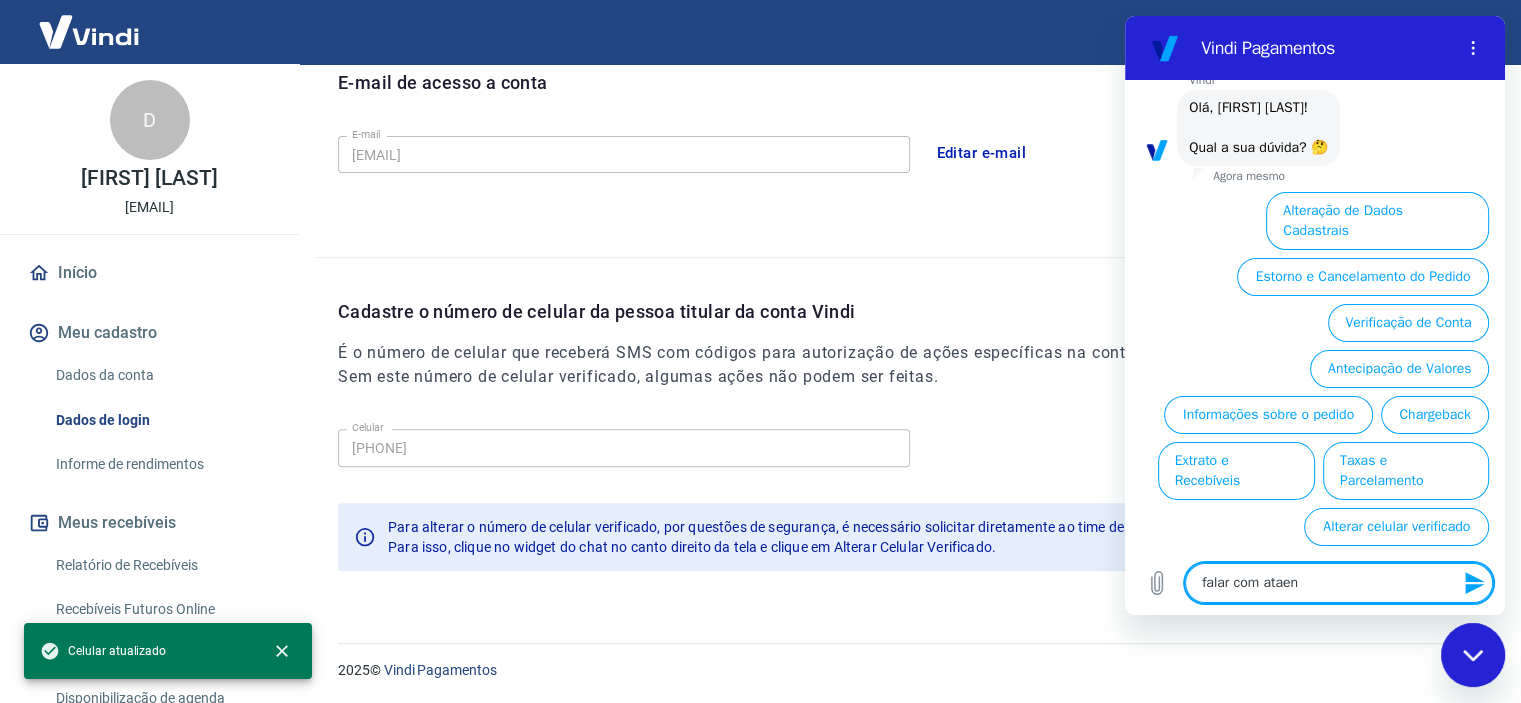 type on "falar com ataend" 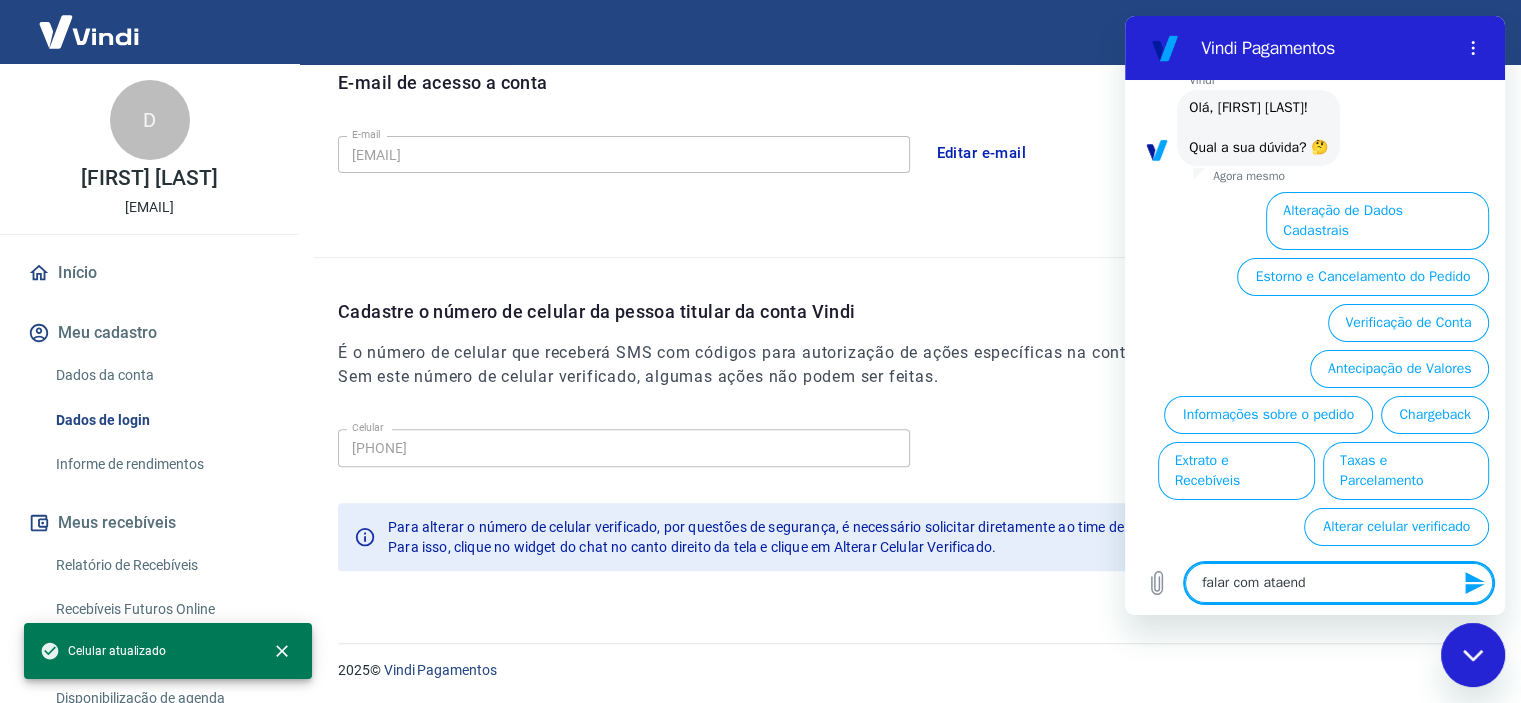 type on "falar com ataende" 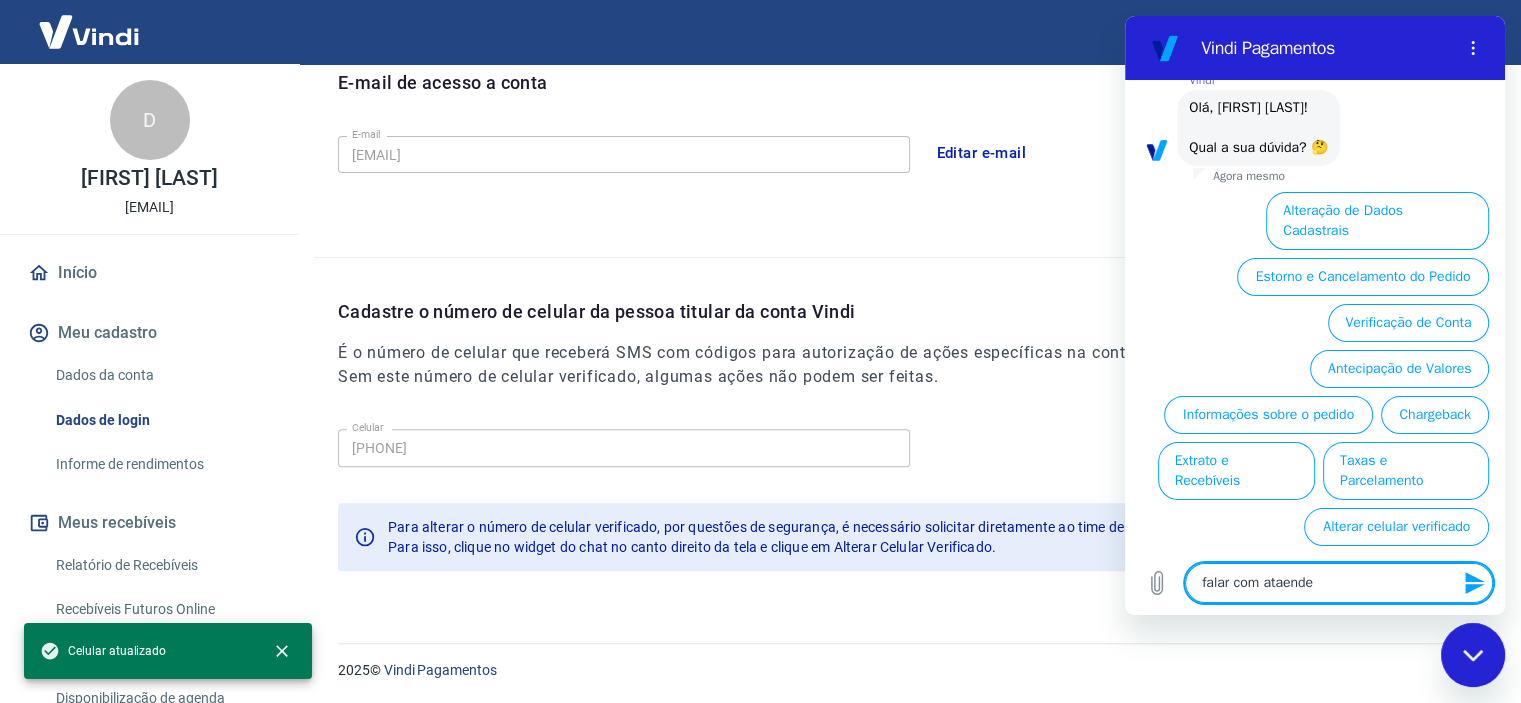 type on "falar com ataend" 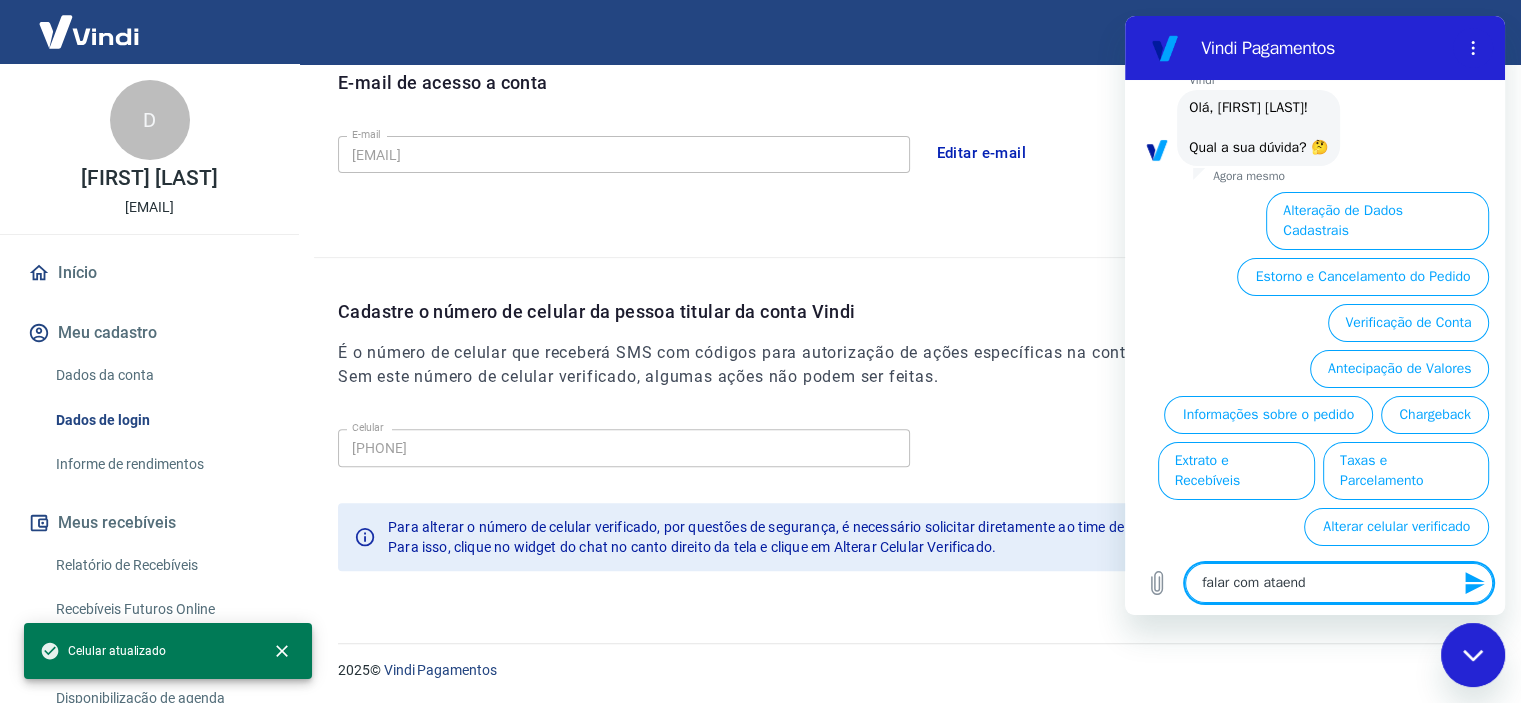 type on "falar com ataen" 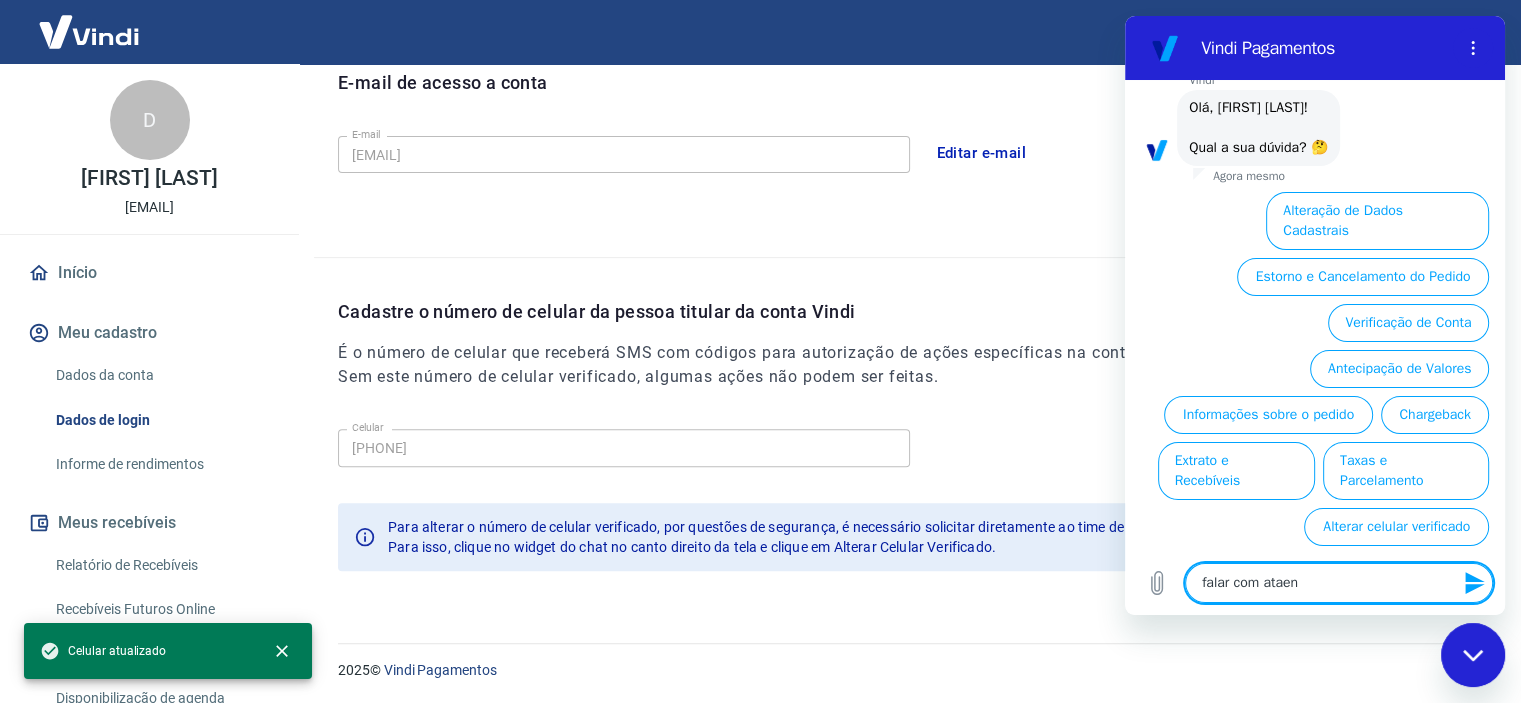 type on "falar com atae" 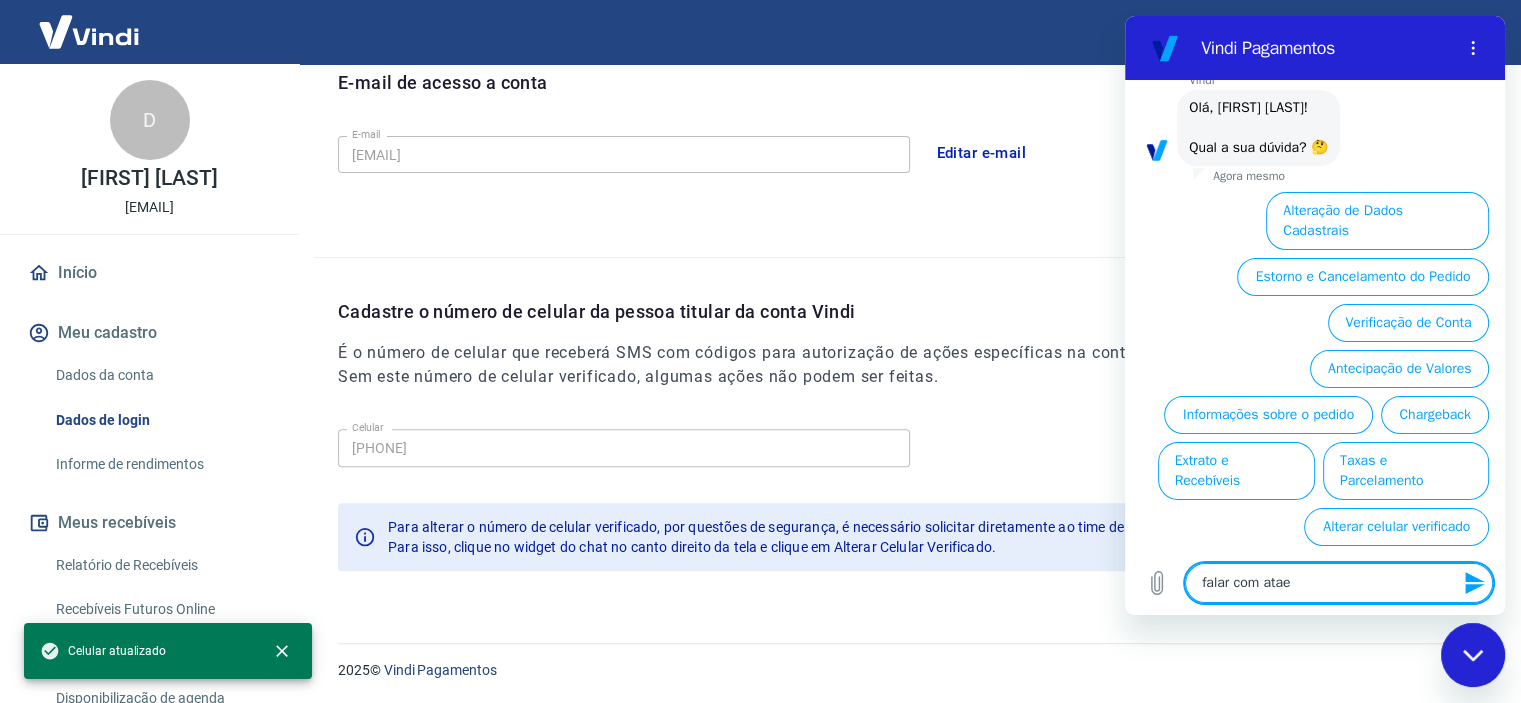type on "falar com ata" 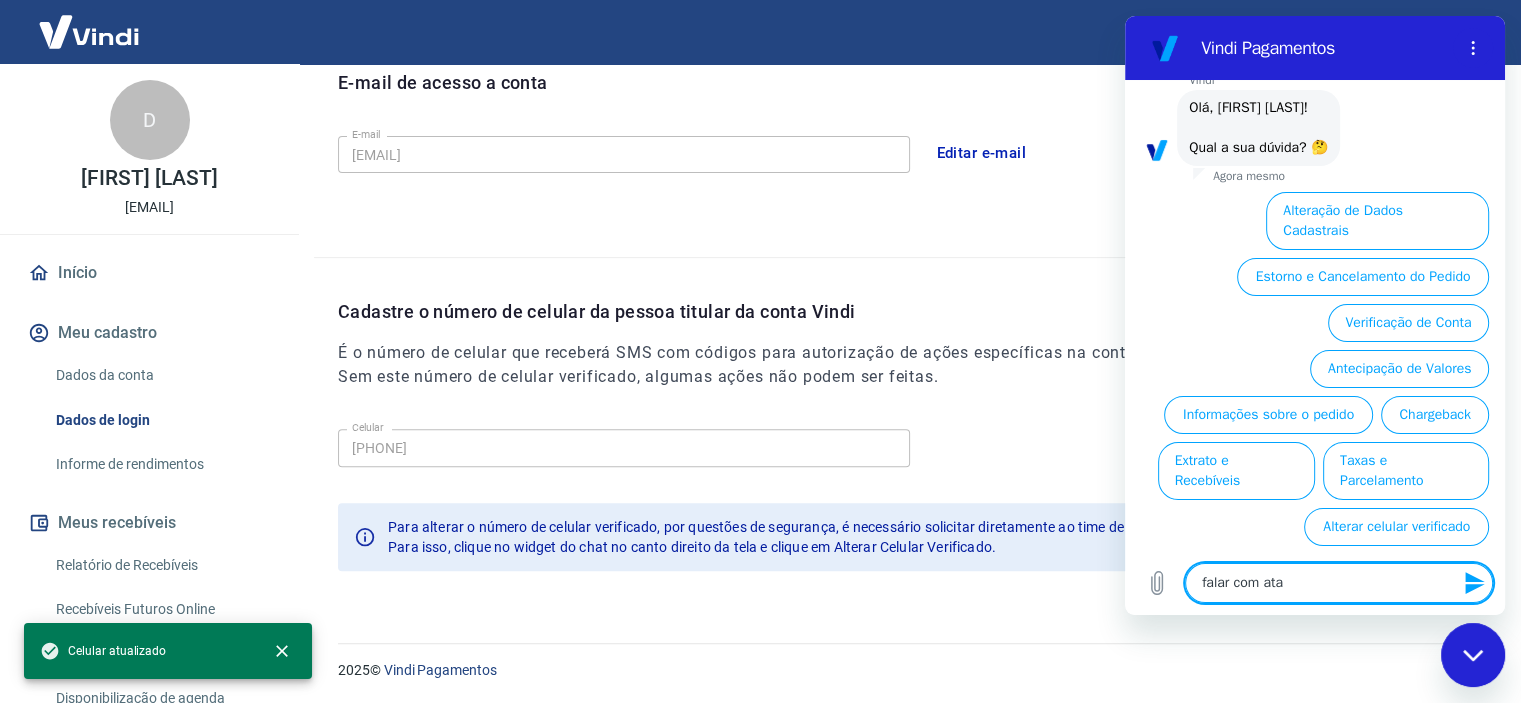 type on "falar com at" 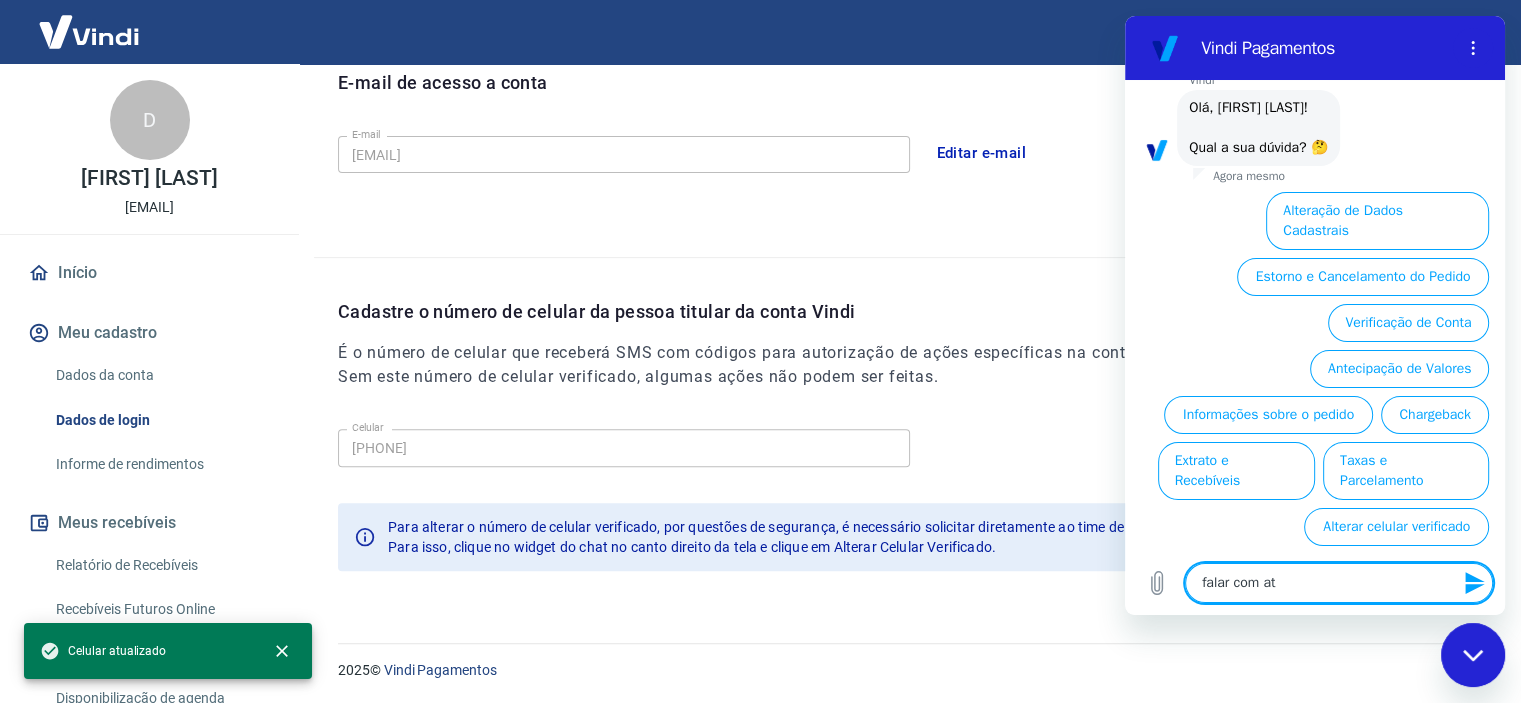 type on "falar com ate" 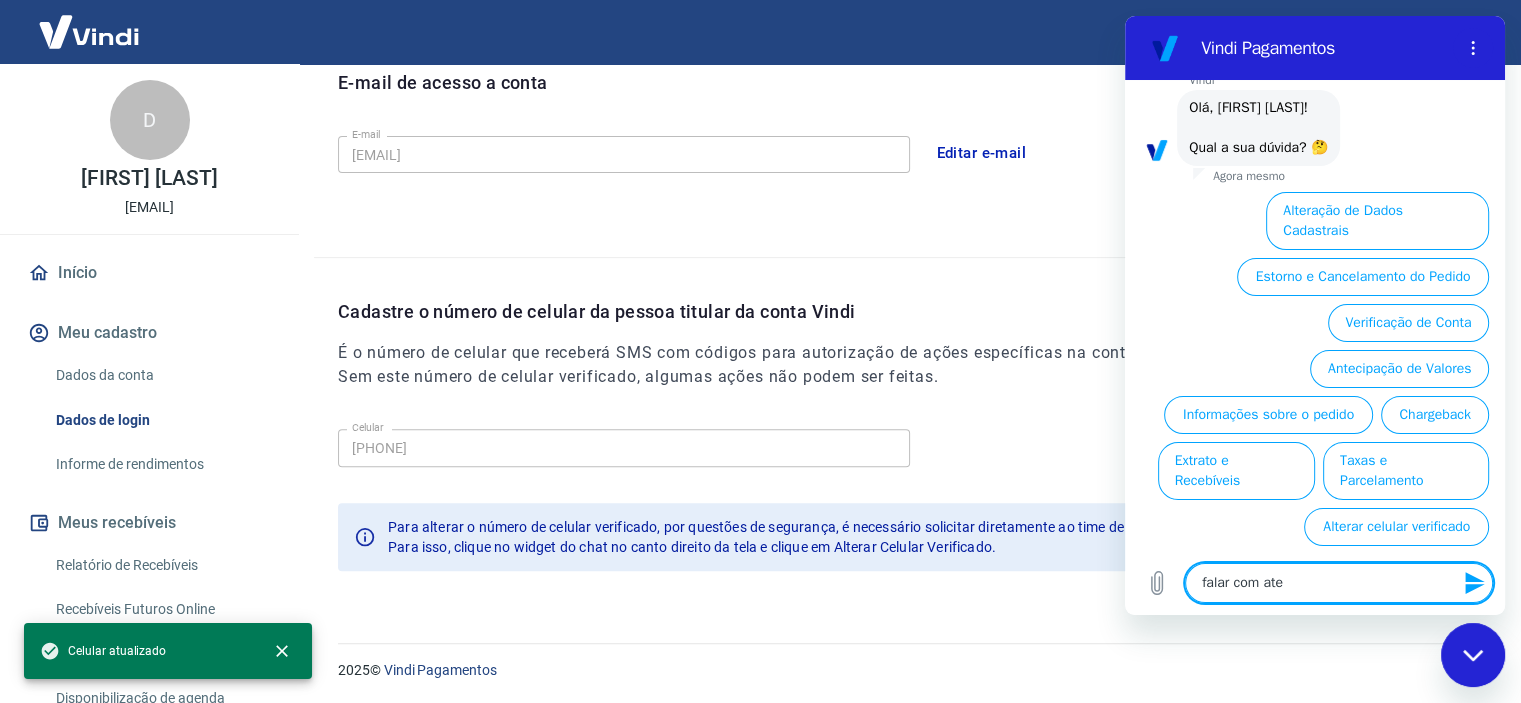 type on "falar com aten" 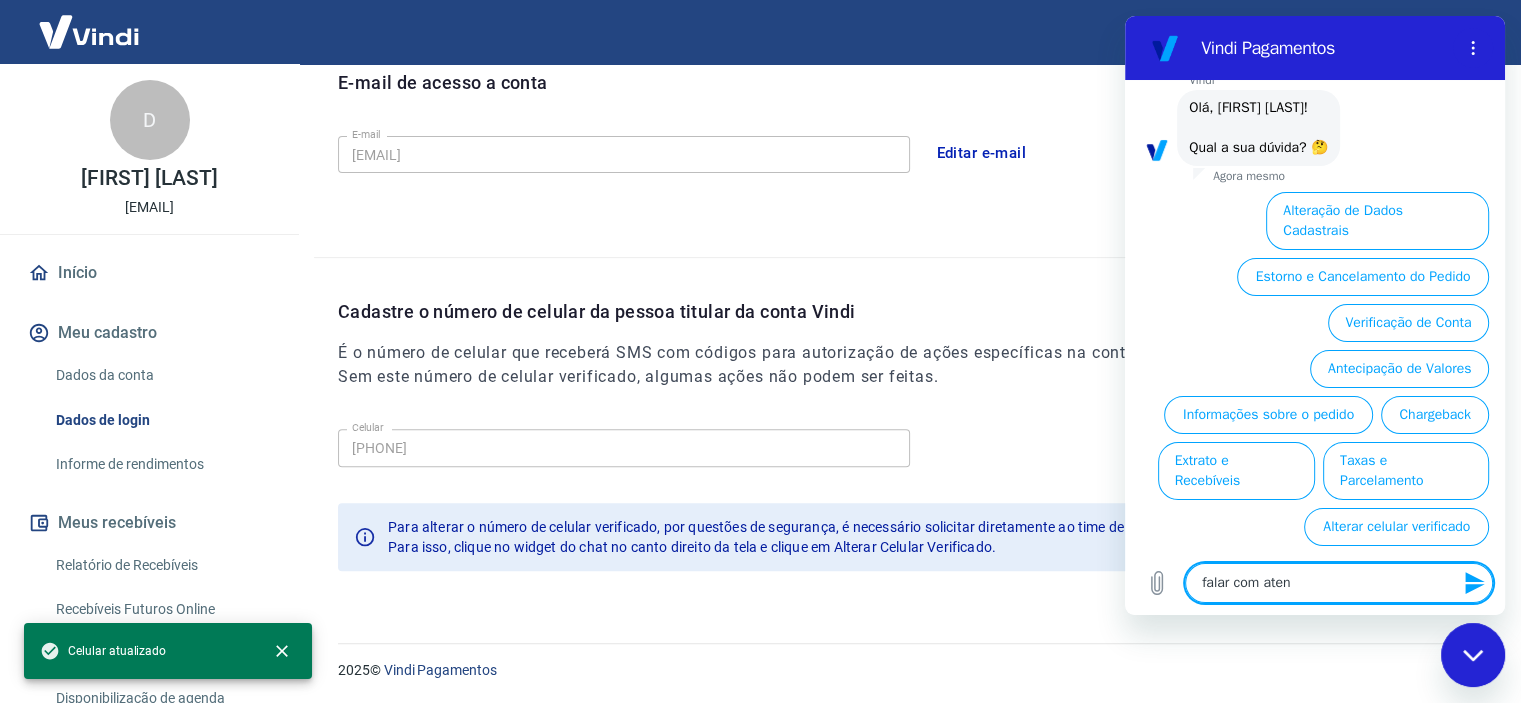 type on "falar com atend" 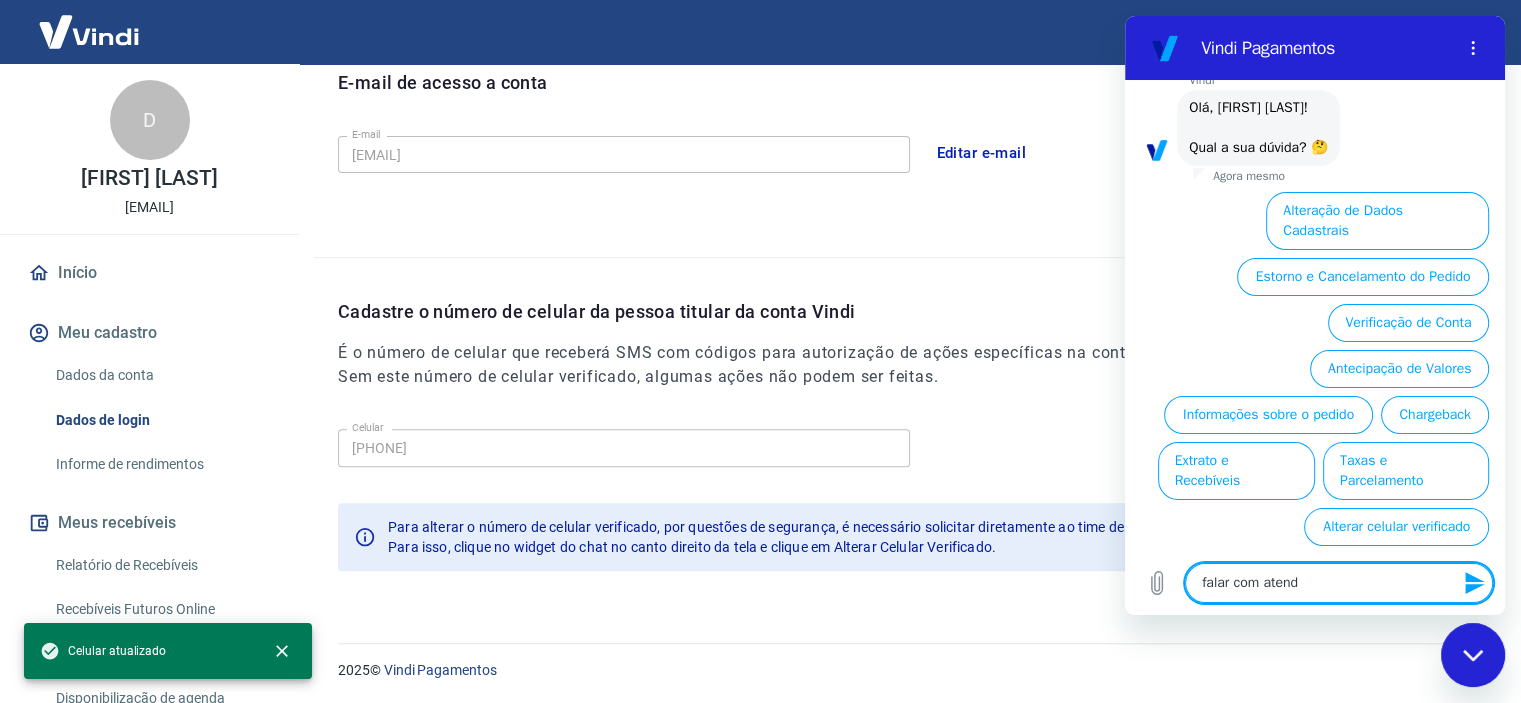 type on "falar com atende" 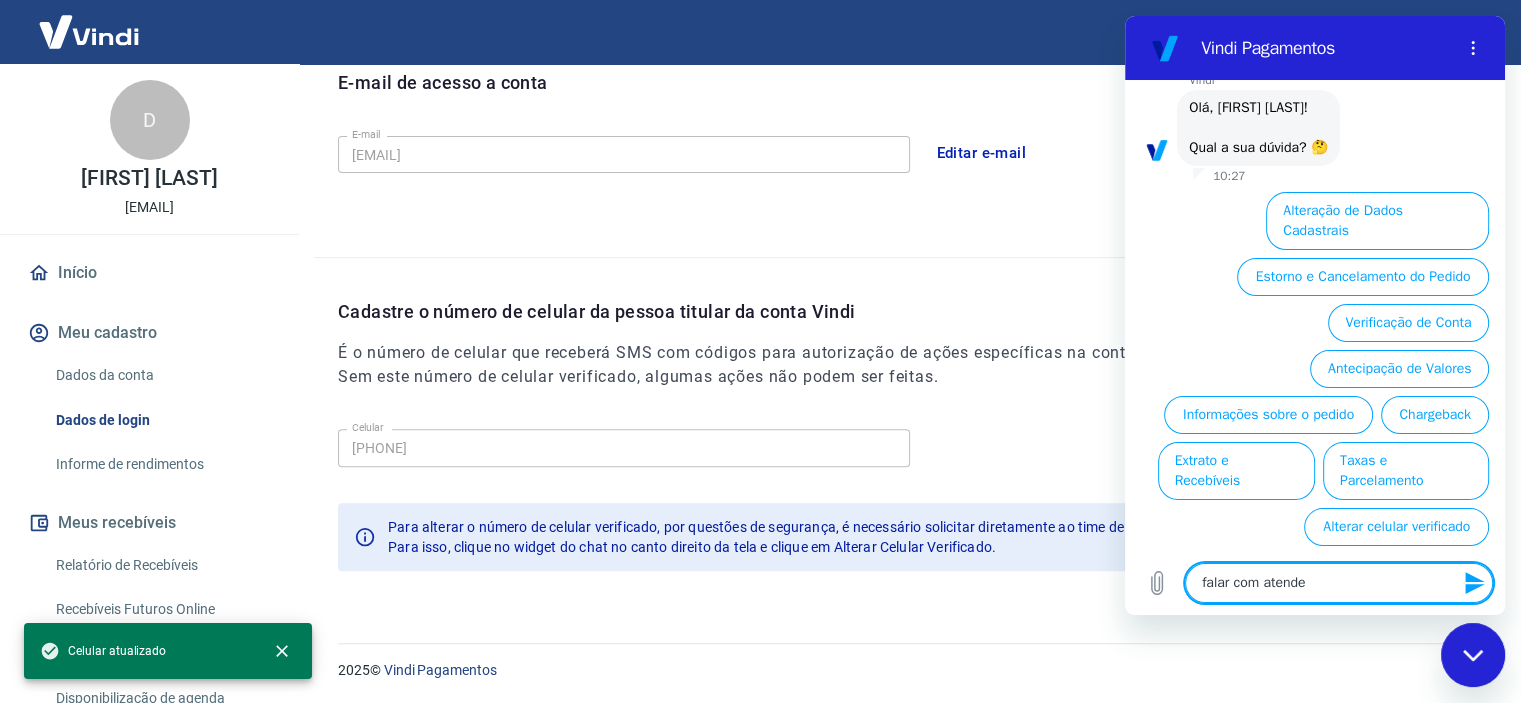 type on "falar com atenden" 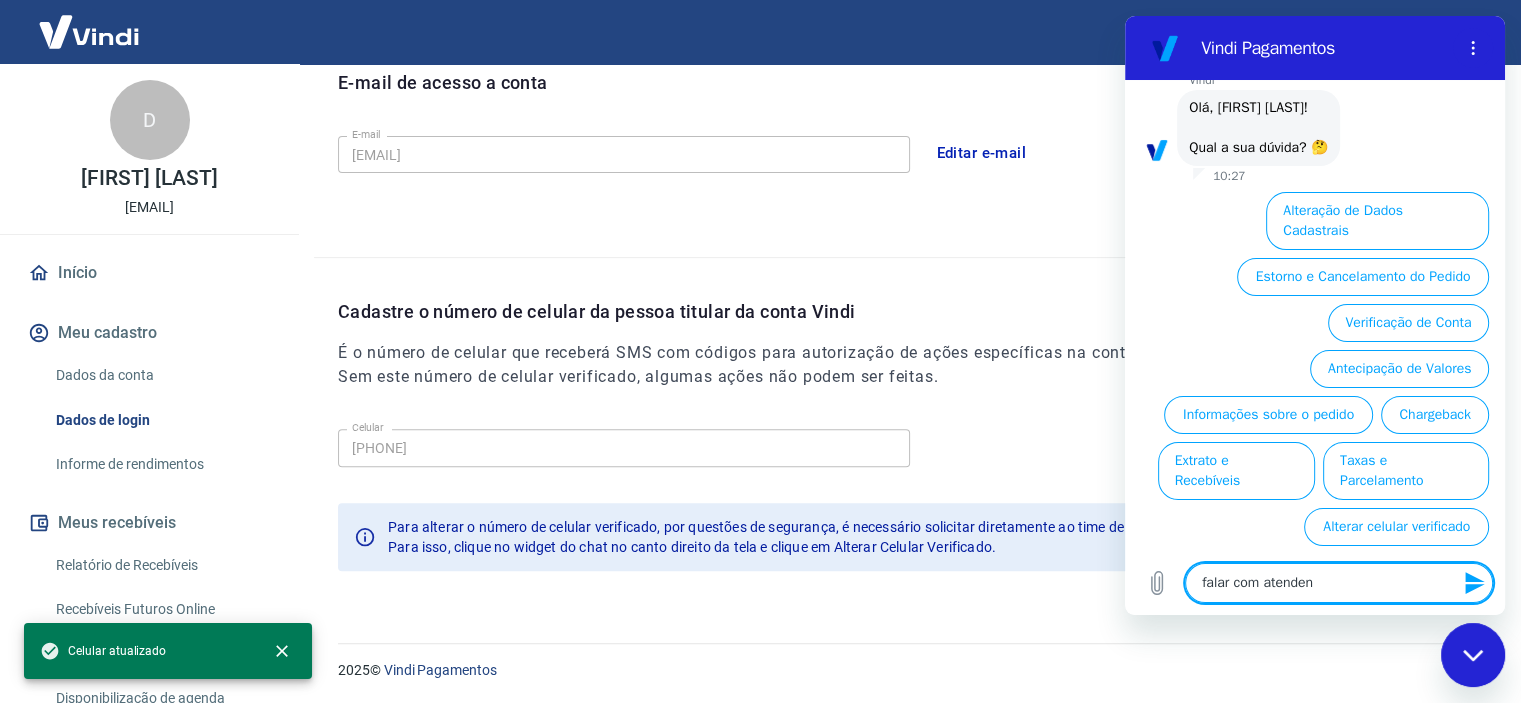 type on "falar com atendent" 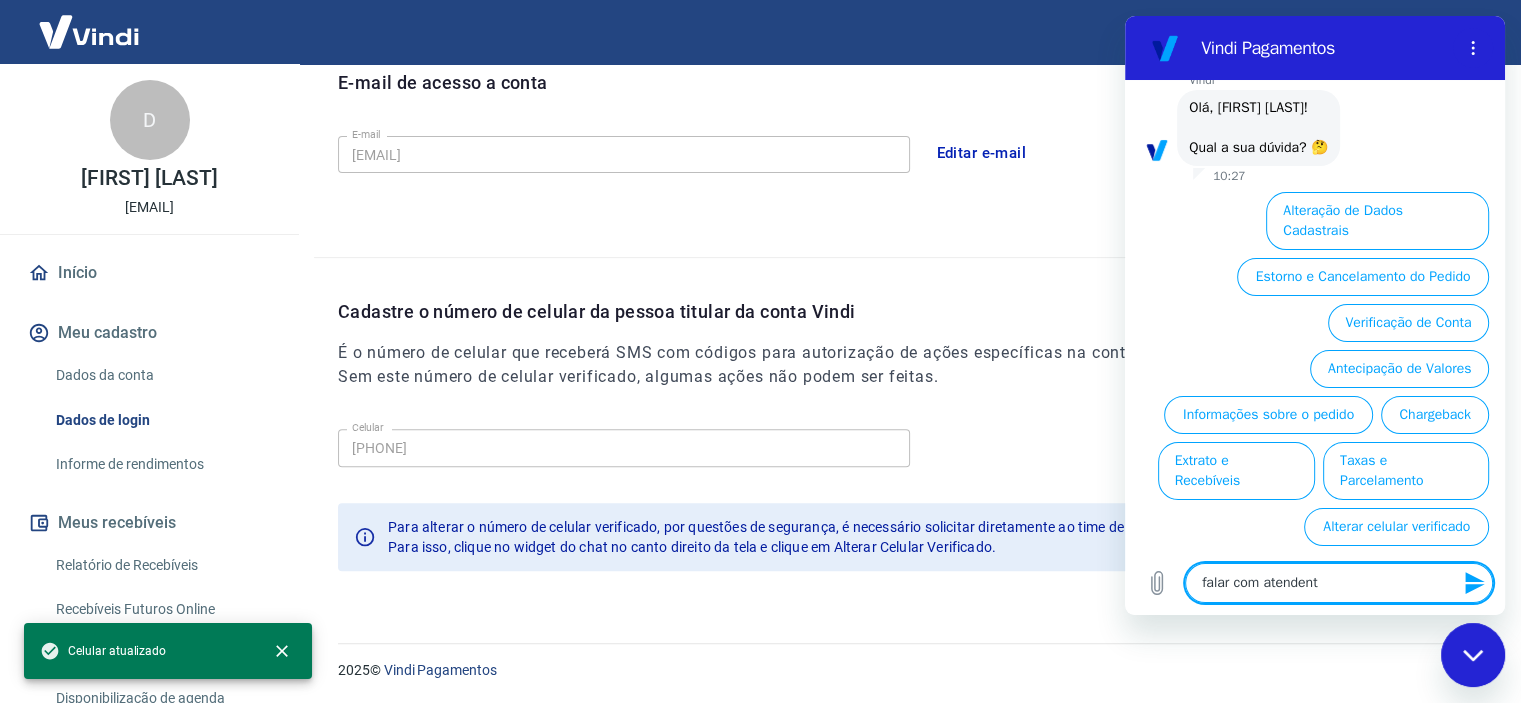 type on "falar com atendente" 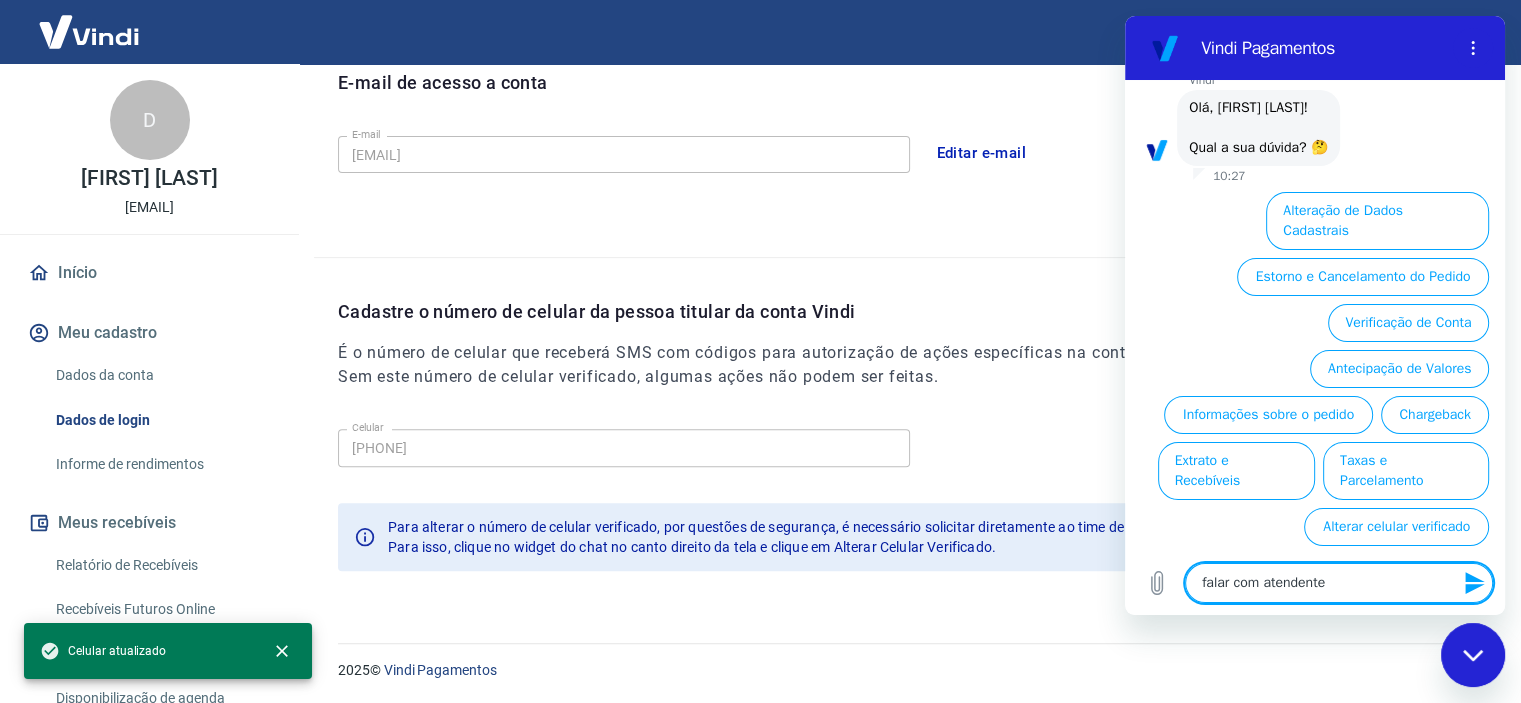 type 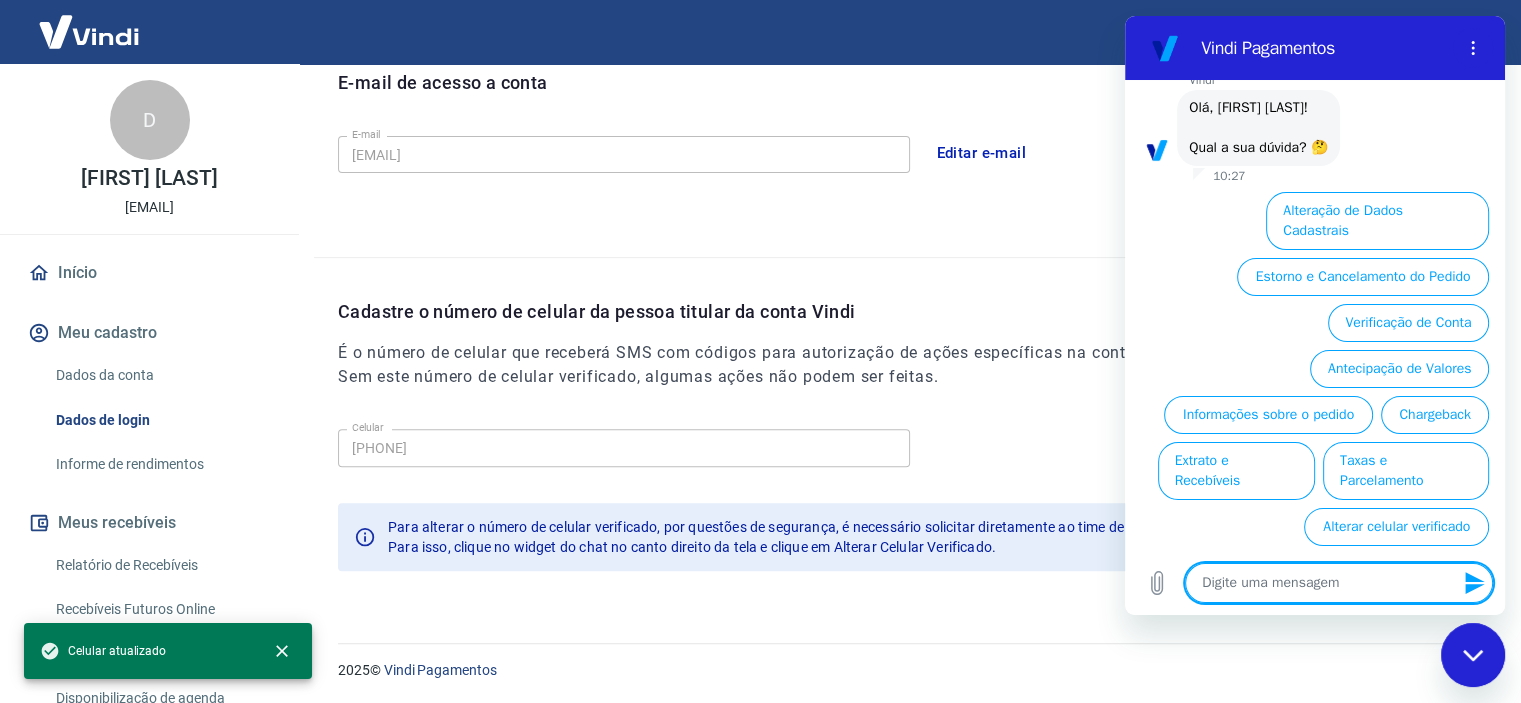 scroll, scrollTop: 0, scrollLeft: 0, axis: both 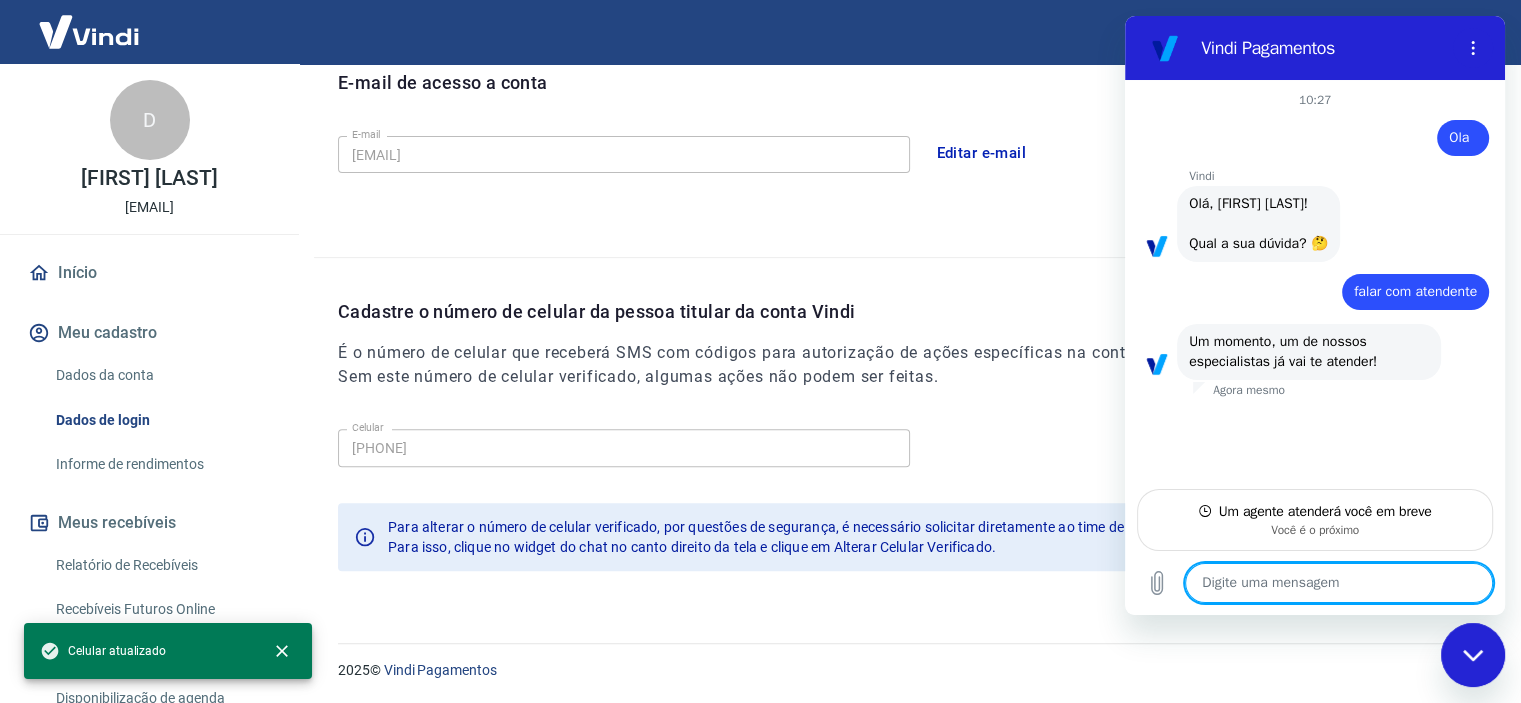 click at bounding box center (1339, 583) 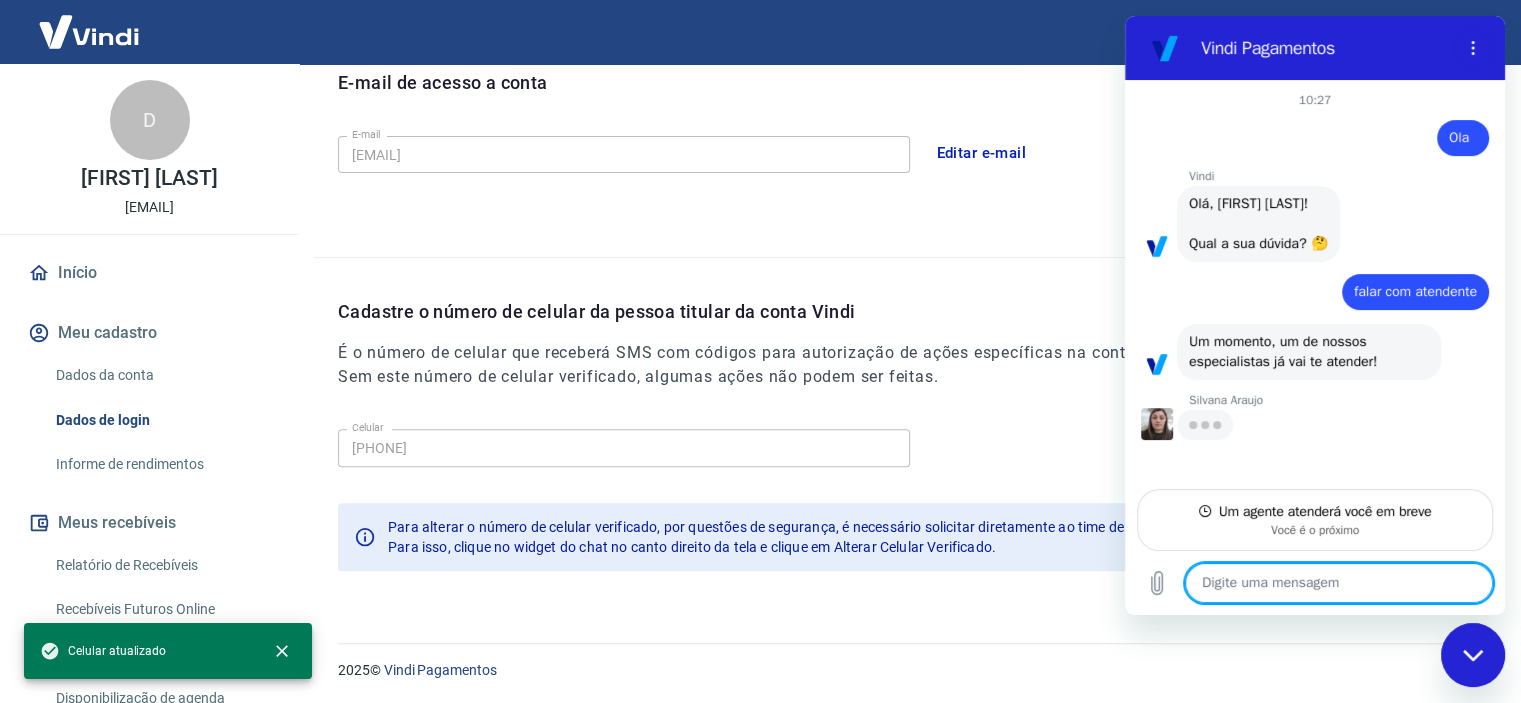 type on "x" 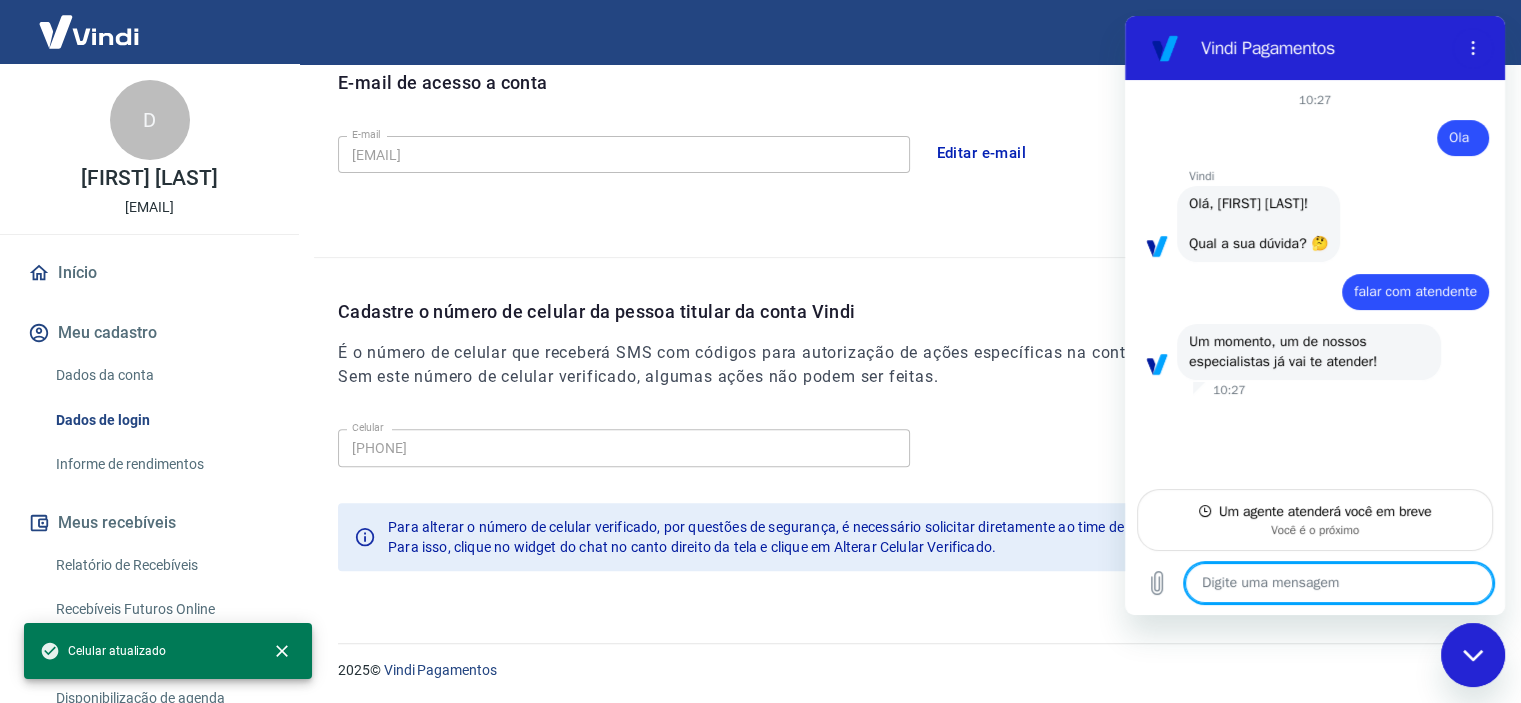 click at bounding box center (1339, 583) 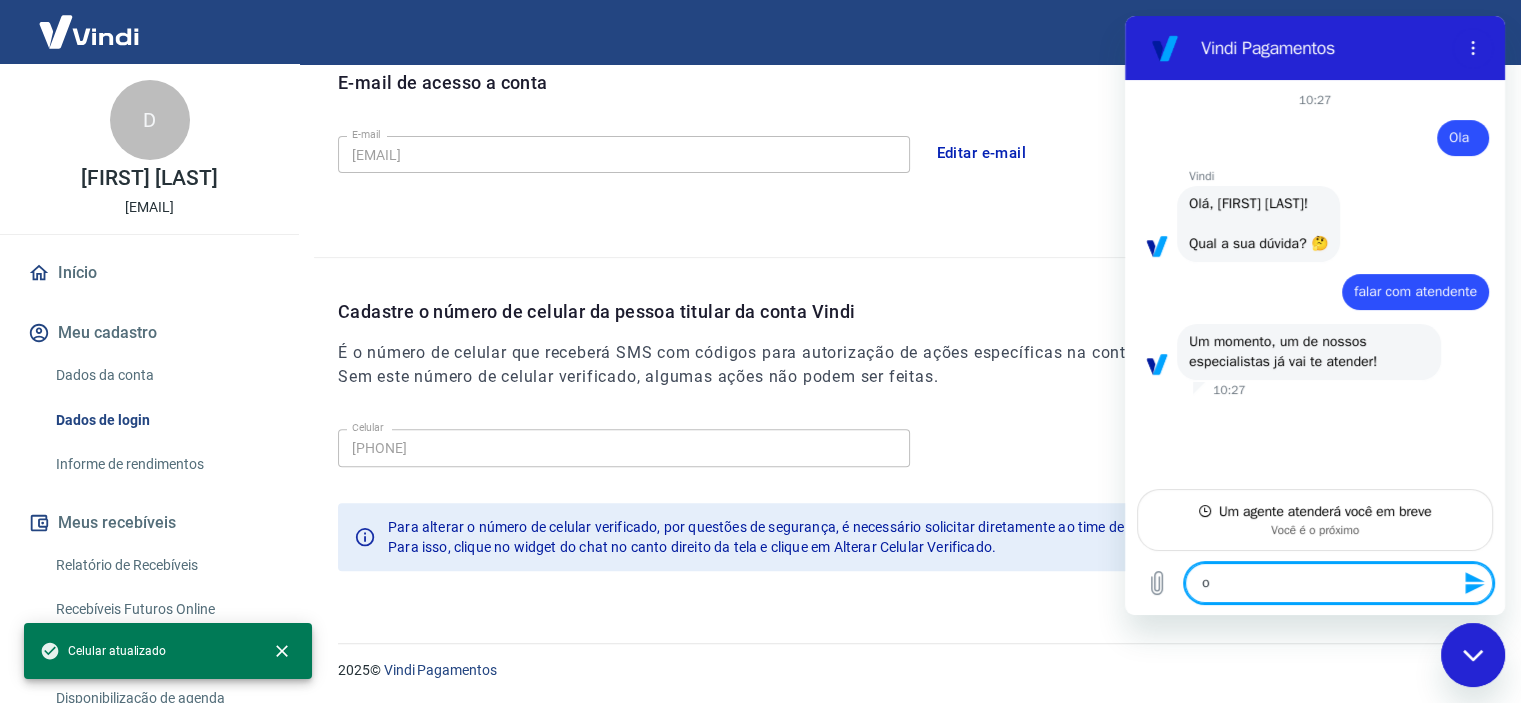 type on "ok" 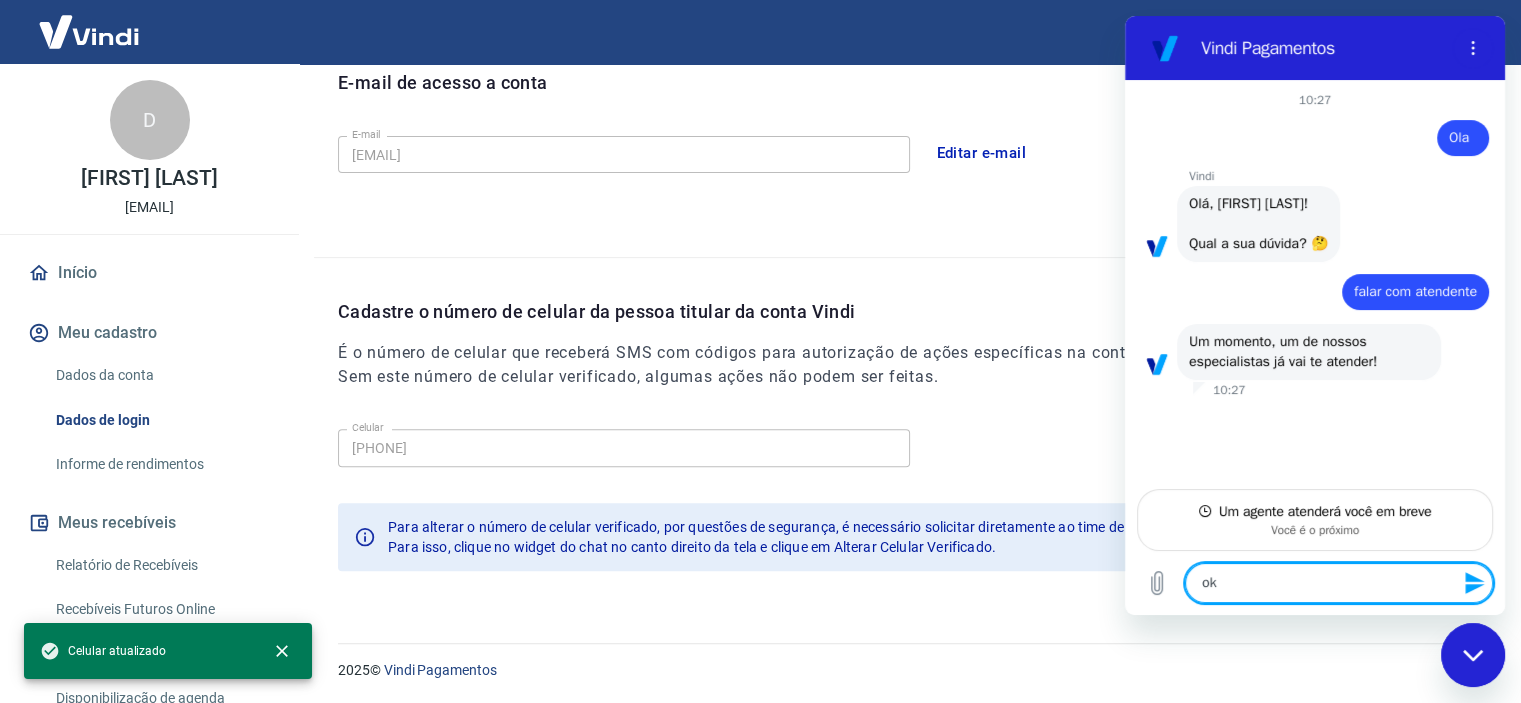type 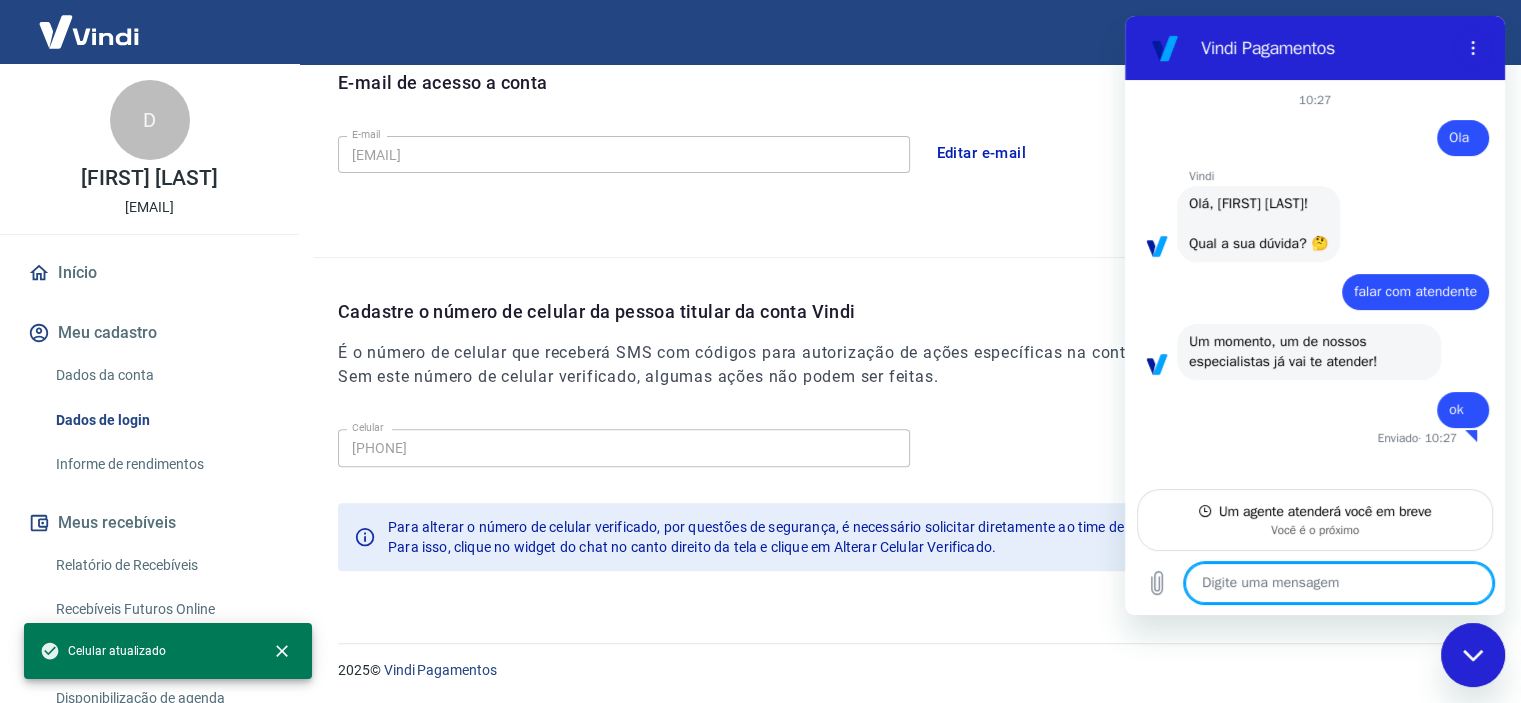 scroll, scrollTop: 0, scrollLeft: 0, axis: both 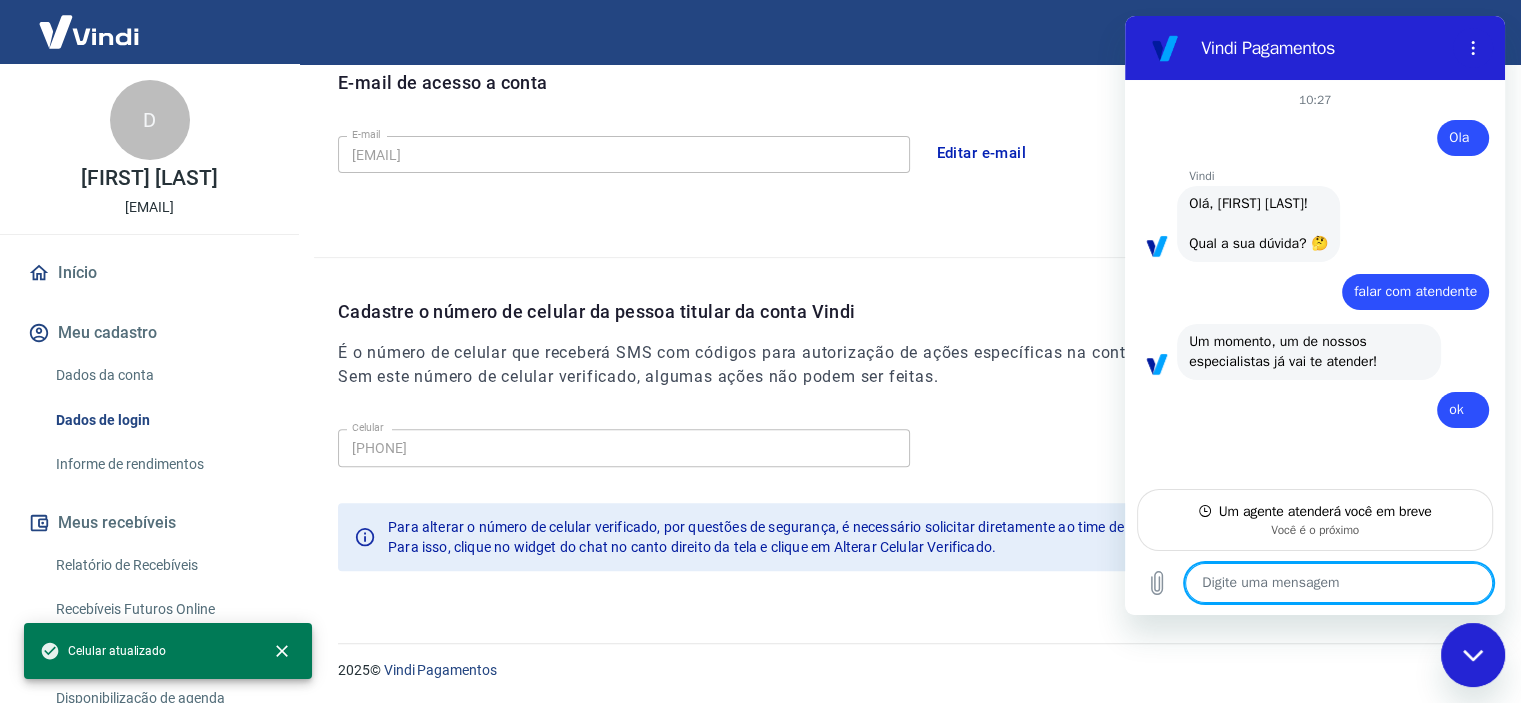 type on "x" 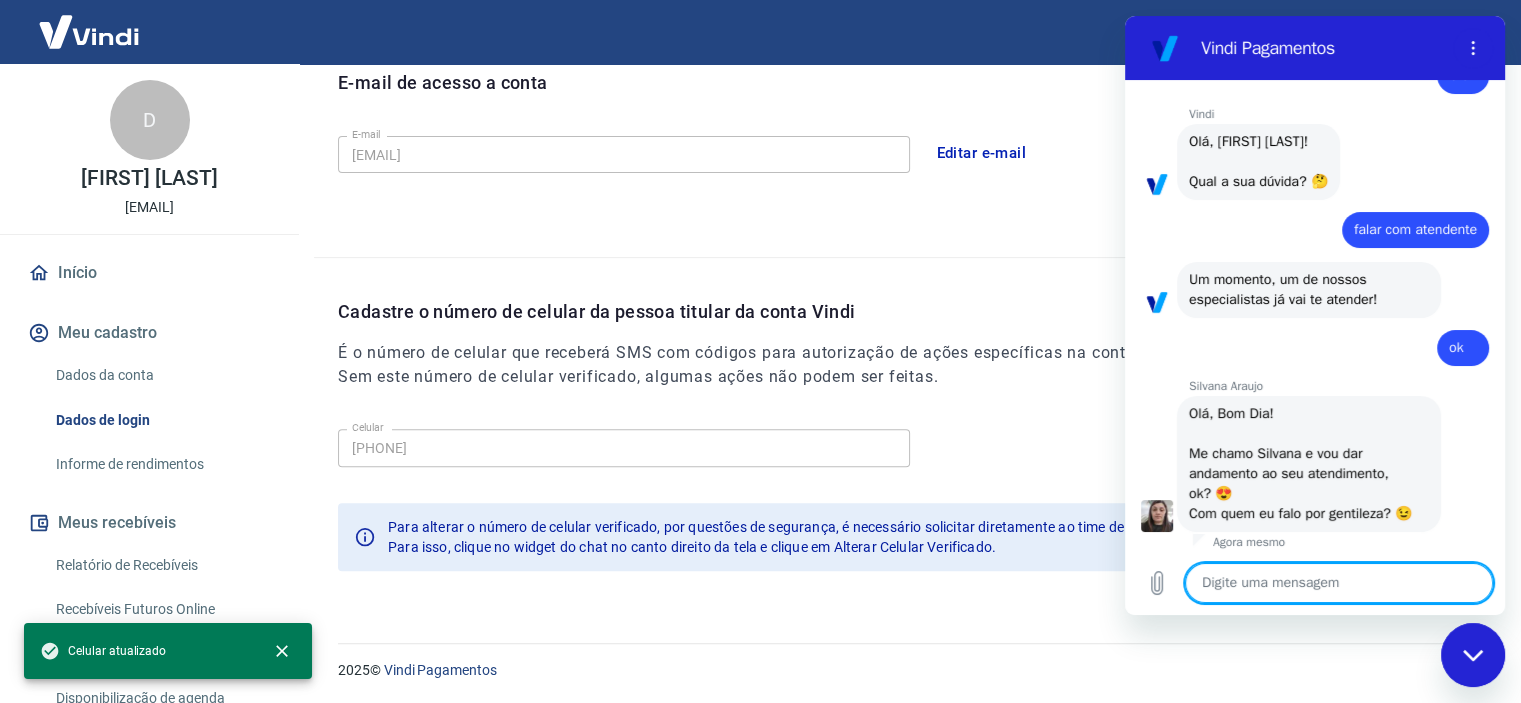 scroll, scrollTop: 105, scrollLeft: 0, axis: vertical 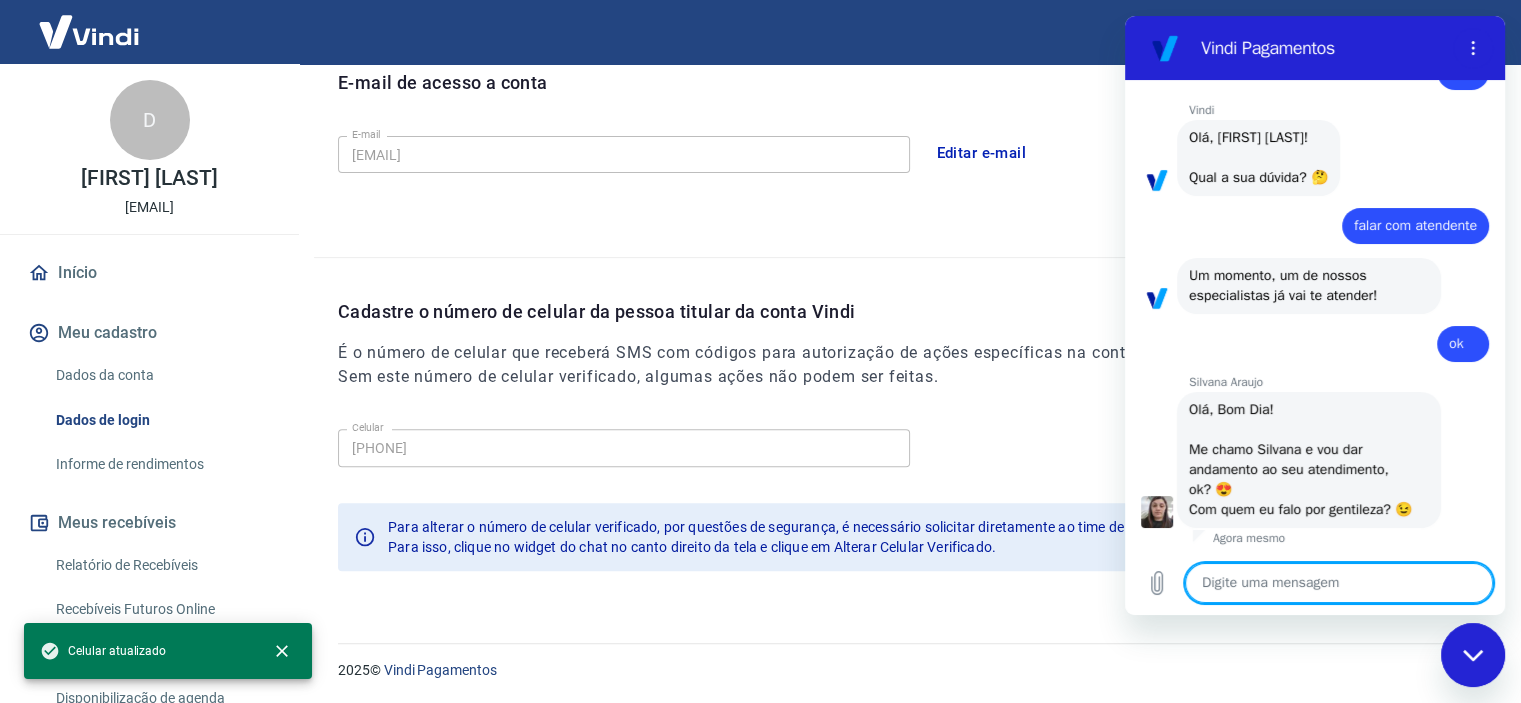 type on "O" 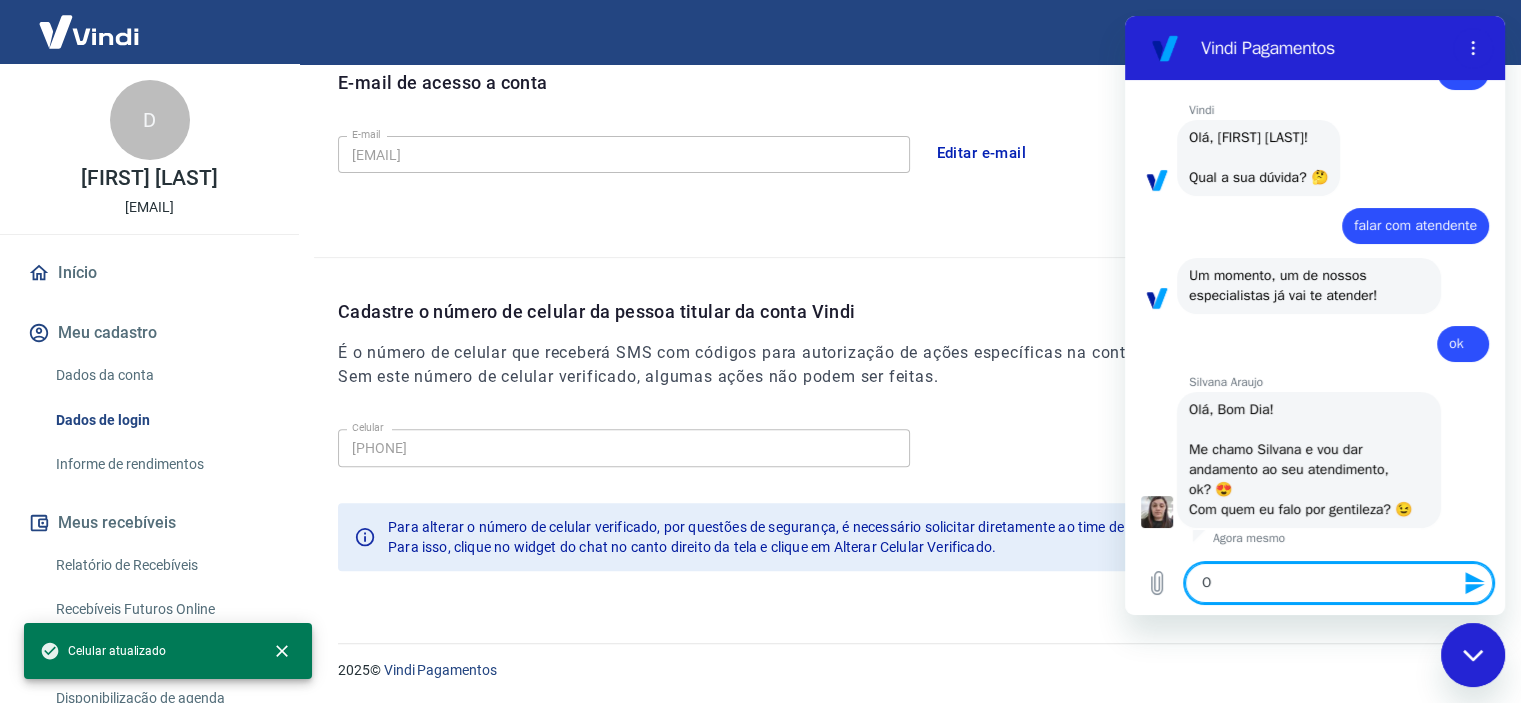 type on "Oi" 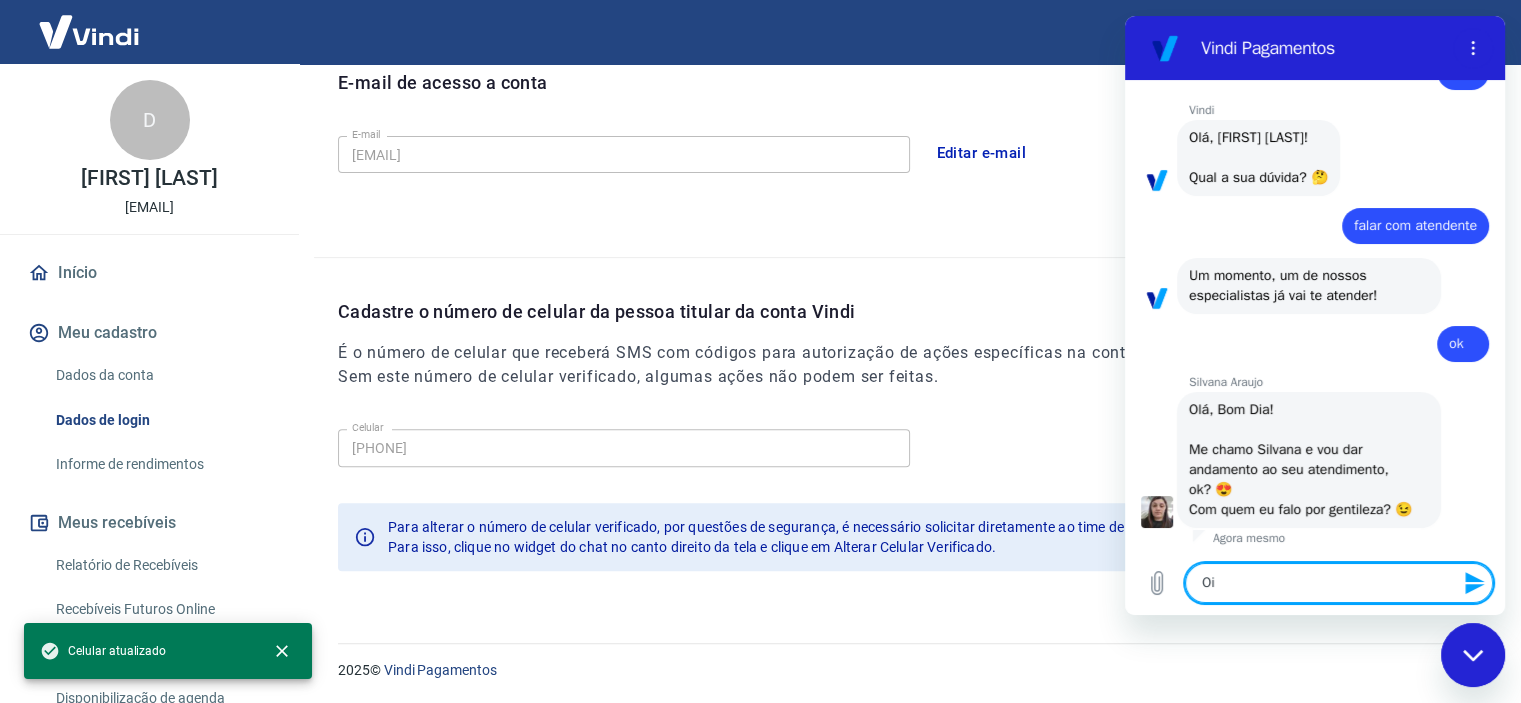 type on "x" 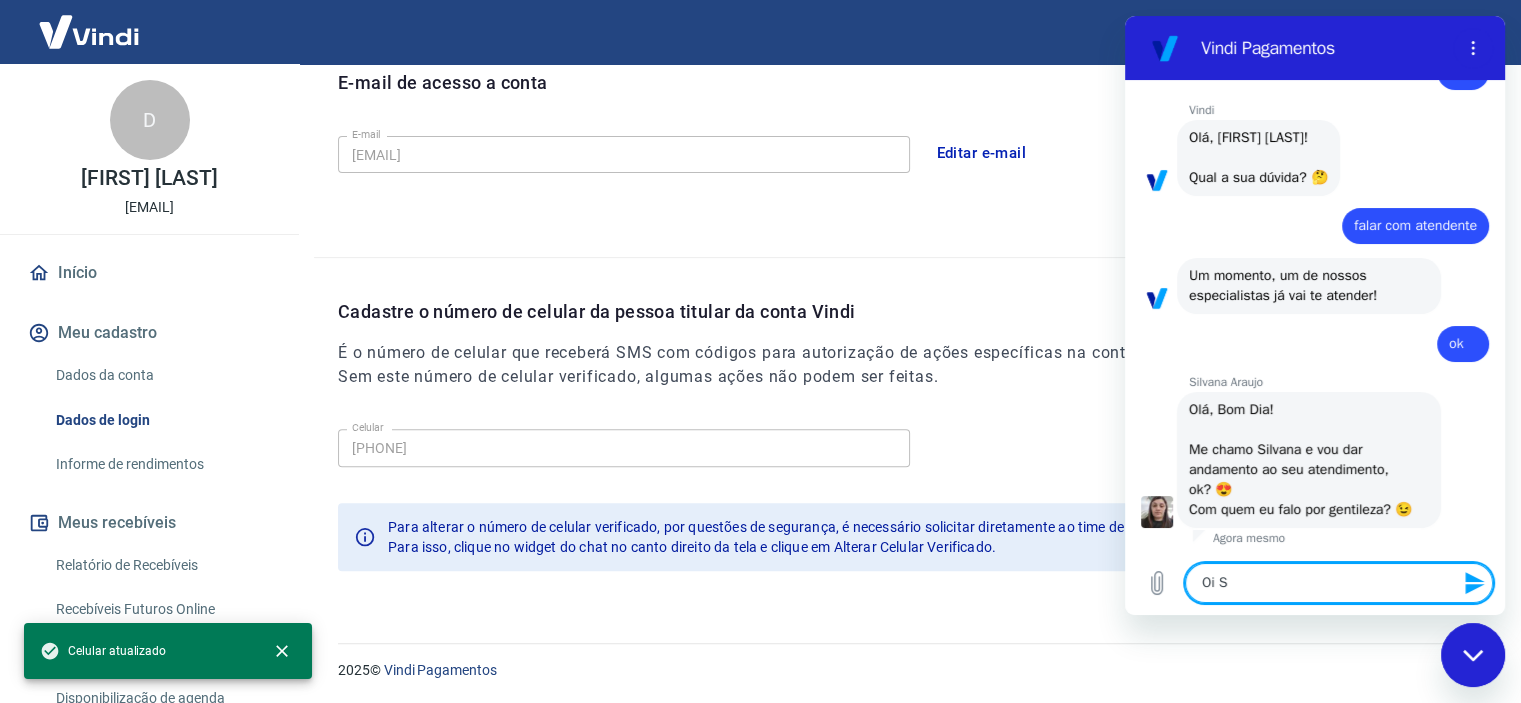 type on "Oi Si" 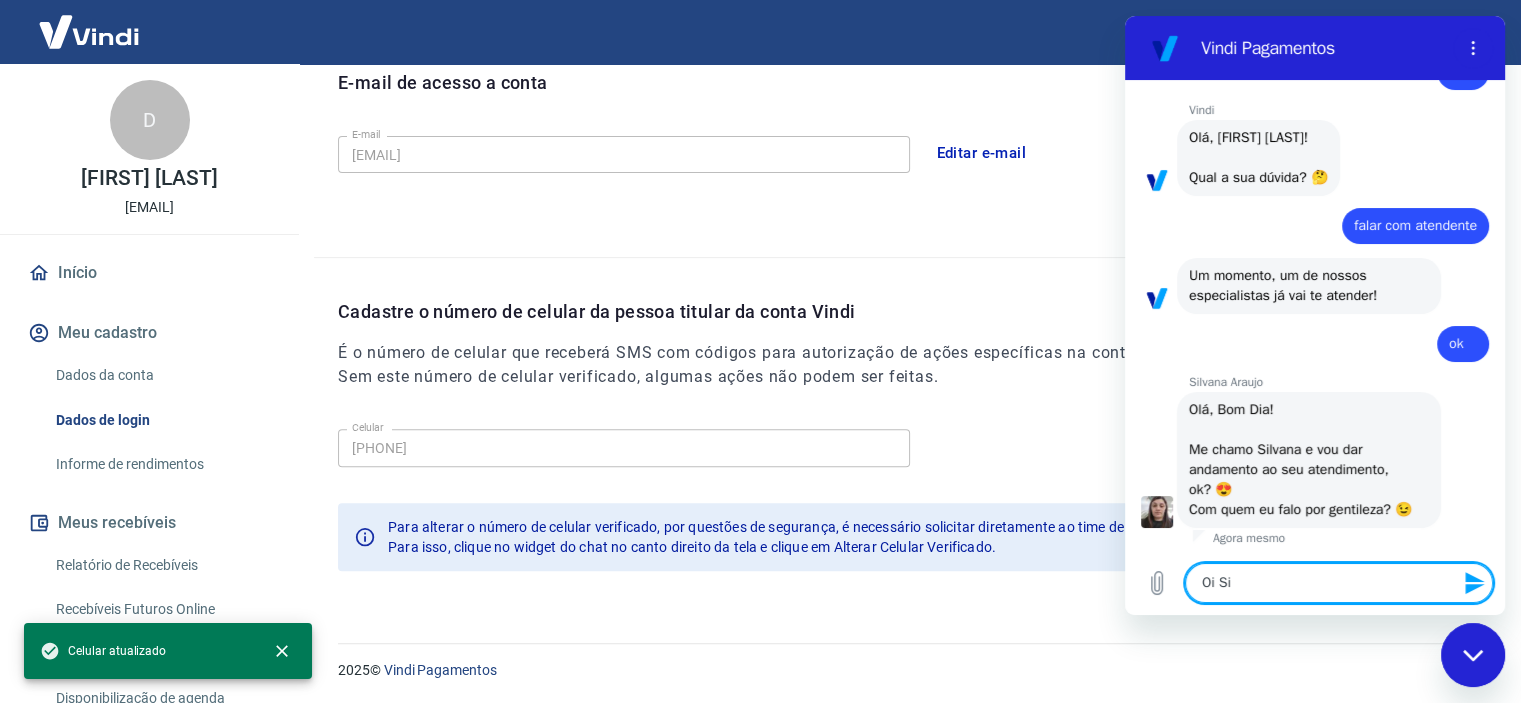 type on "Oi Sil" 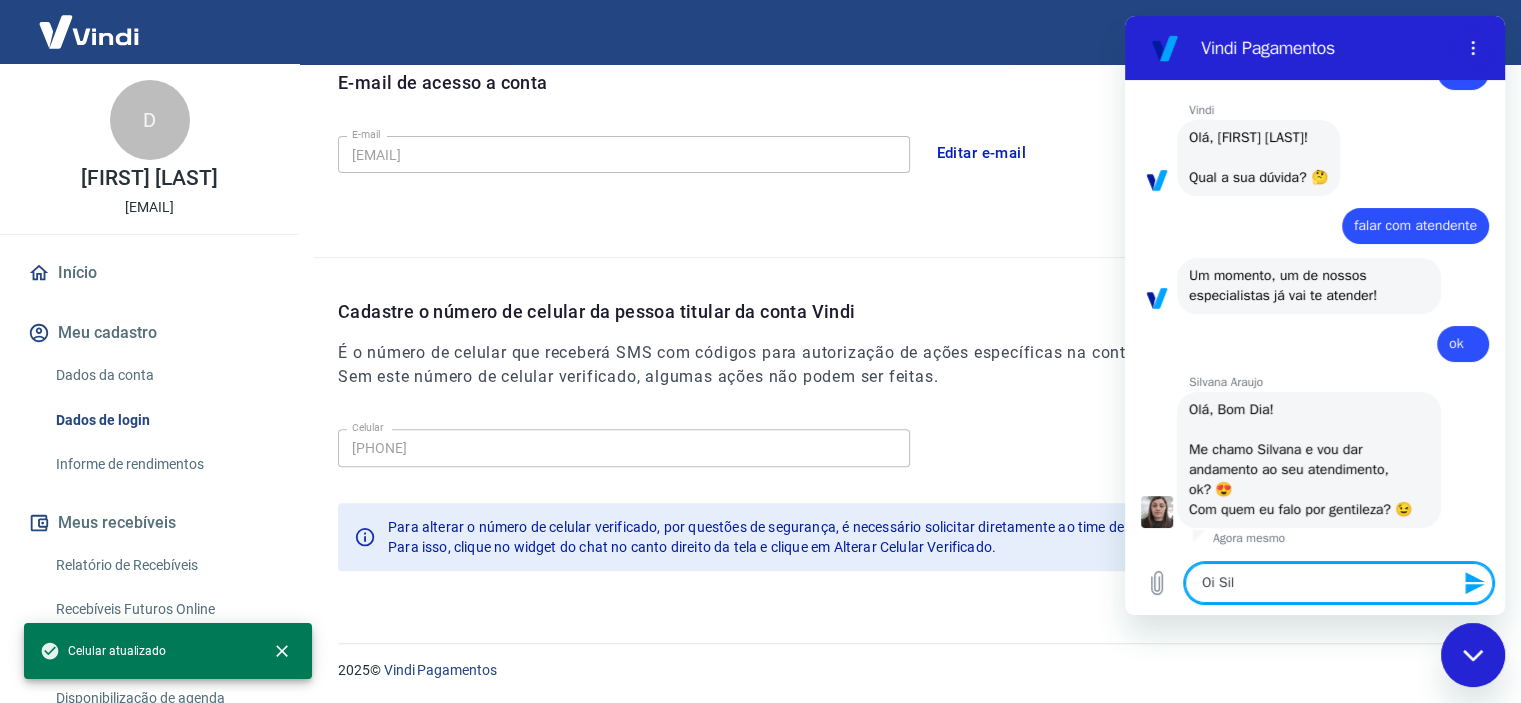 type on "Oi Silv" 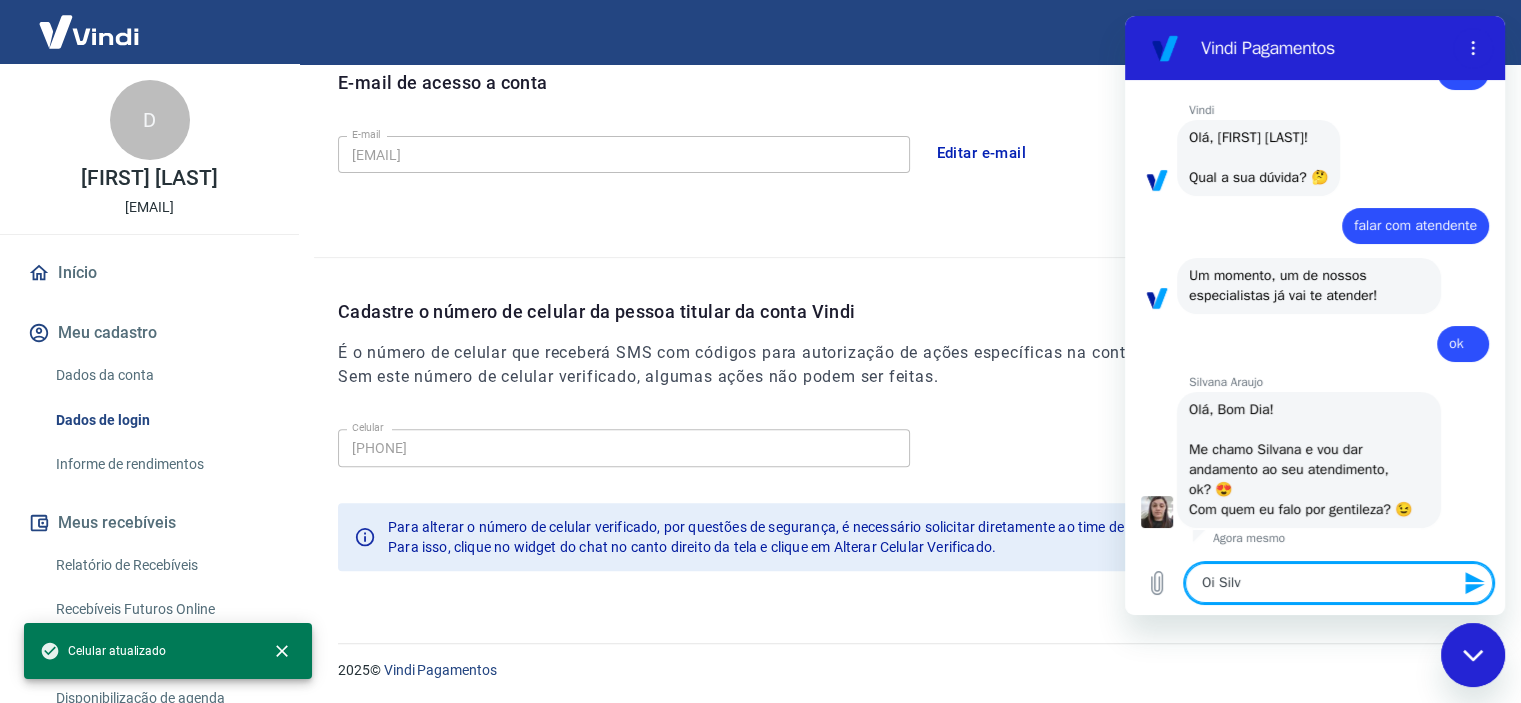 type on "Oi Silva" 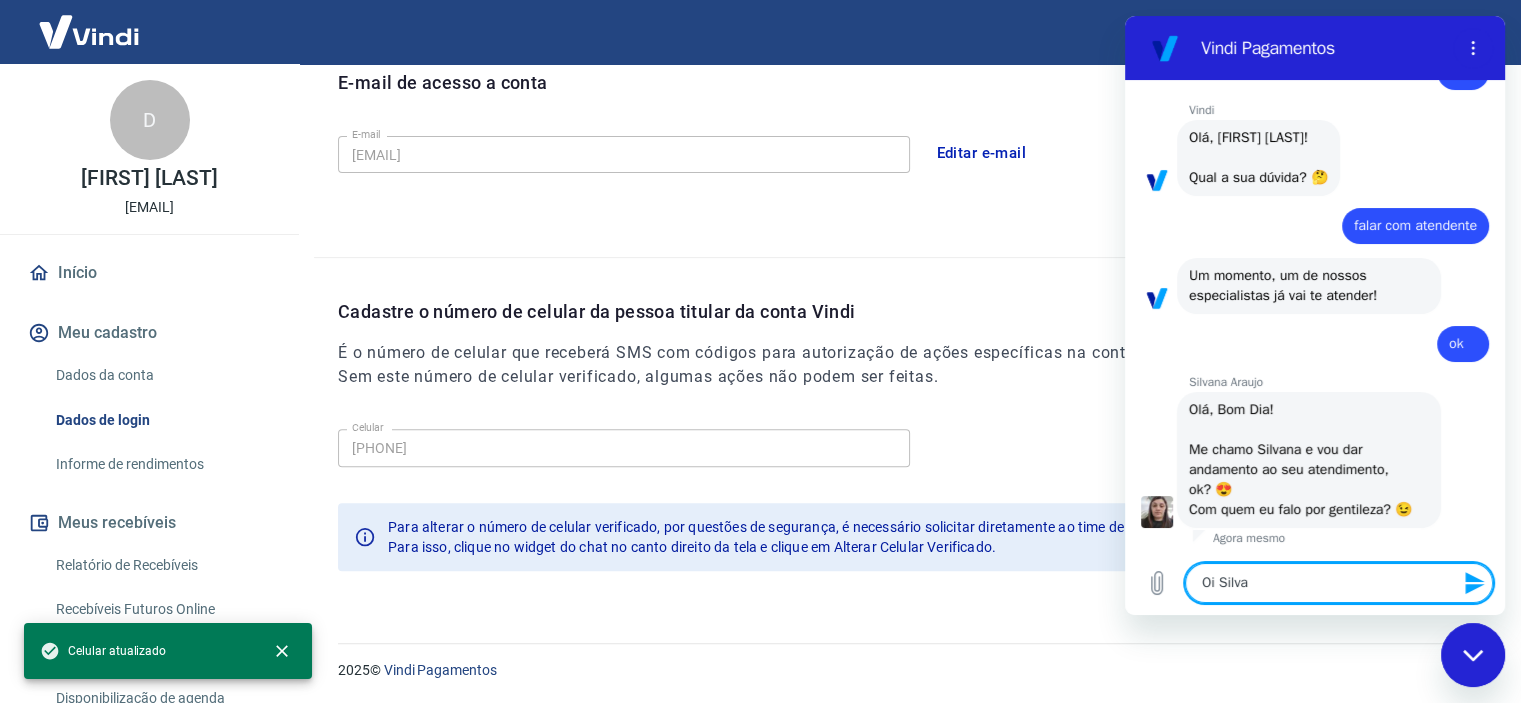 type on "Oi [PERSON]" 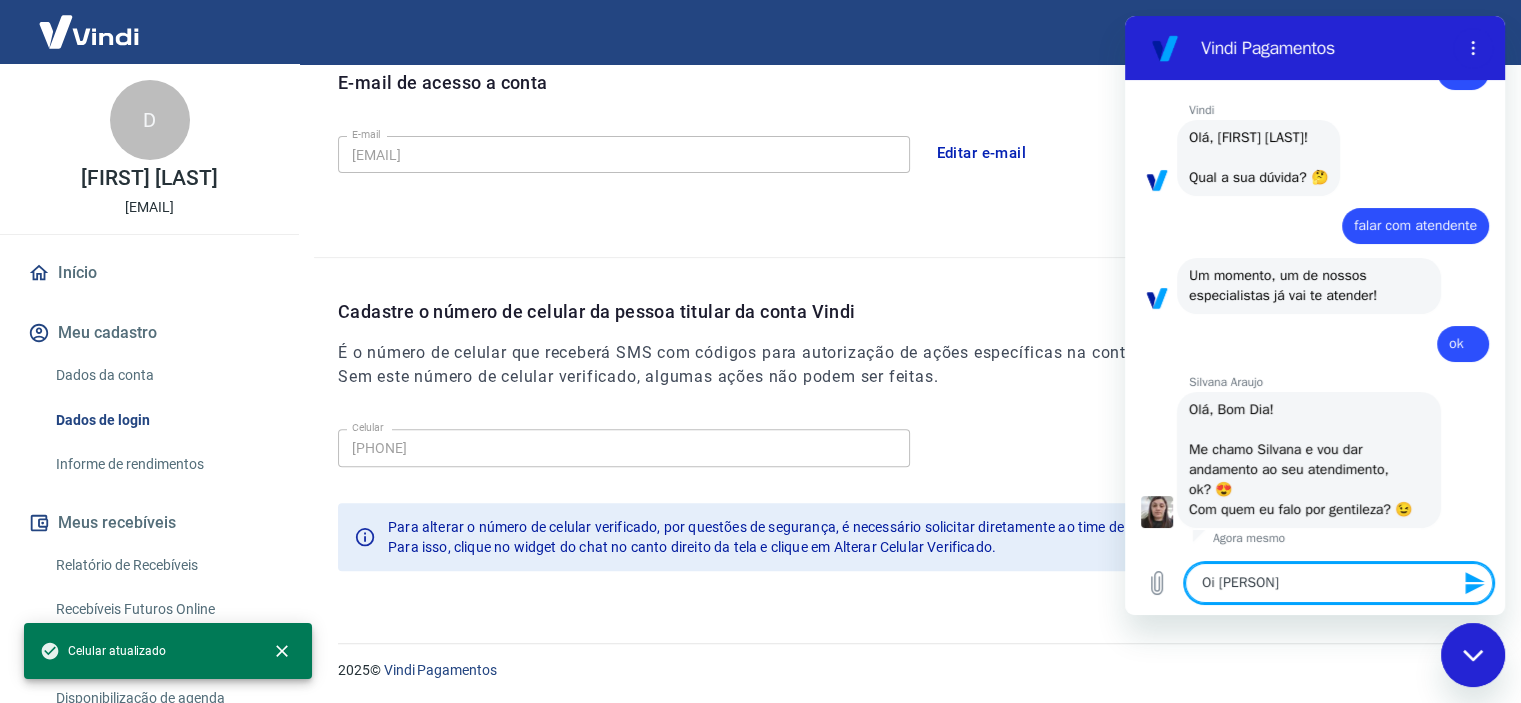 type on "Oi Silvana" 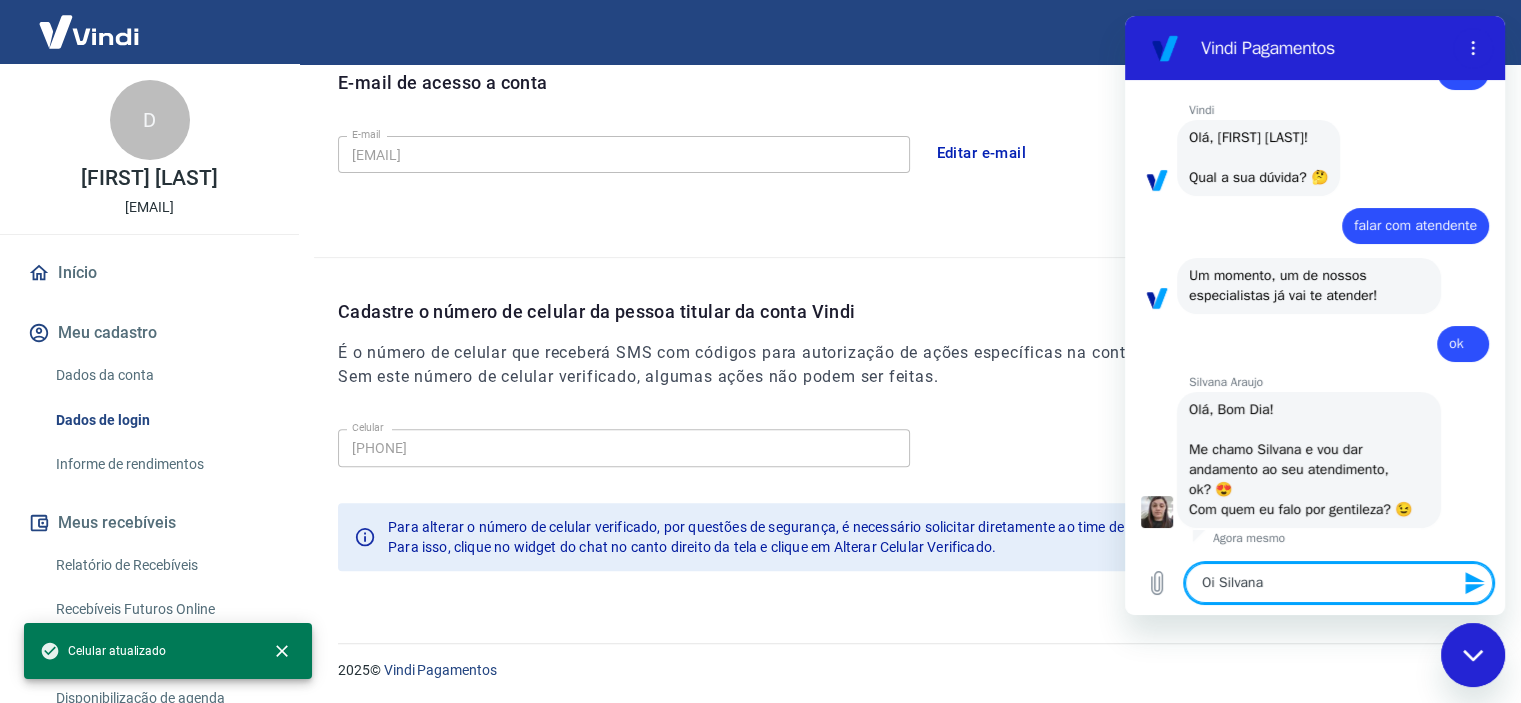 type on "Oi Silvana" 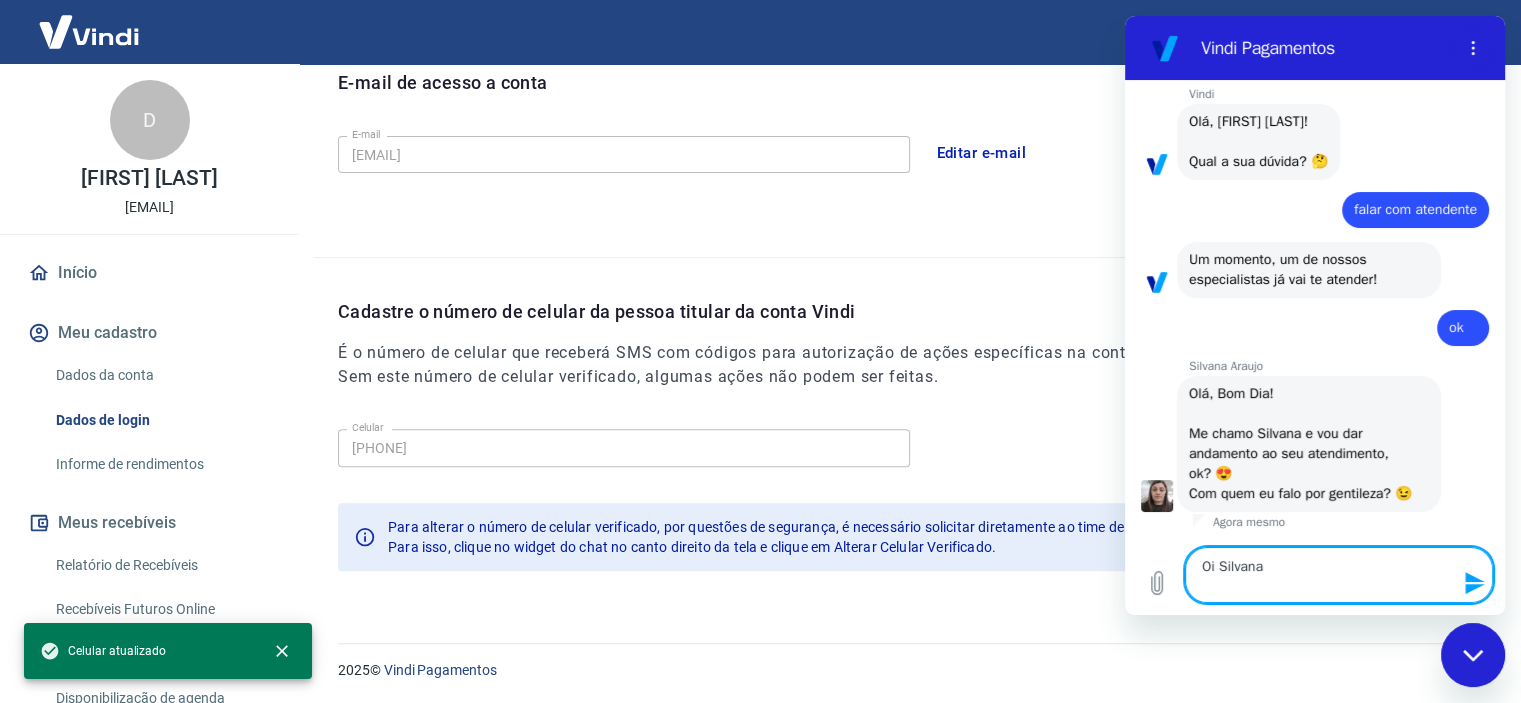 type on "Oi [PERSON]
C" 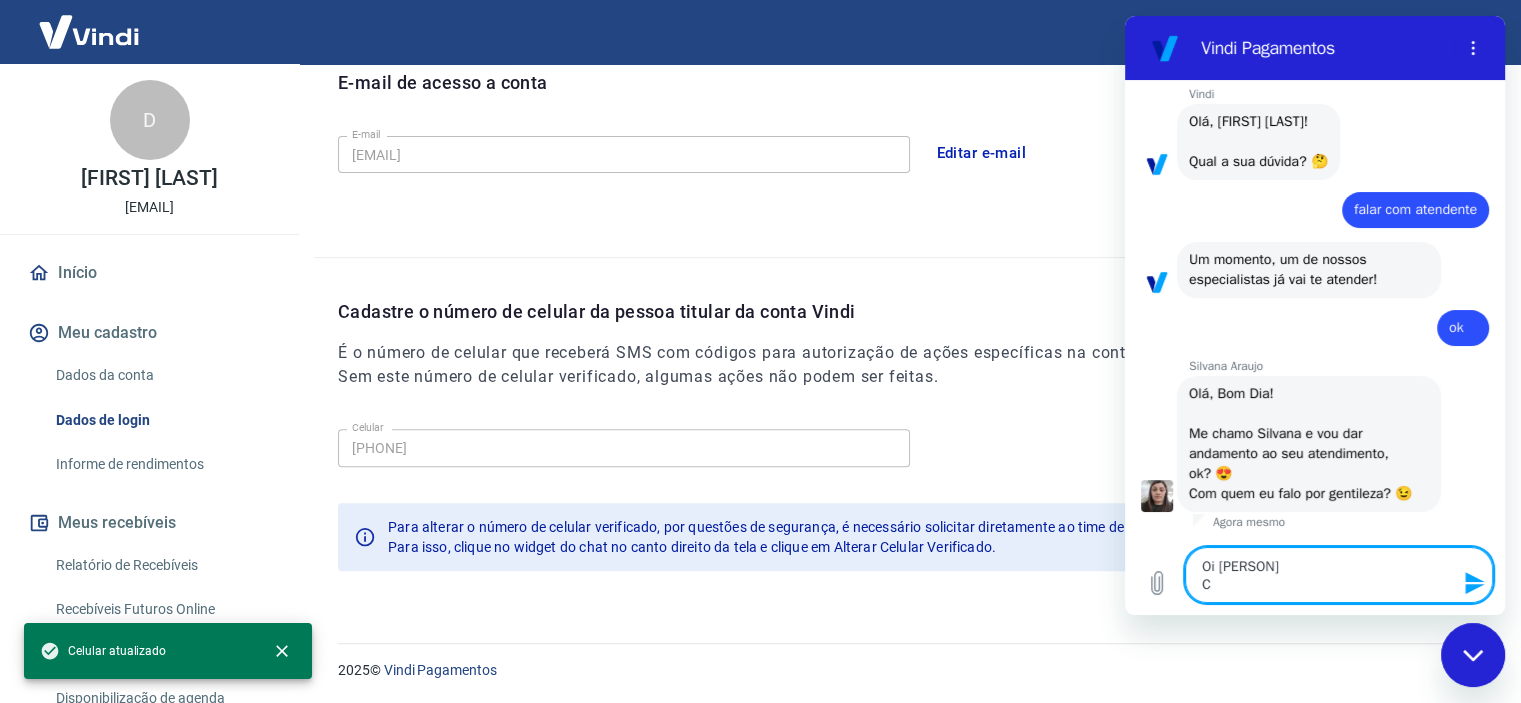 type on "Oi [NAME]
Co" 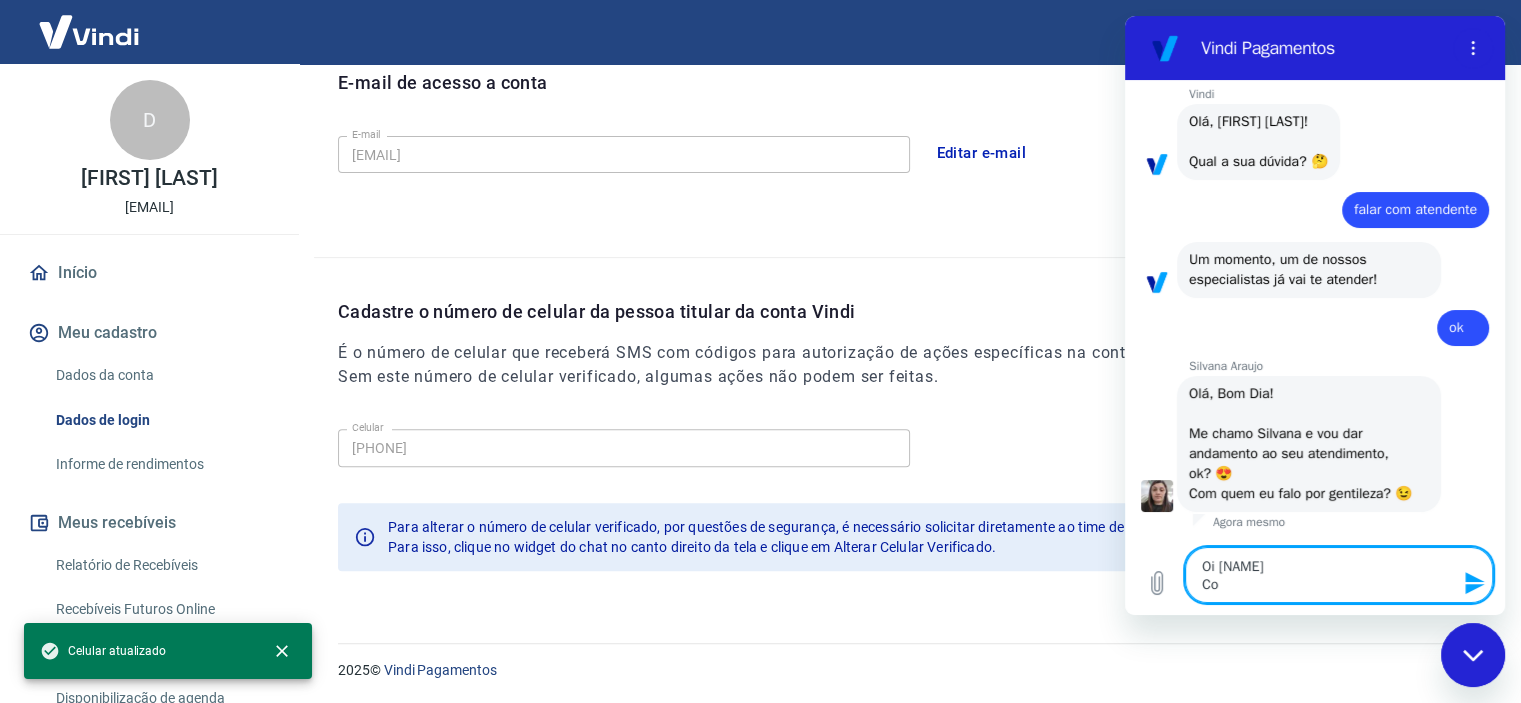 type on "Oi Silvana
Com" 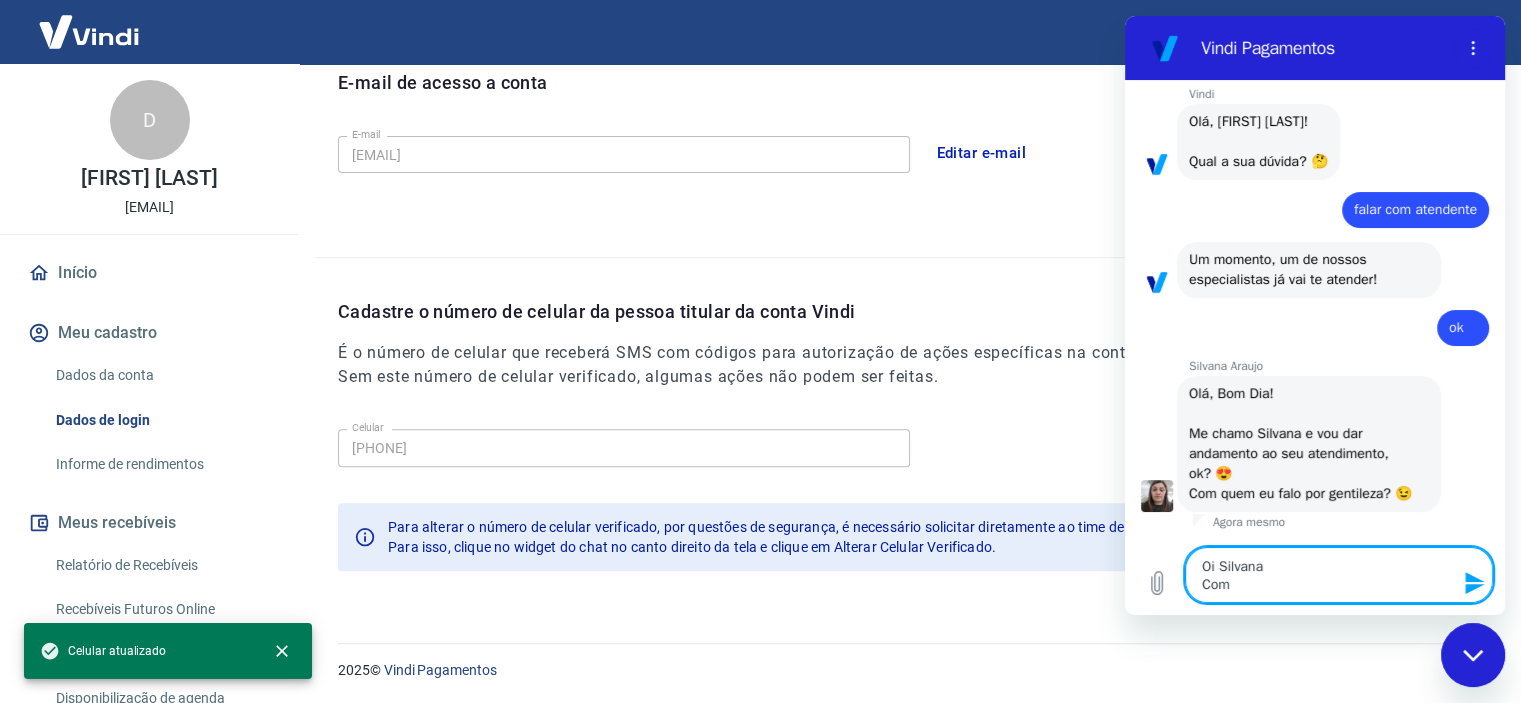 type on "Oi [NAME]
Como" 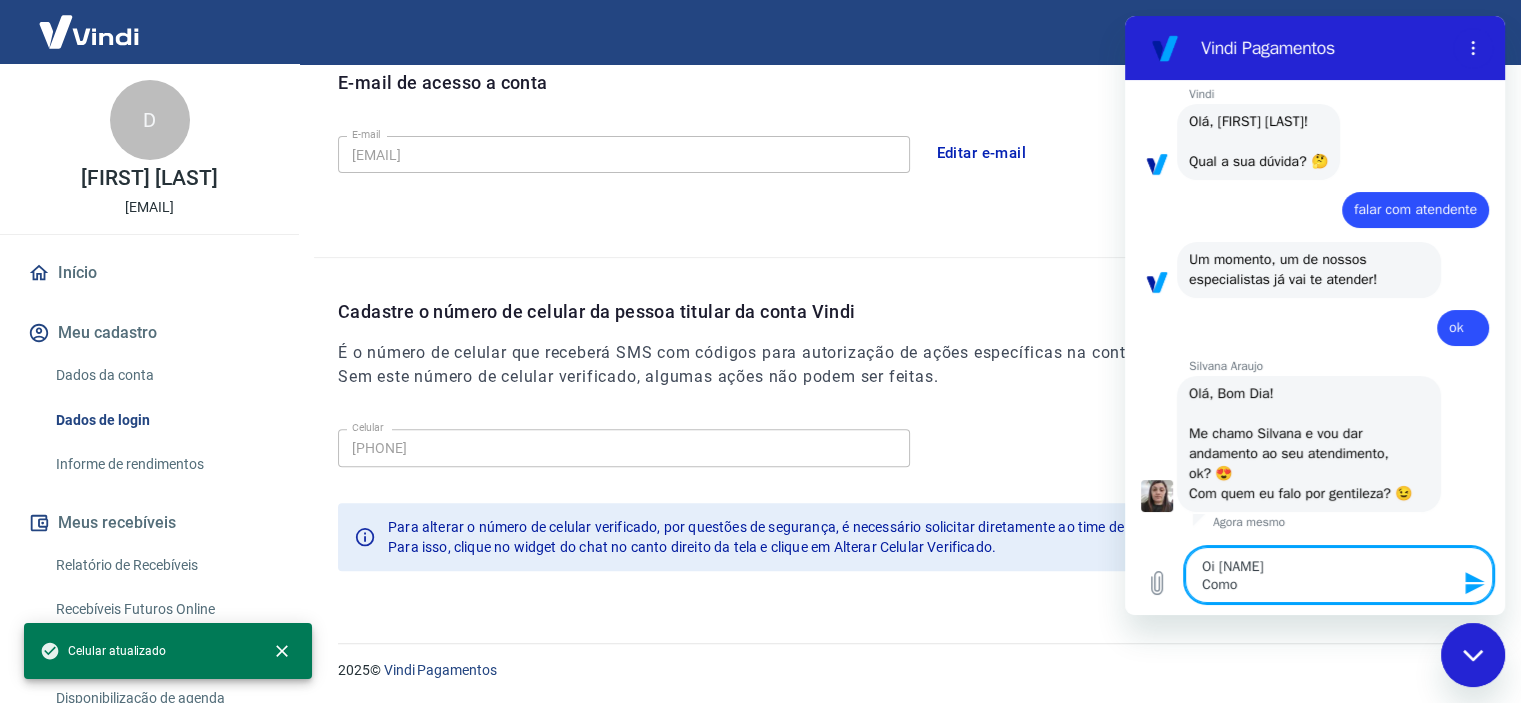 type on "Oi [NAME]
Como" 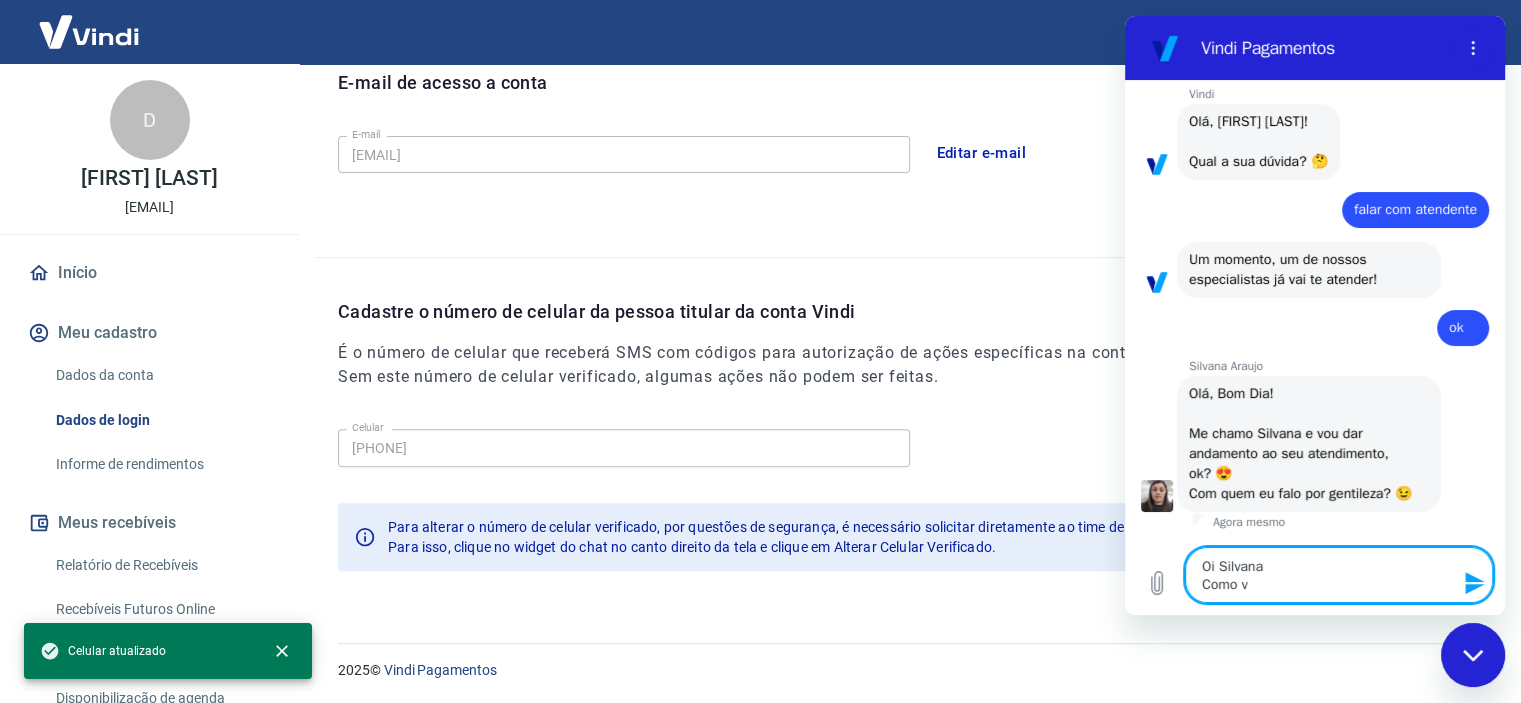 type on "Oi Silvana
Como vo" 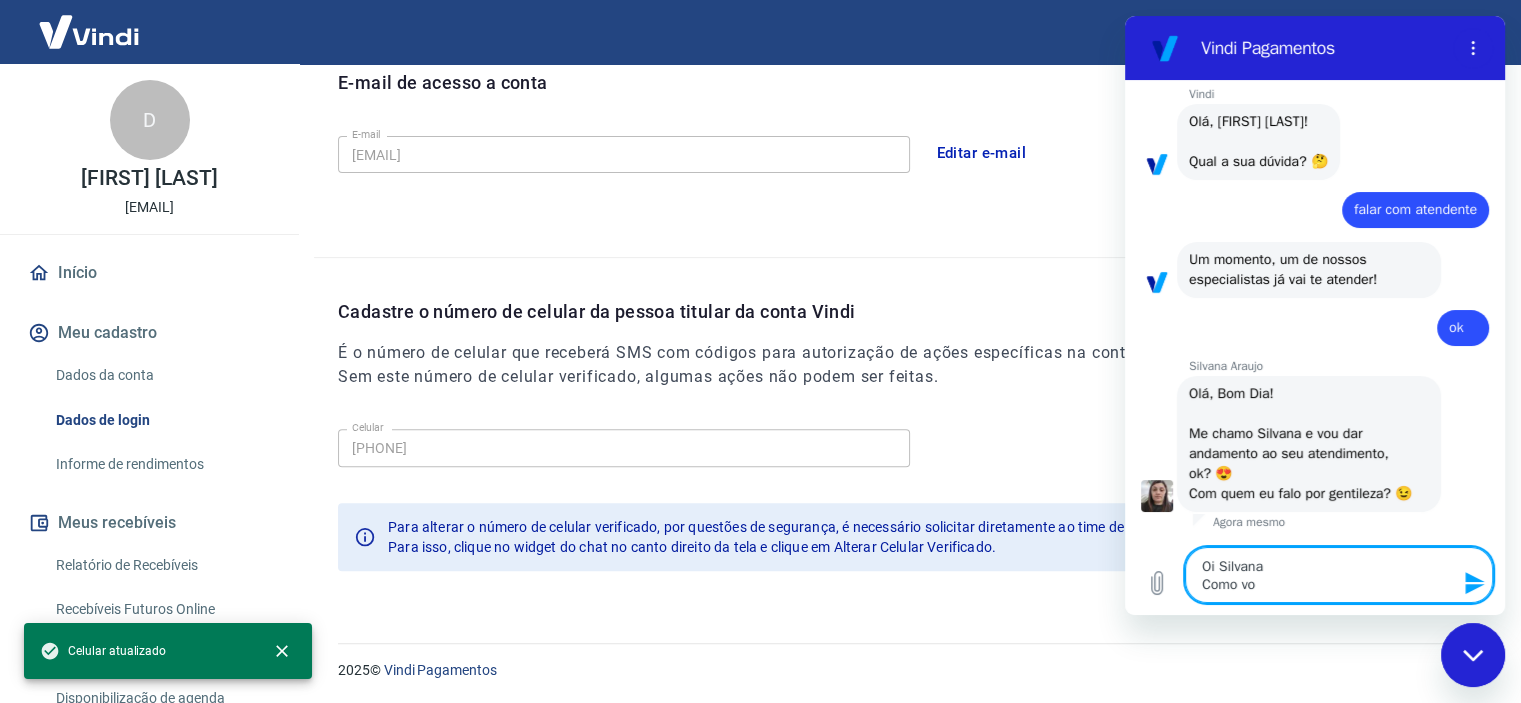 type on "Oi [NAME]
Como voc" 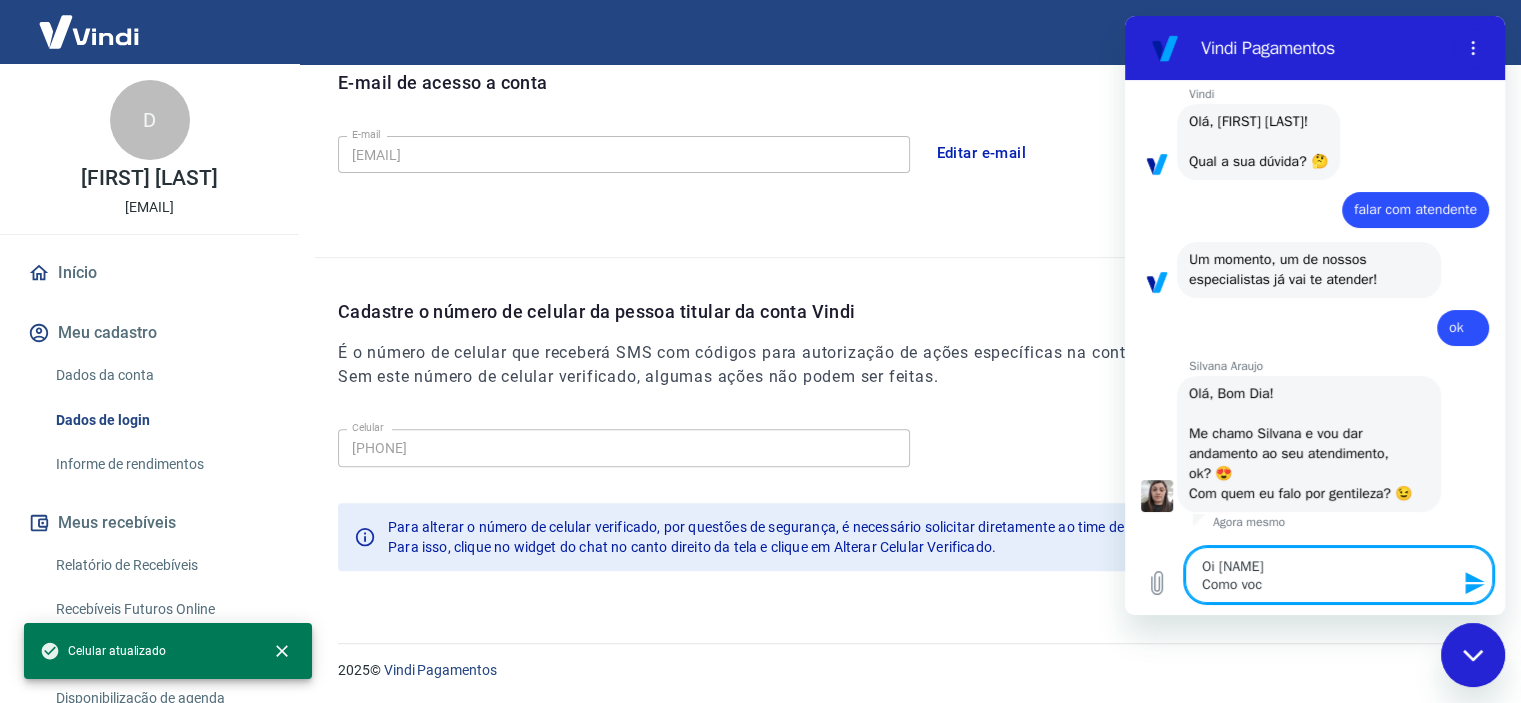type on "Oi [NAME]
Como você" 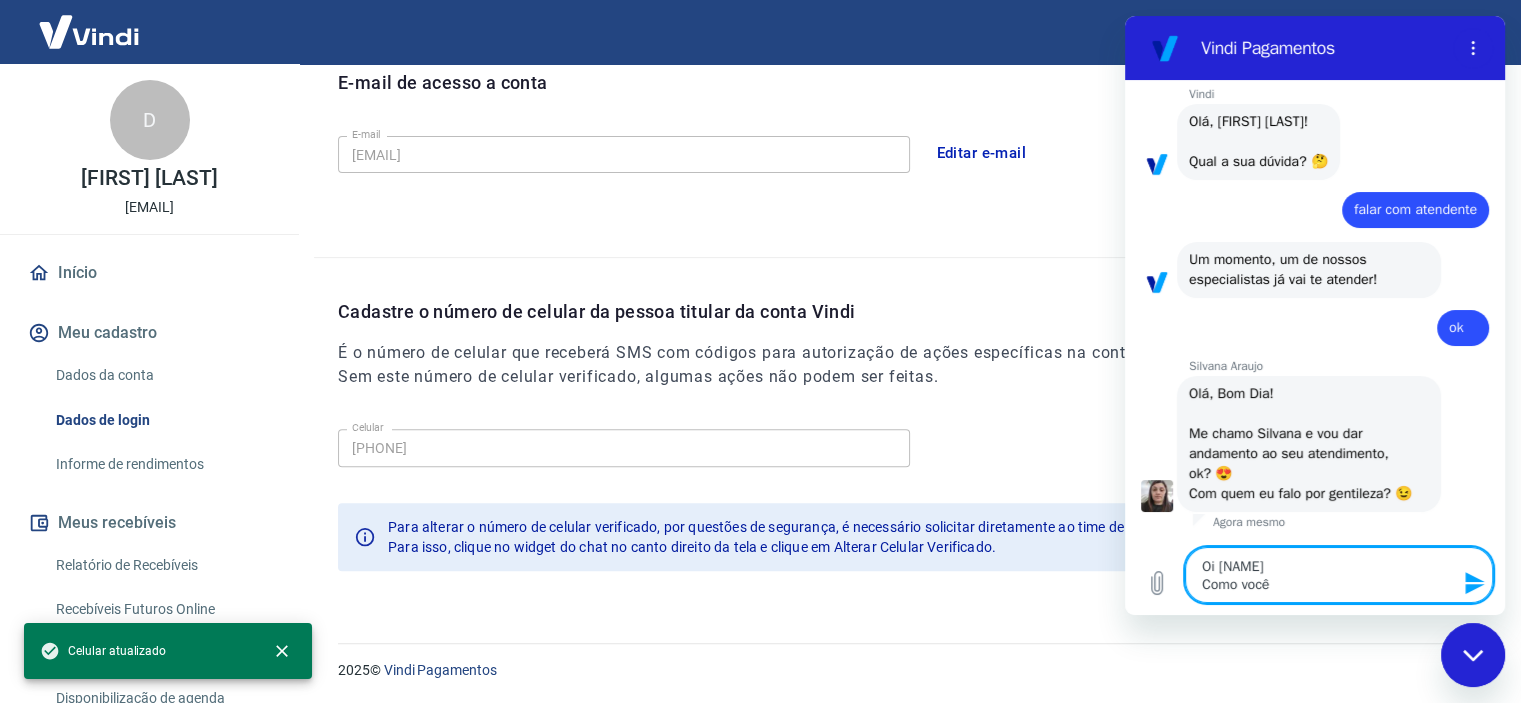type on "Oi [NAME]
Como você" 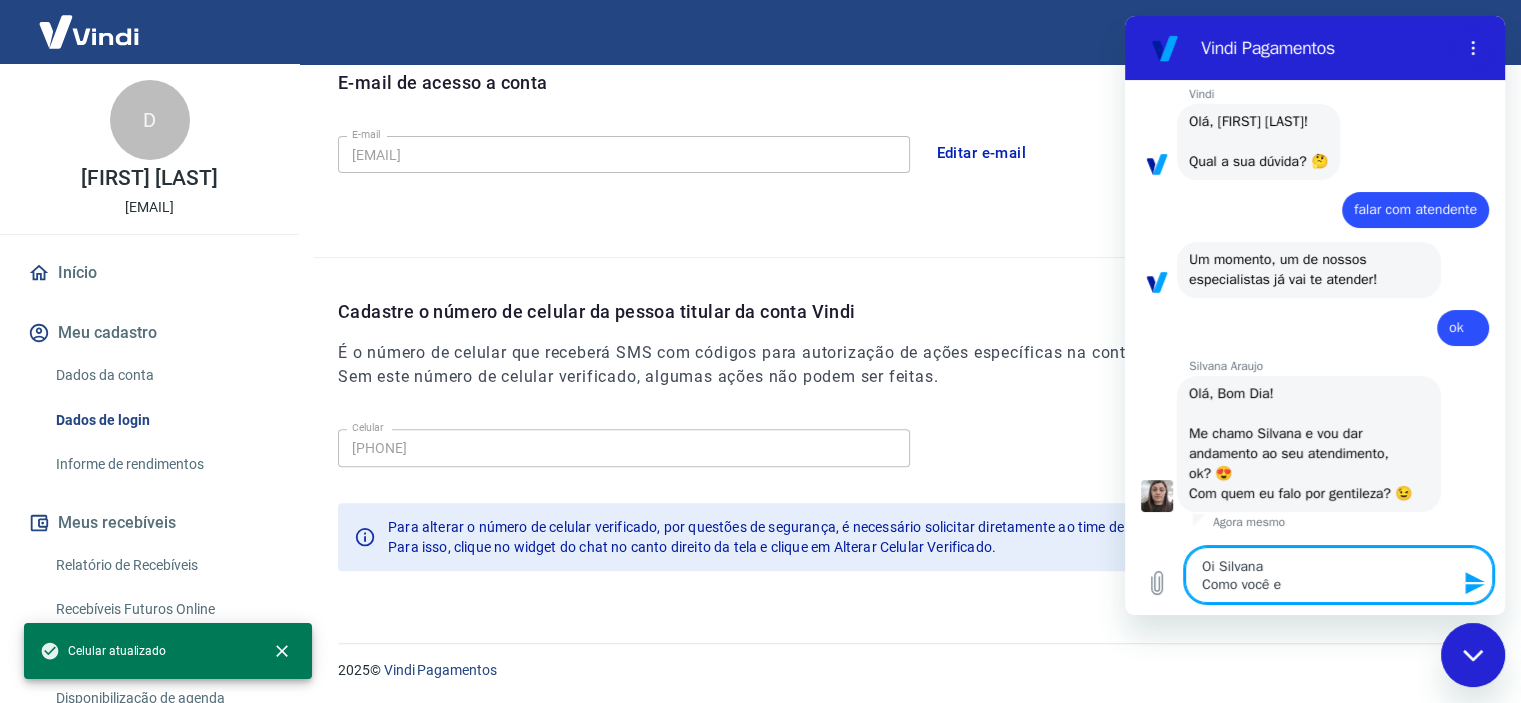 type on "Oi Silvana
Como você es" 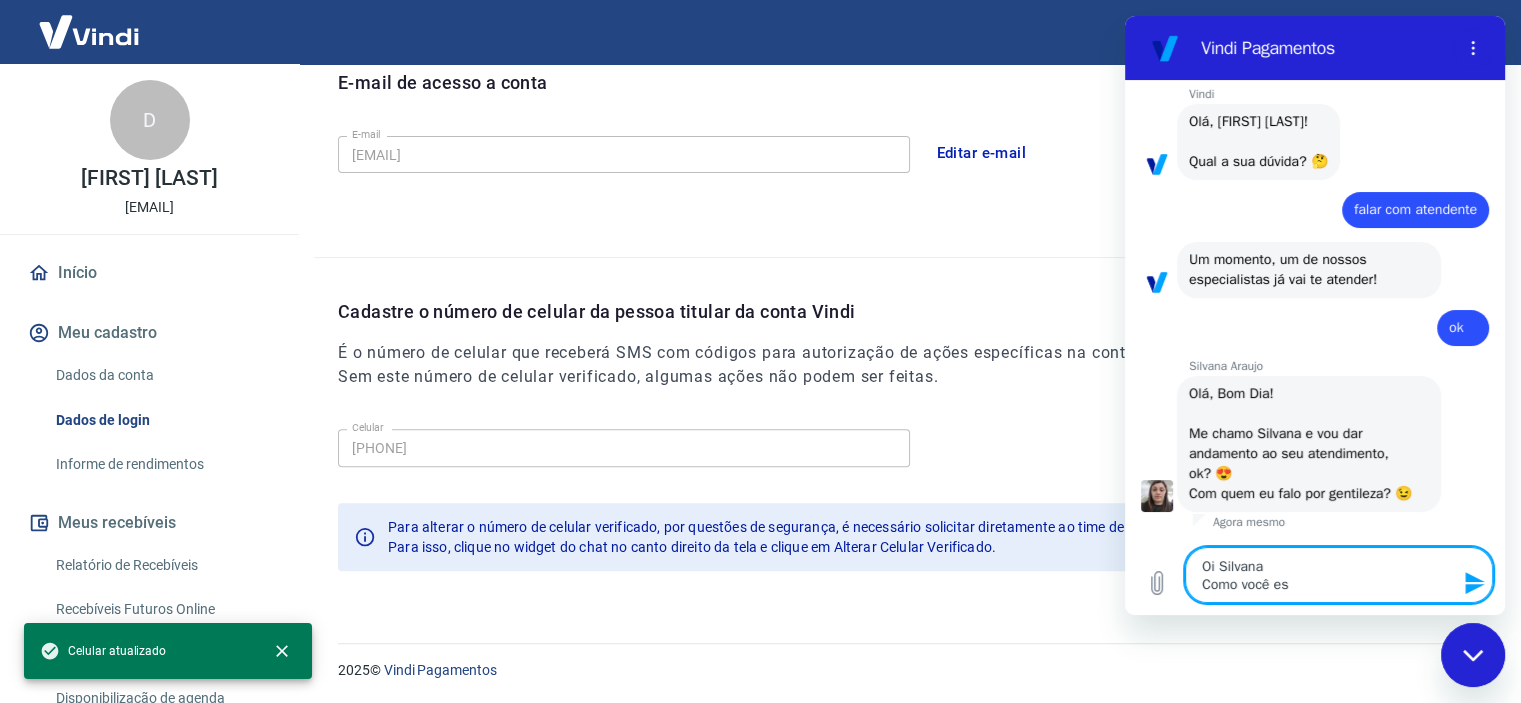 type on "Oi Silvana
Como você esy" 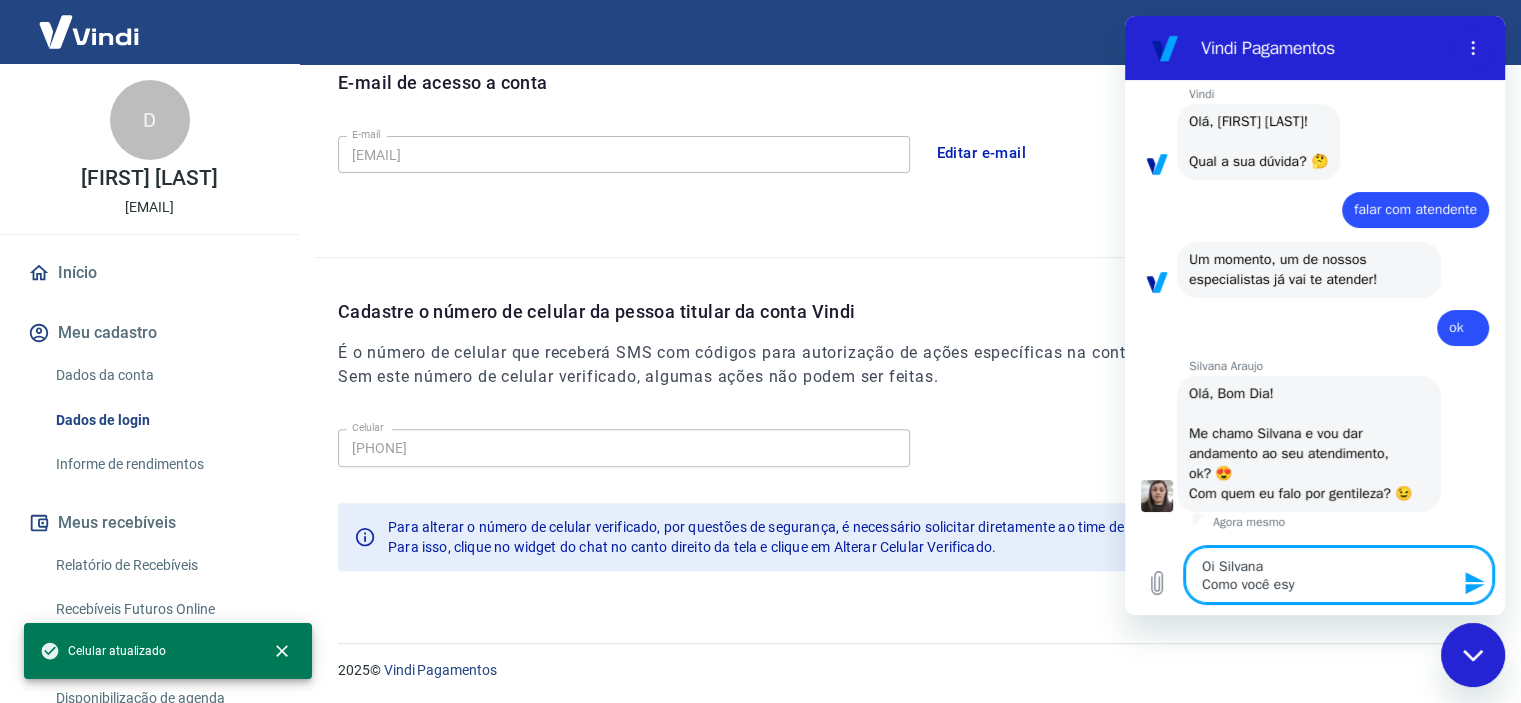 type on "x" 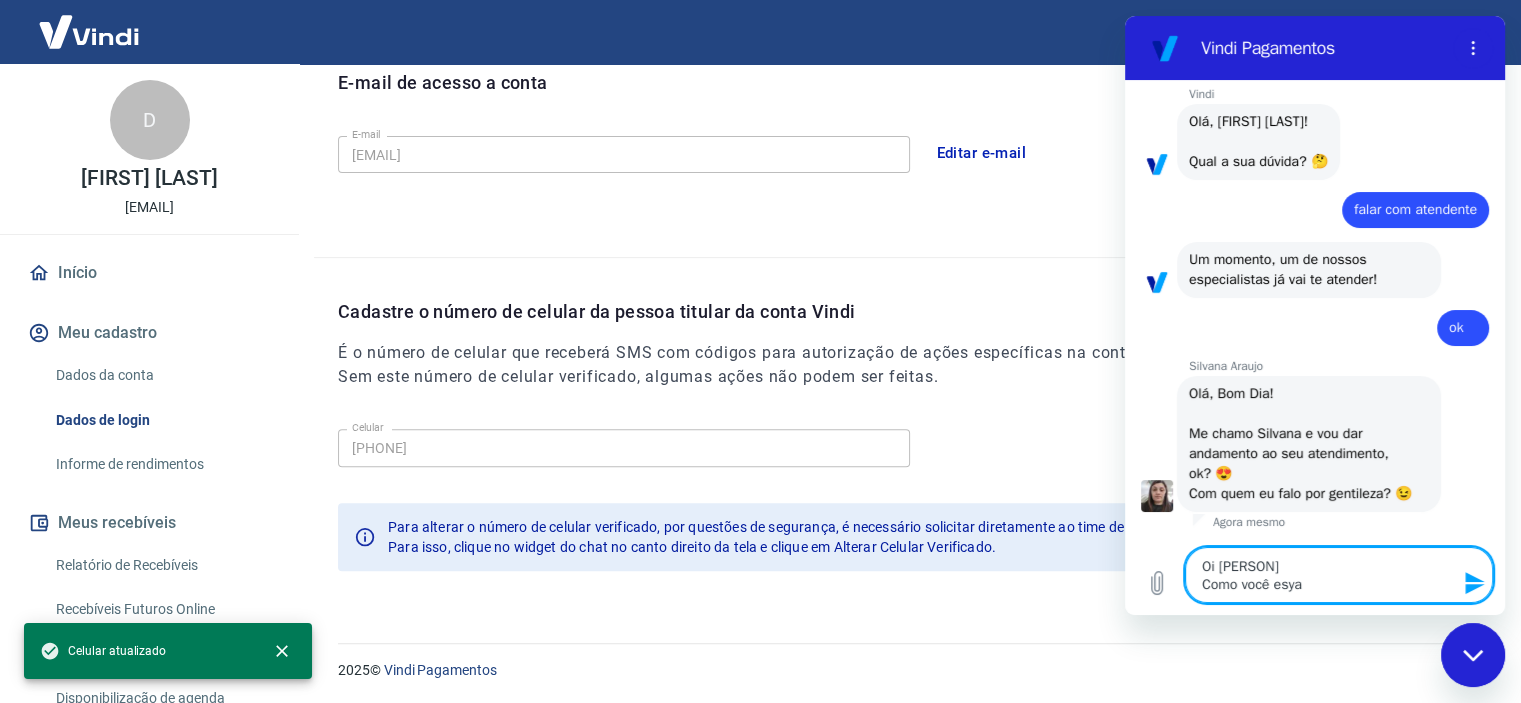 type on "Oi Silvana
Como você esy" 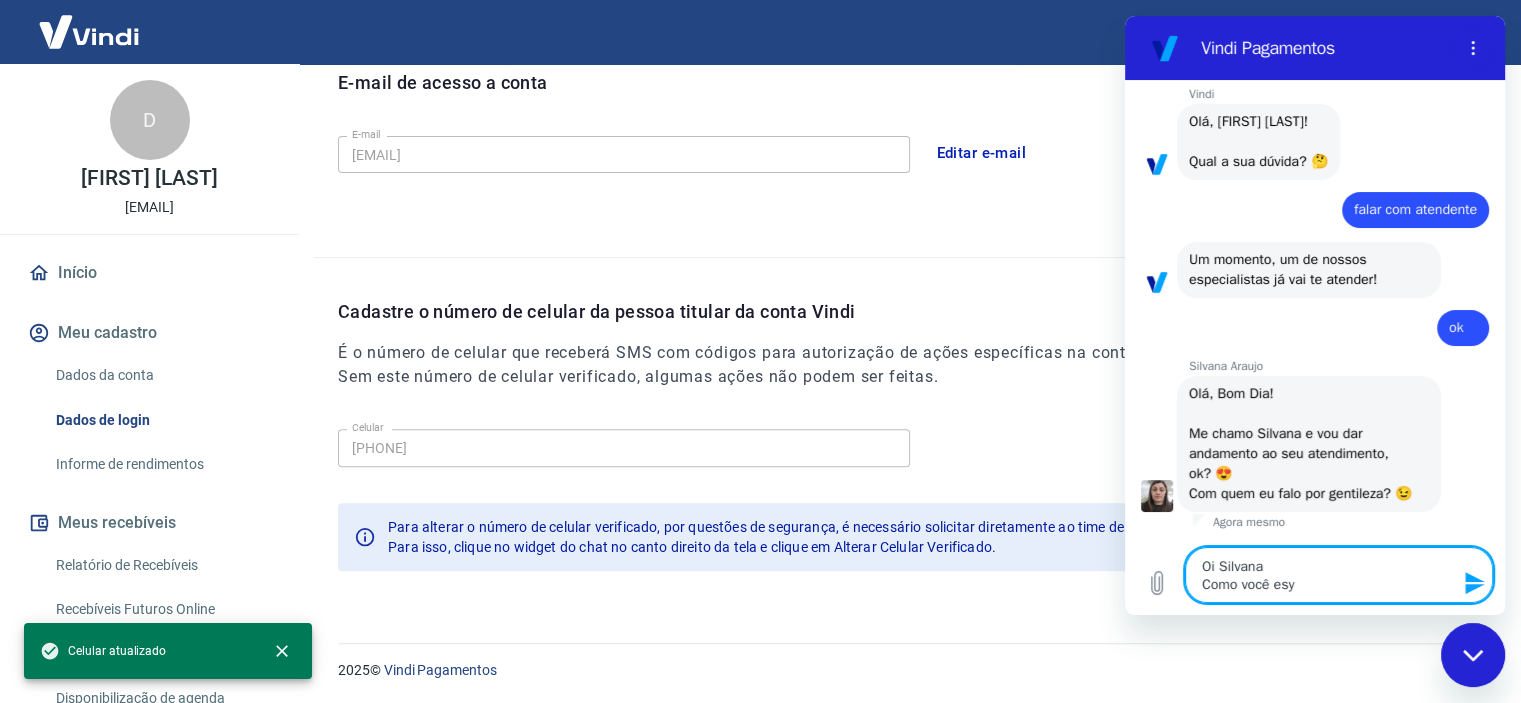 type on "Oi Silvana
Como você es" 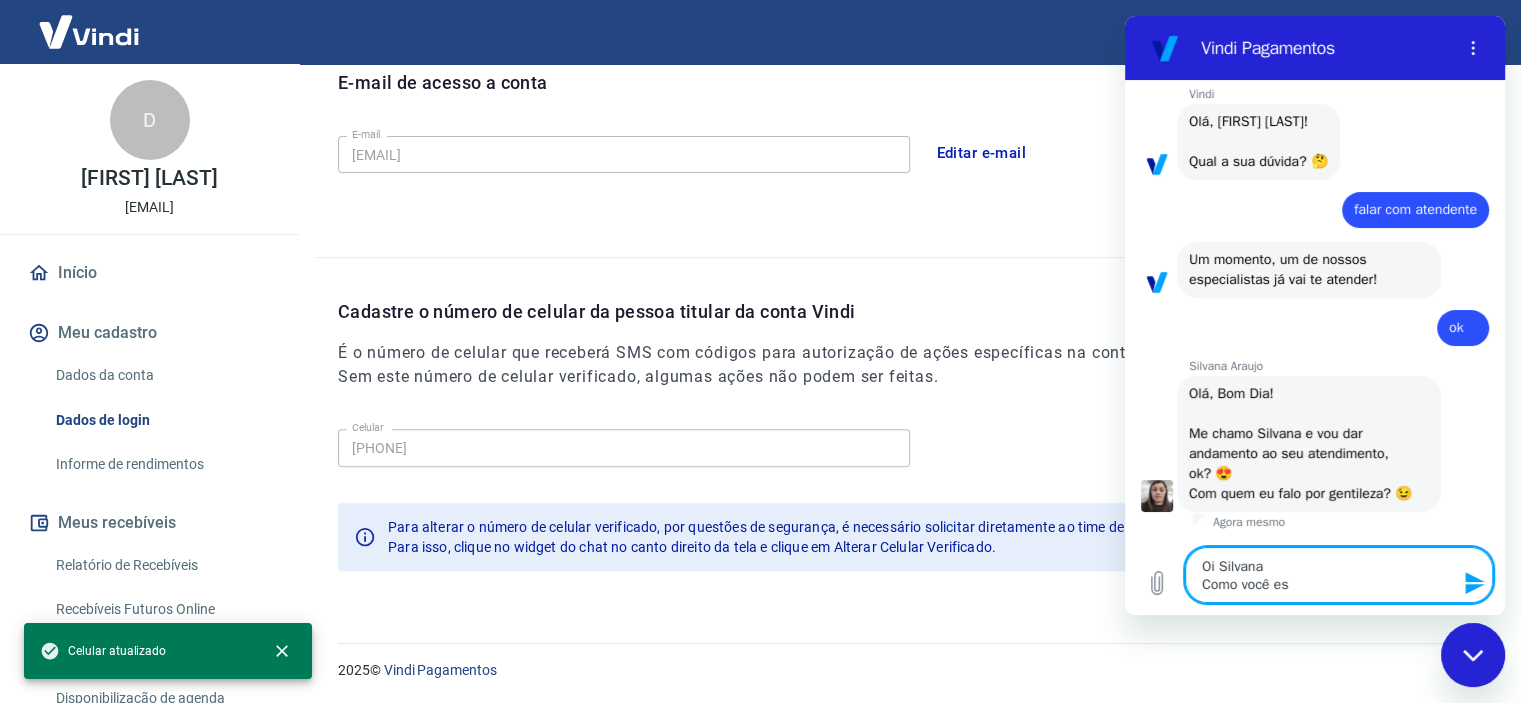 type on "Oi [NAME]
Como você est" 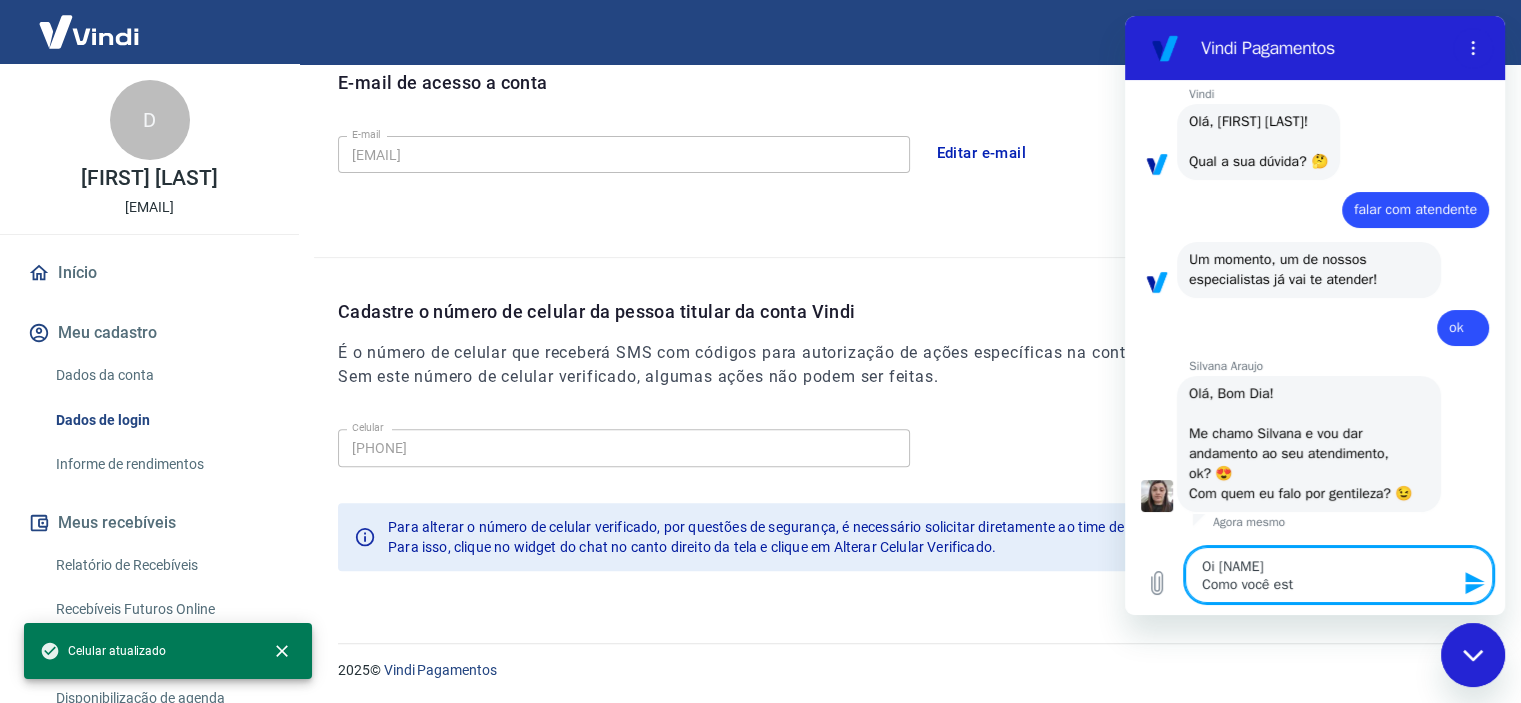 type on "Oi [PERSON]
Como você esta" 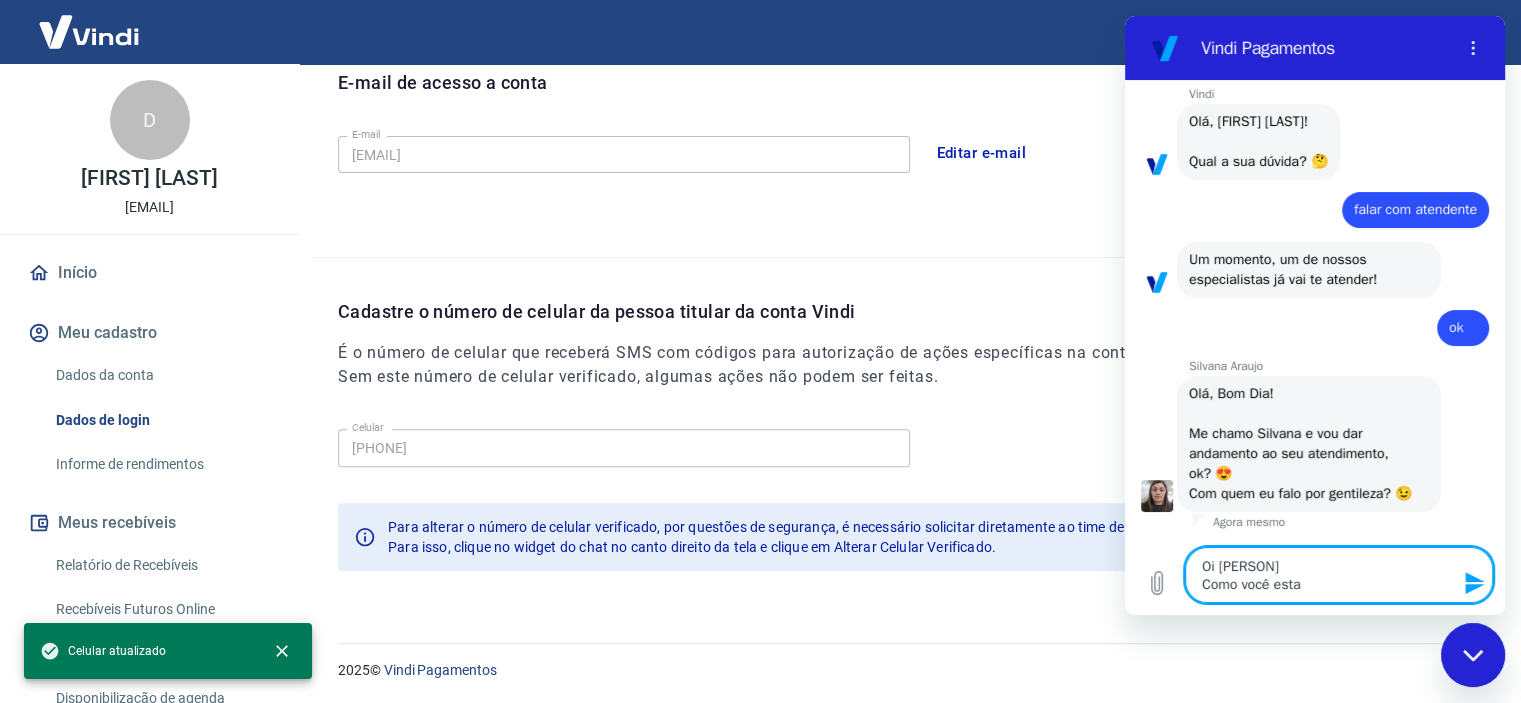 type on "Oi Silvana
Como você esta?" 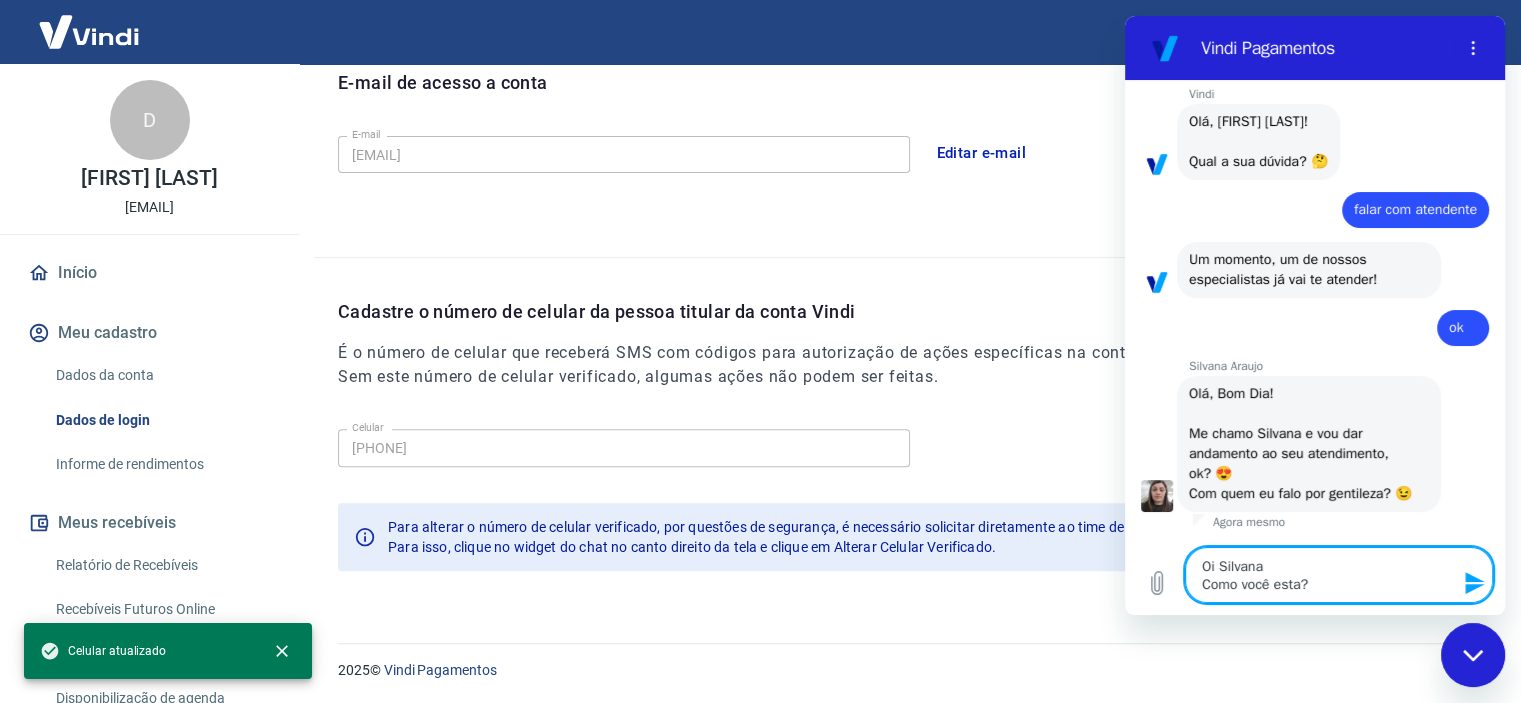 type 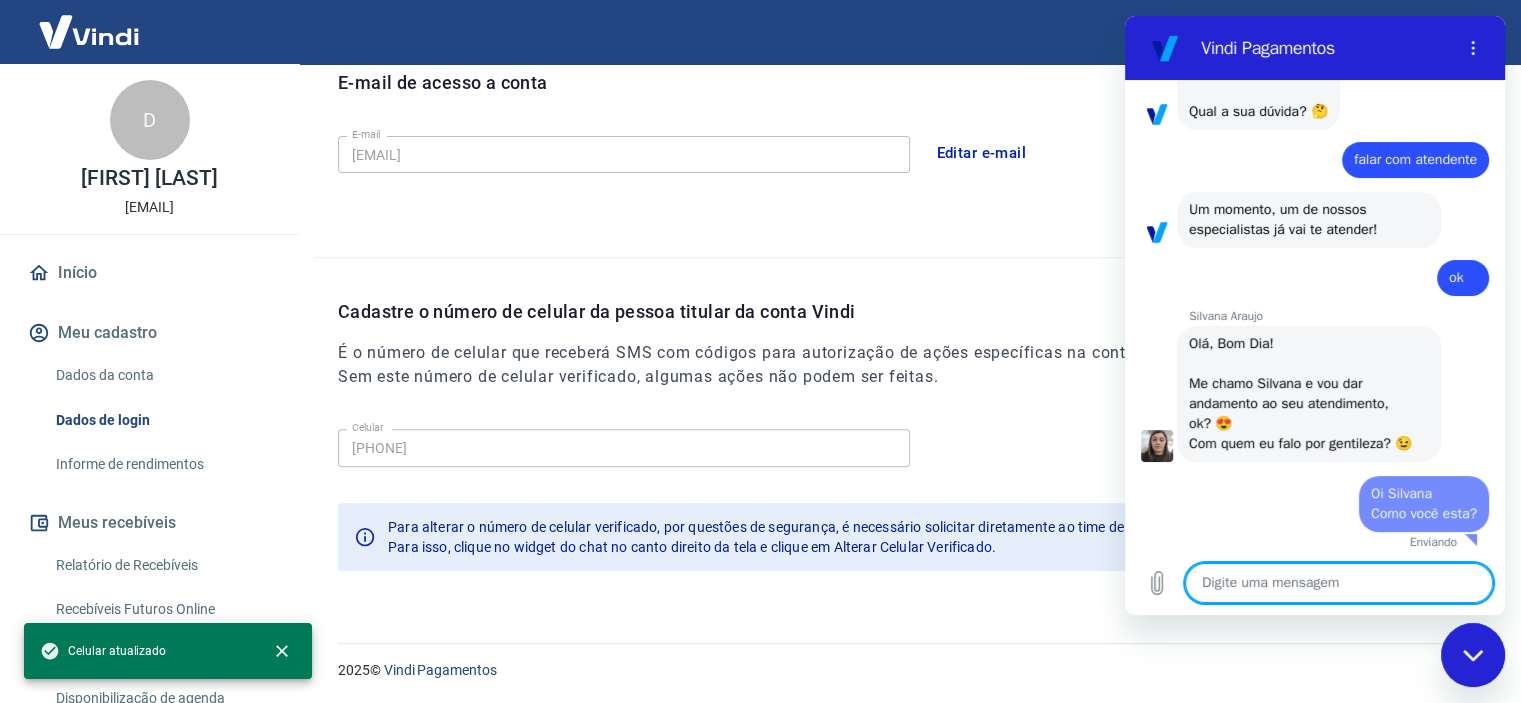 type on "x" 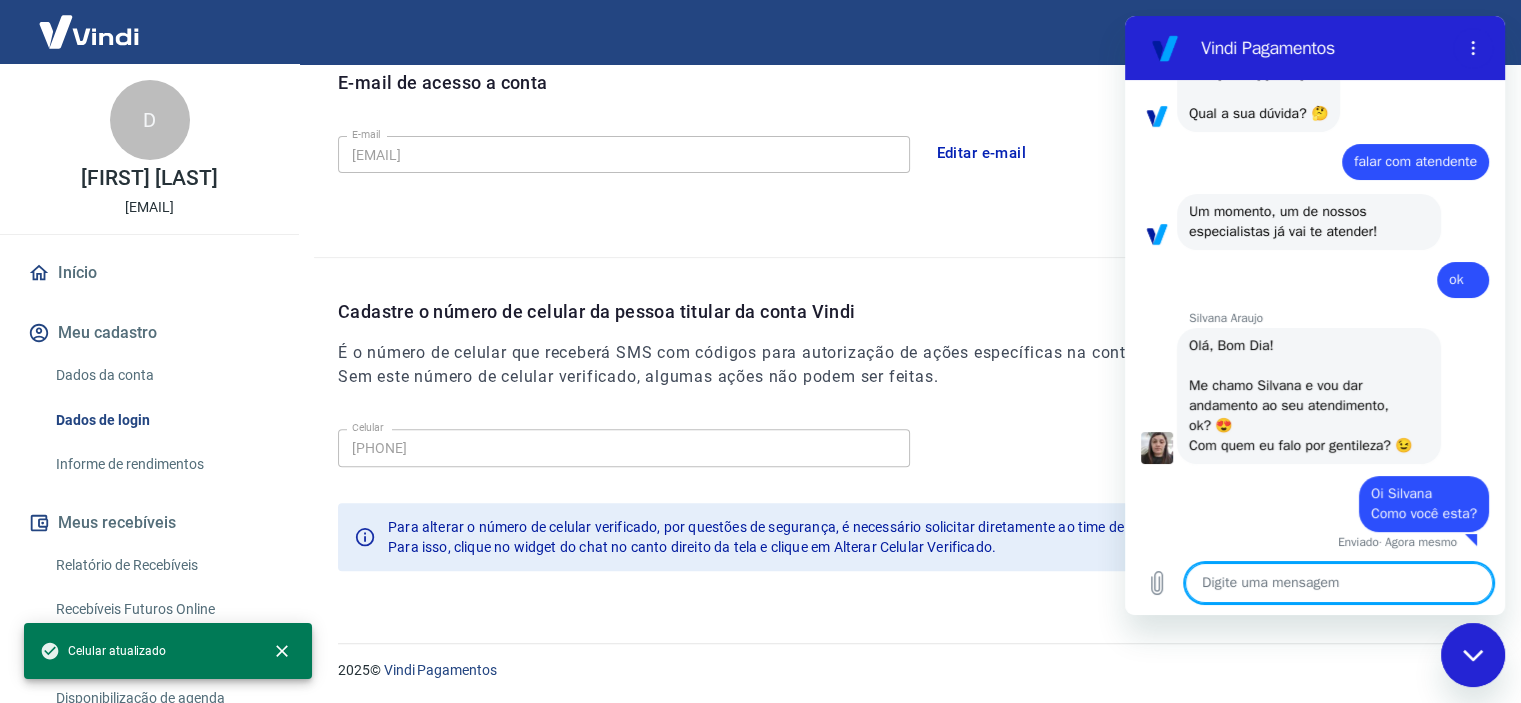 scroll, scrollTop: 173, scrollLeft: 0, axis: vertical 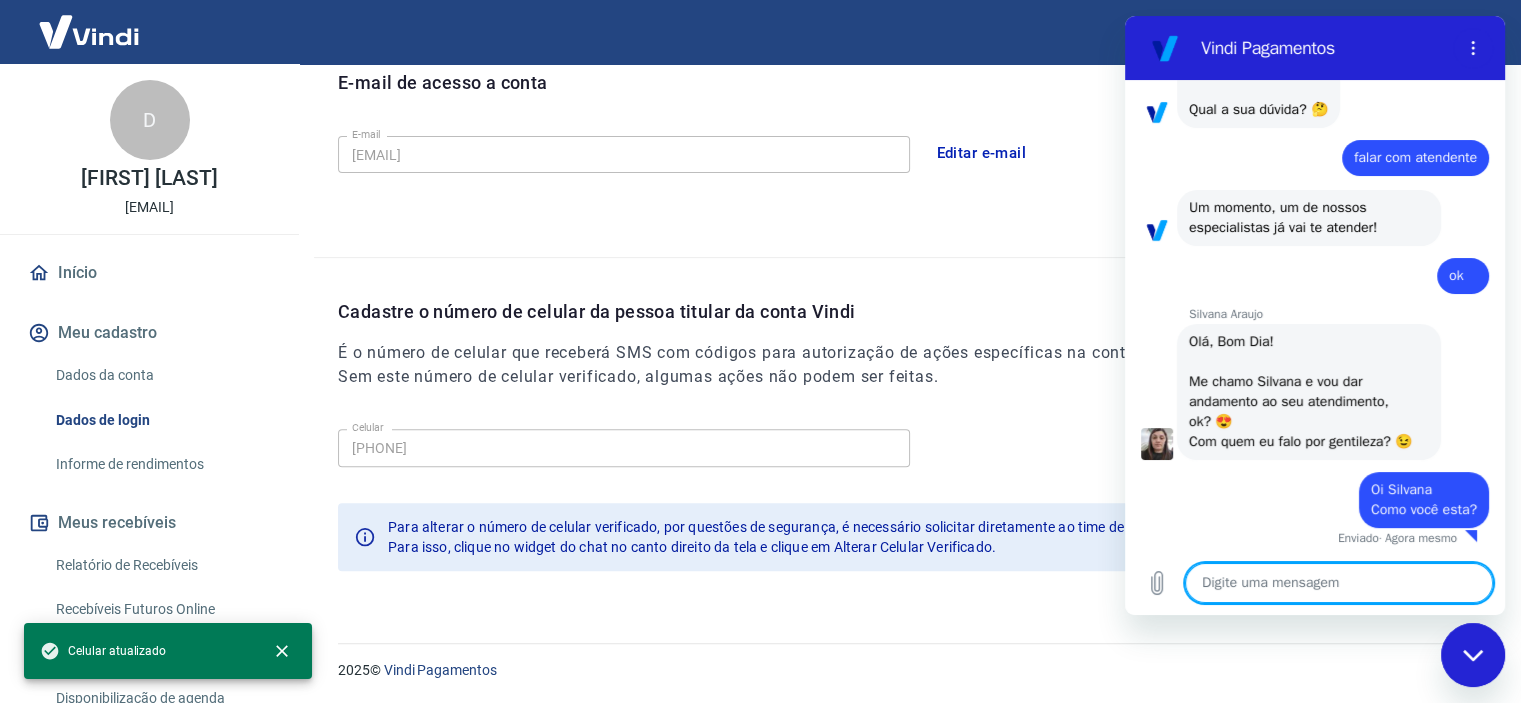 type on "D" 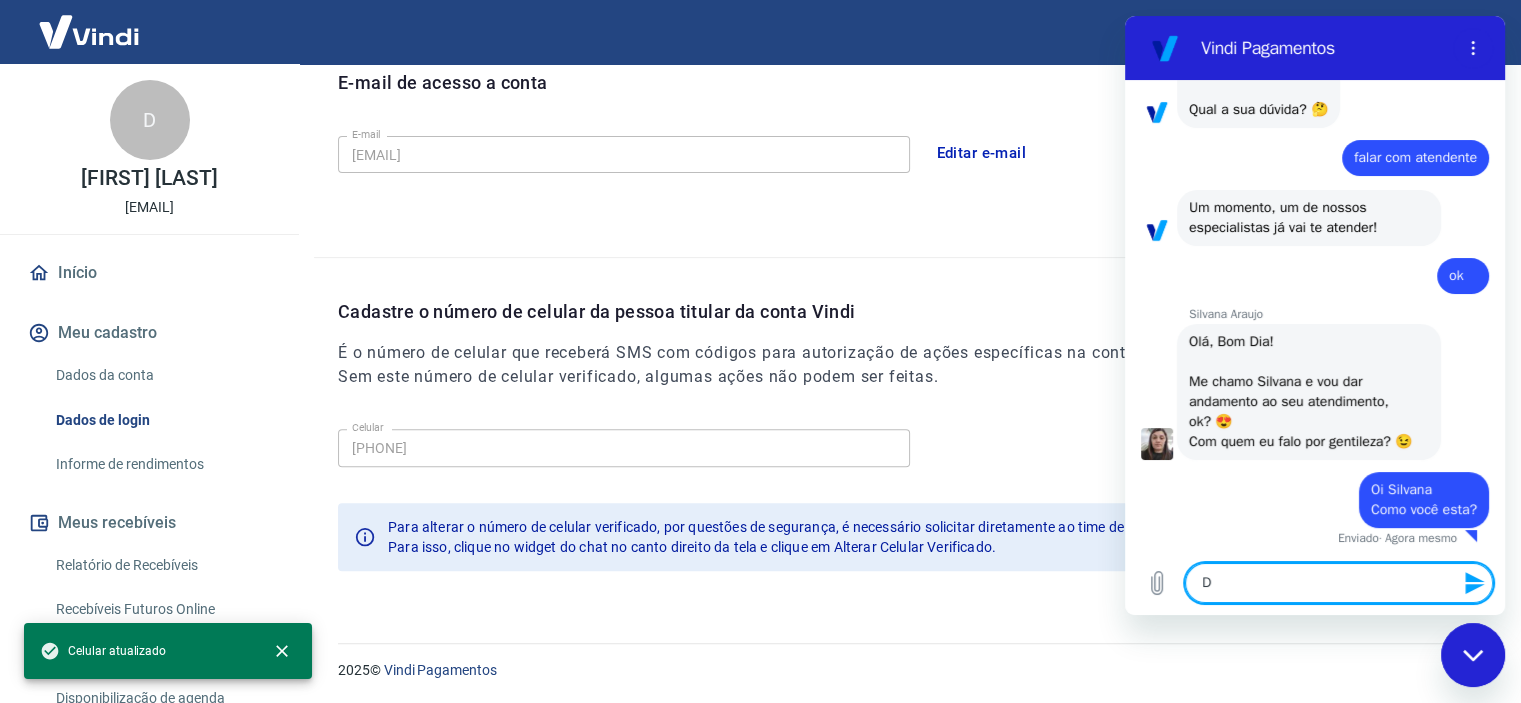 type on "Di" 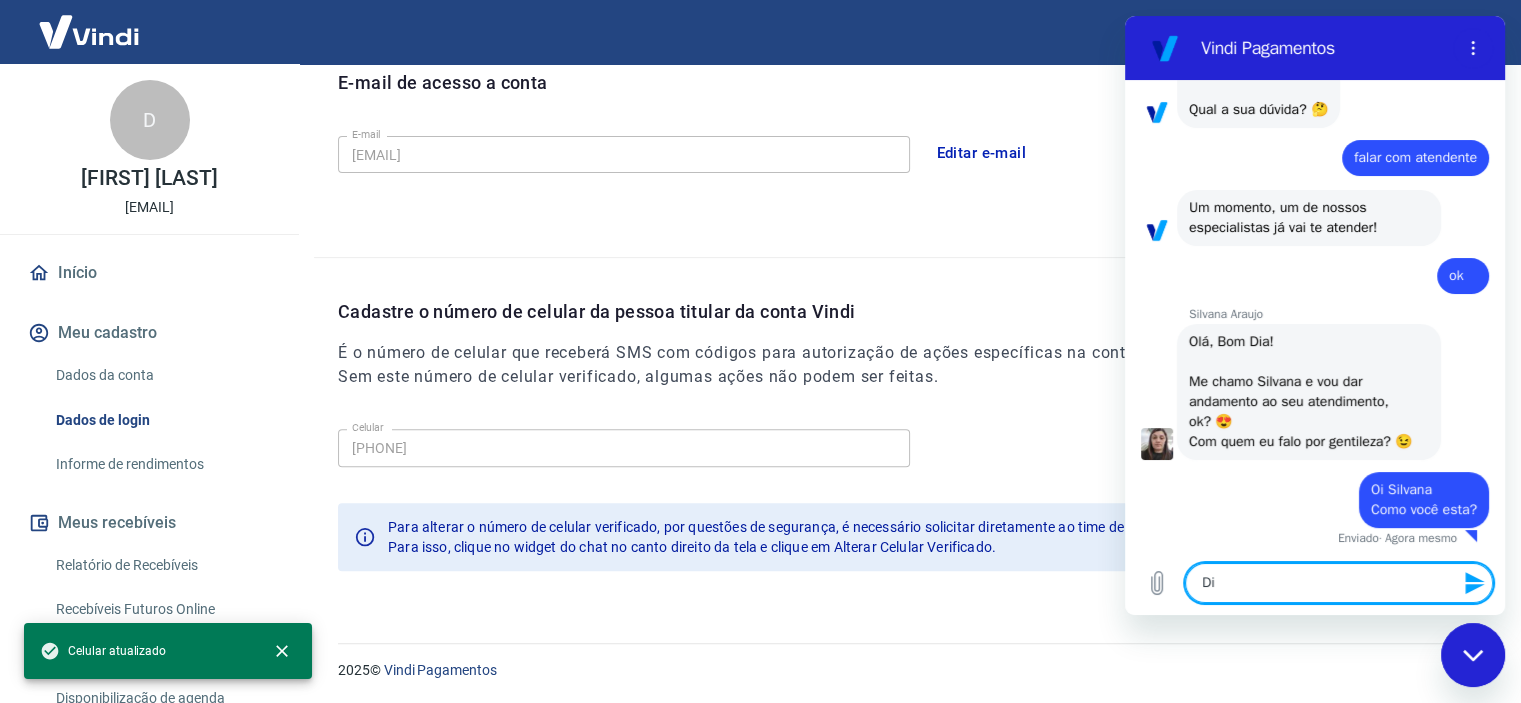 type on "Dia" 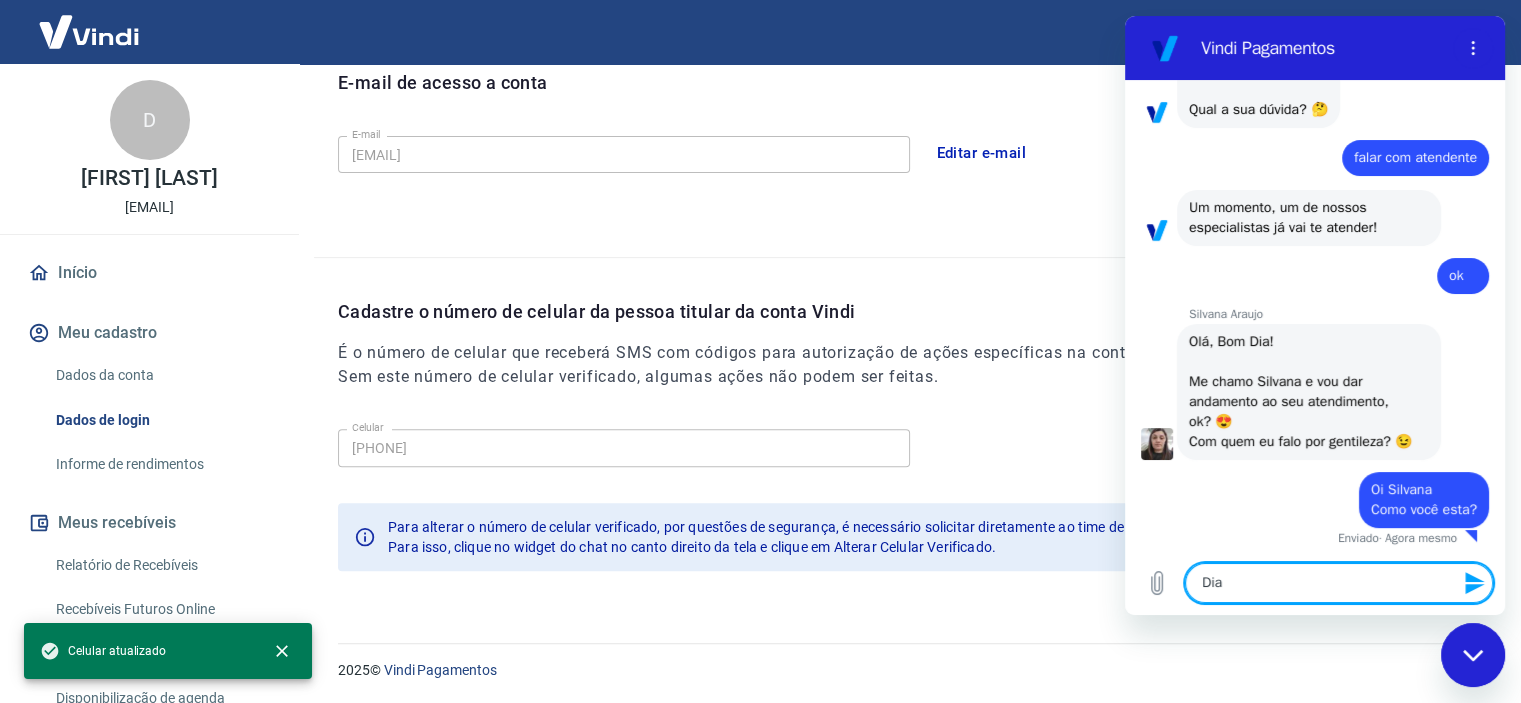 type on "[FIRST]" 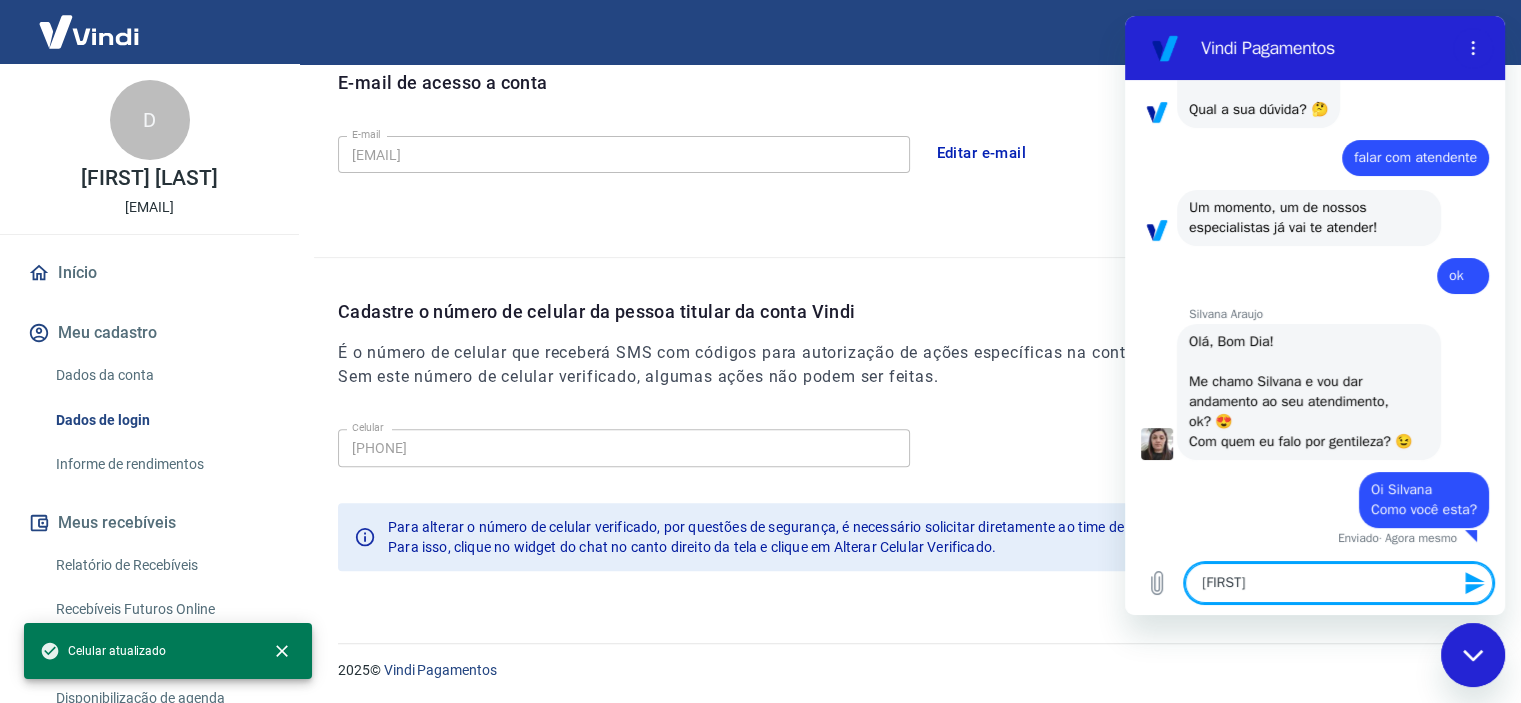 type on "[FIRST]" 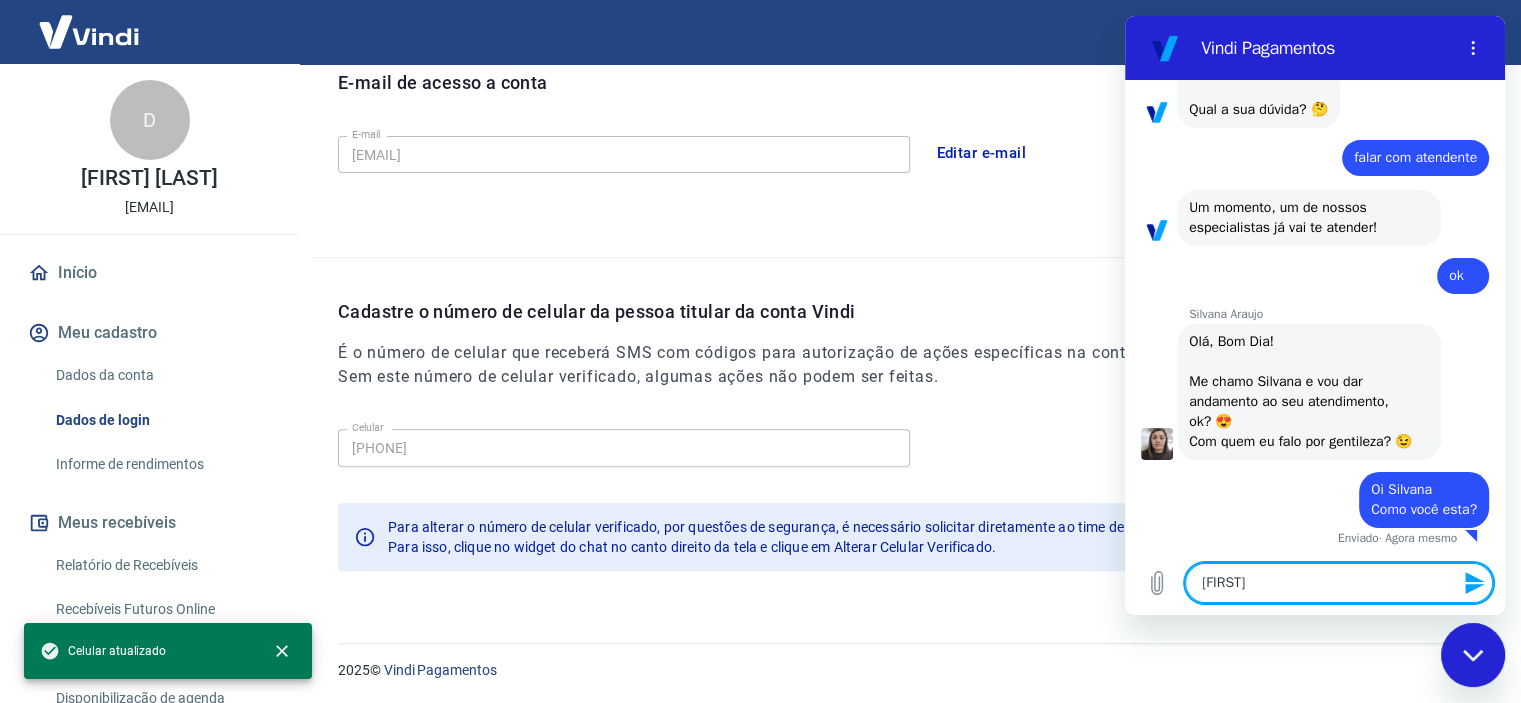 type 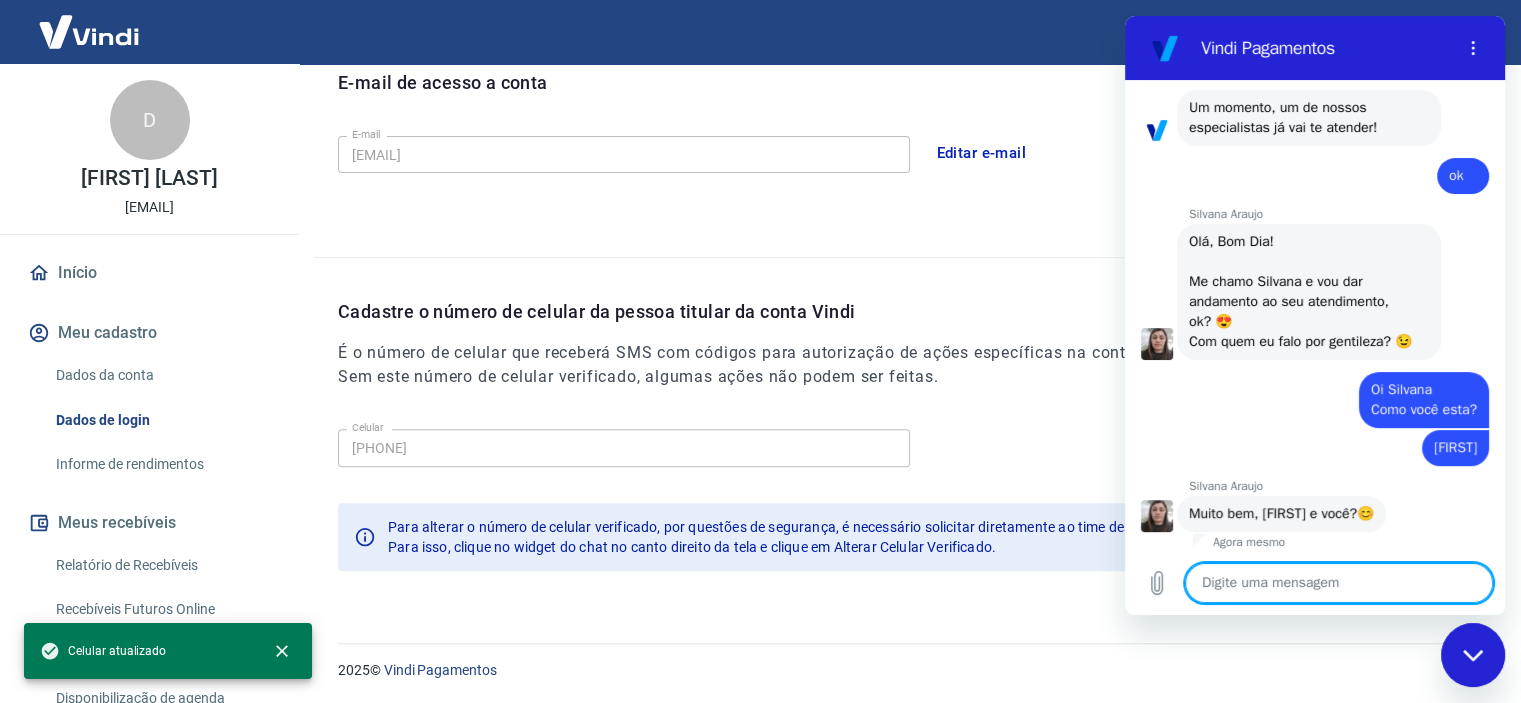 scroll, scrollTop: 277, scrollLeft: 0, axis: vertical 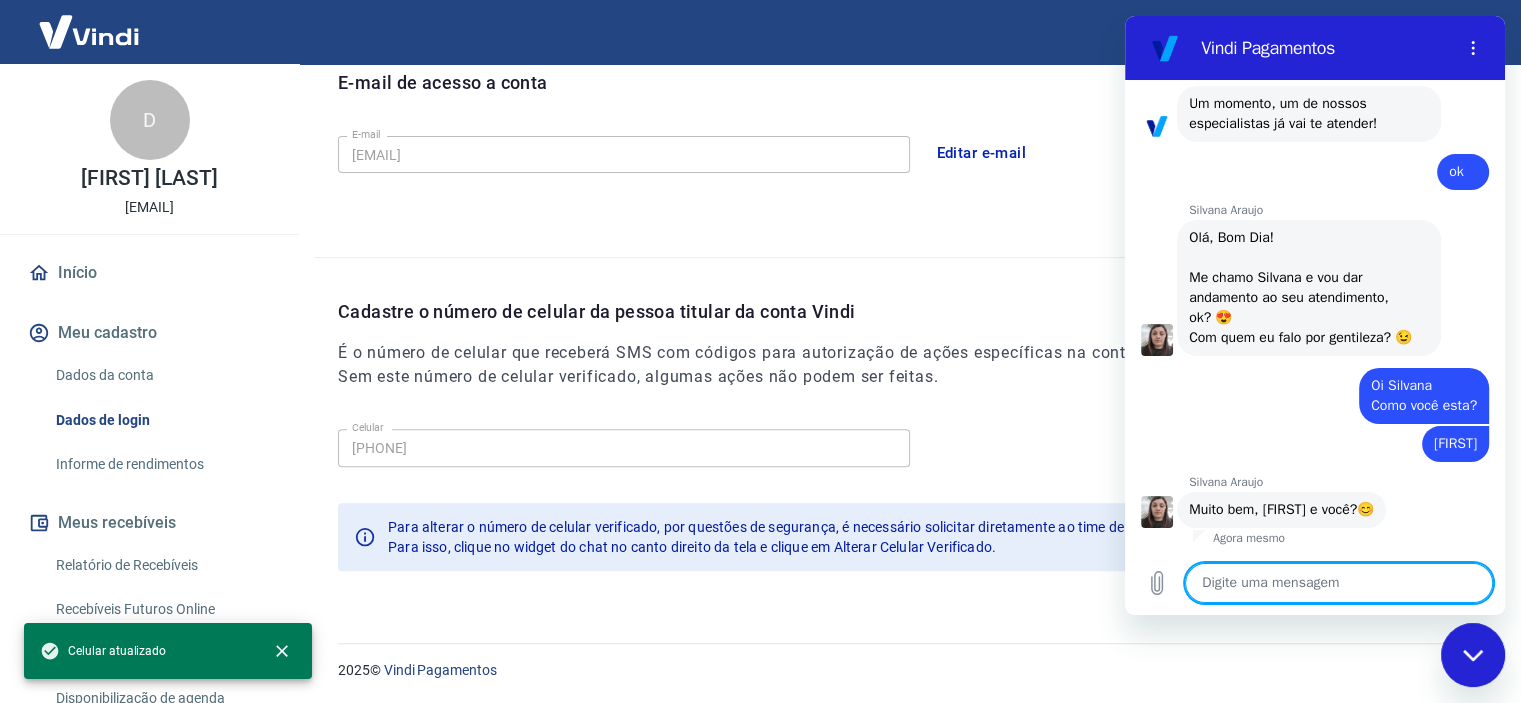 type on "x" 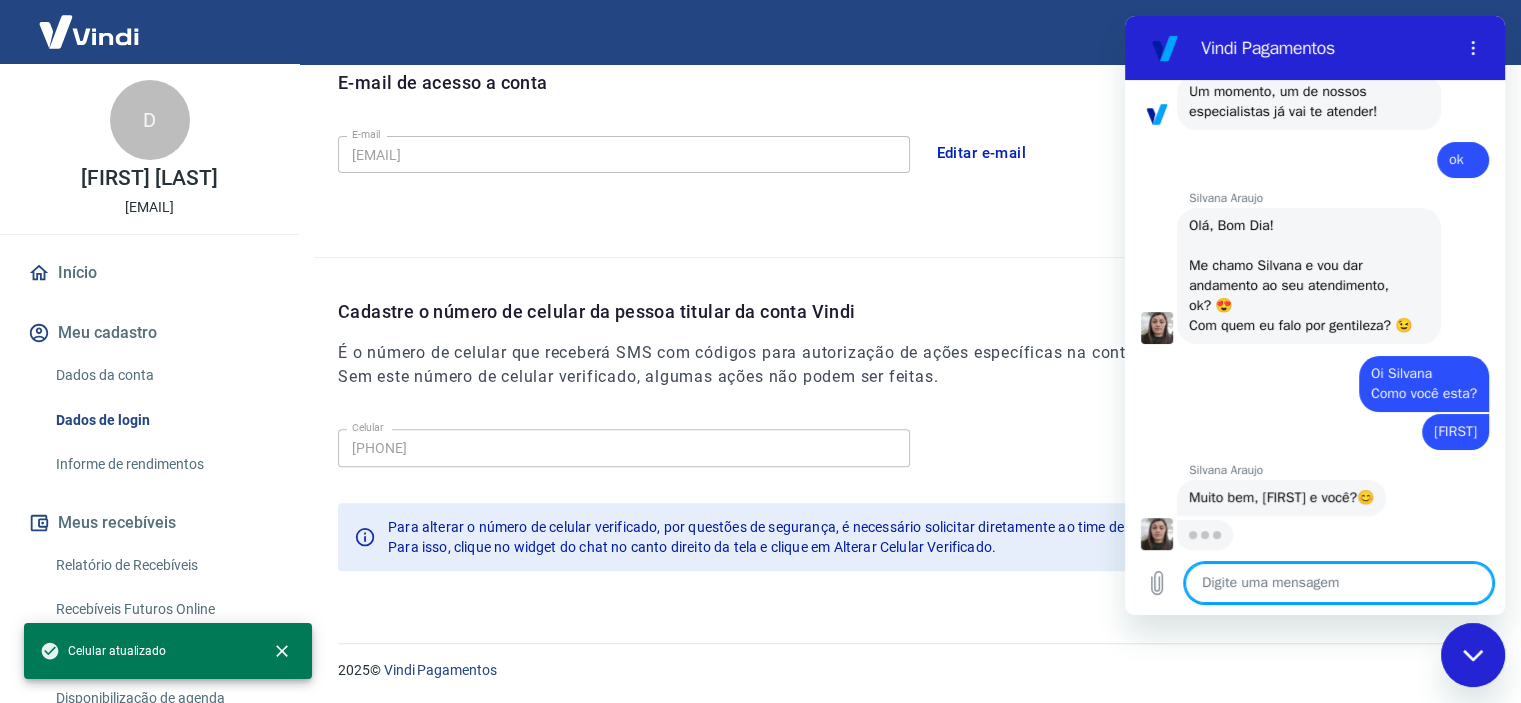scroll, scrollTop: 288, scrollLeft: 0, axis: vertical 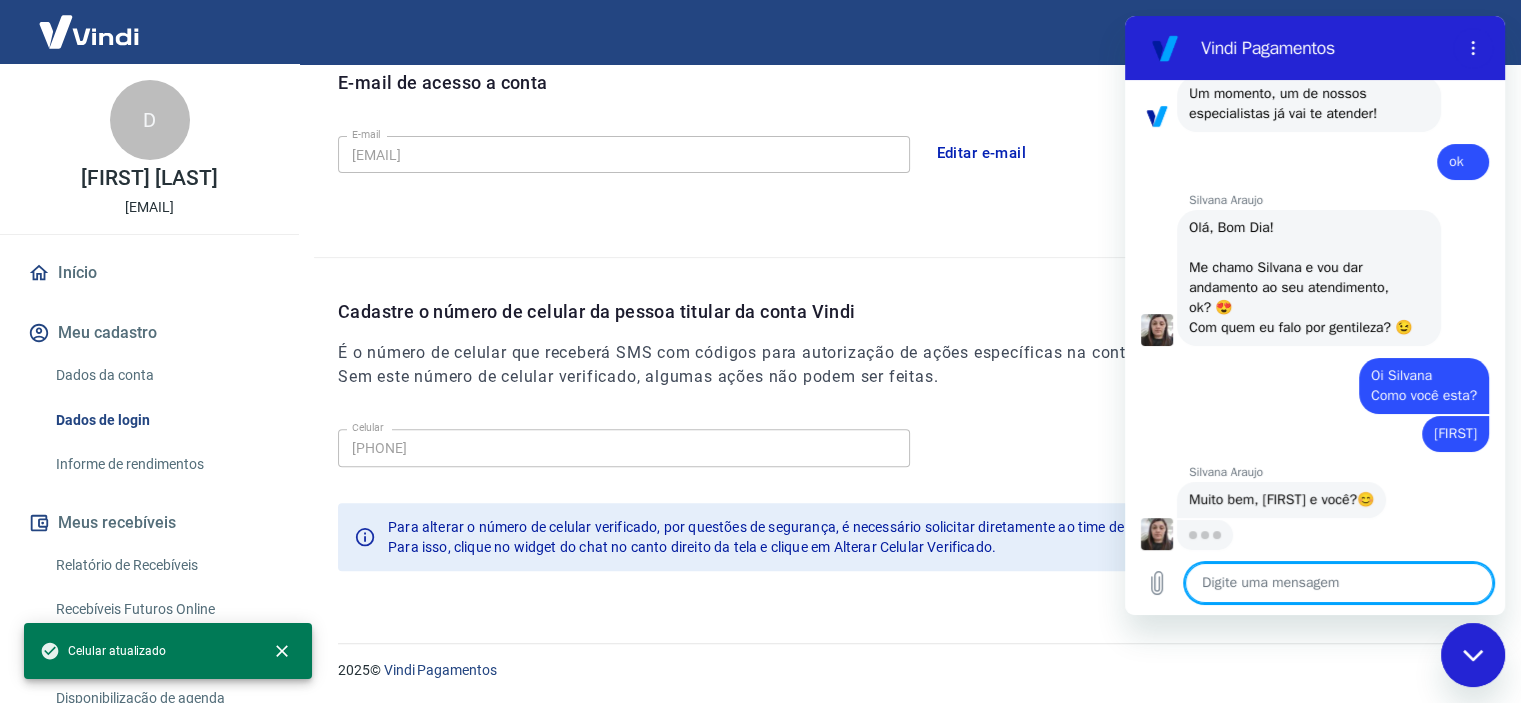 type on "b" 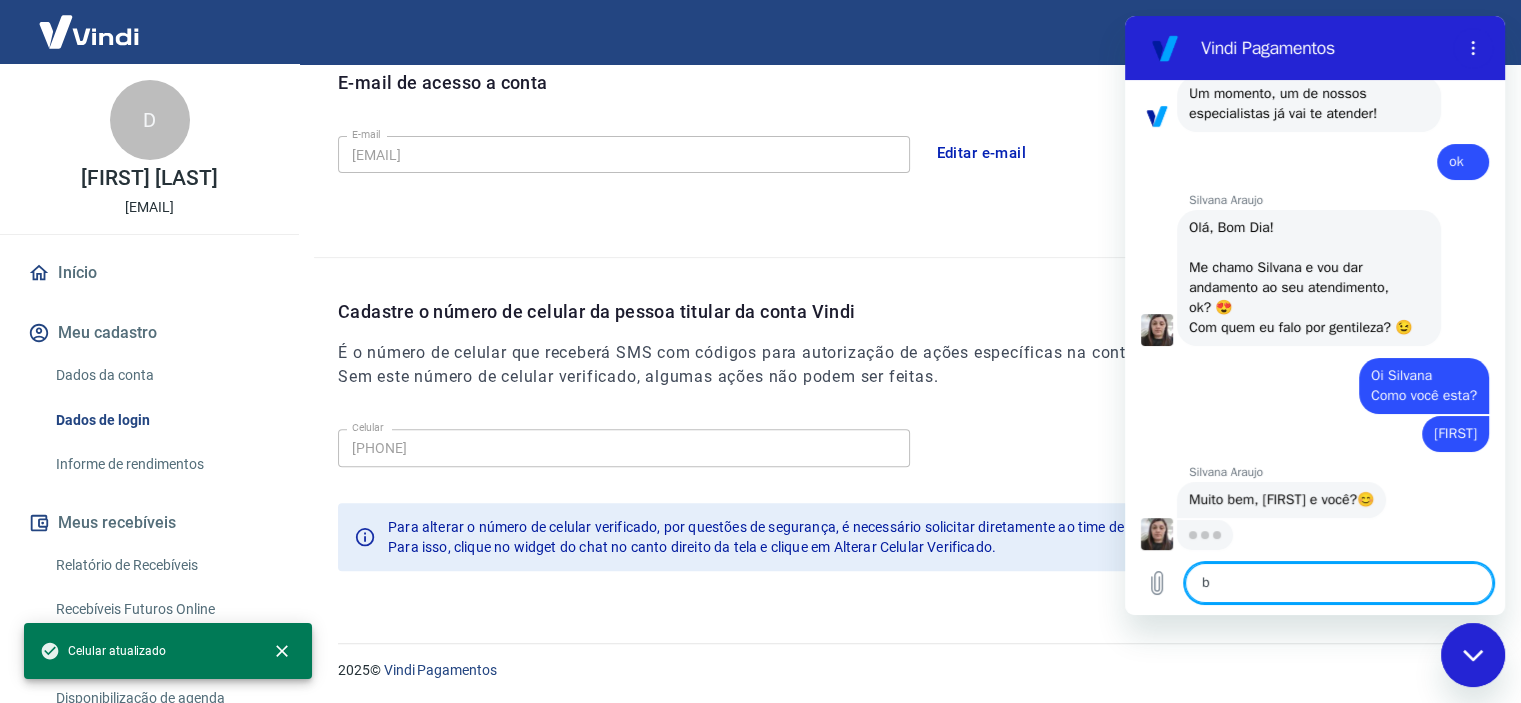 type on "be" 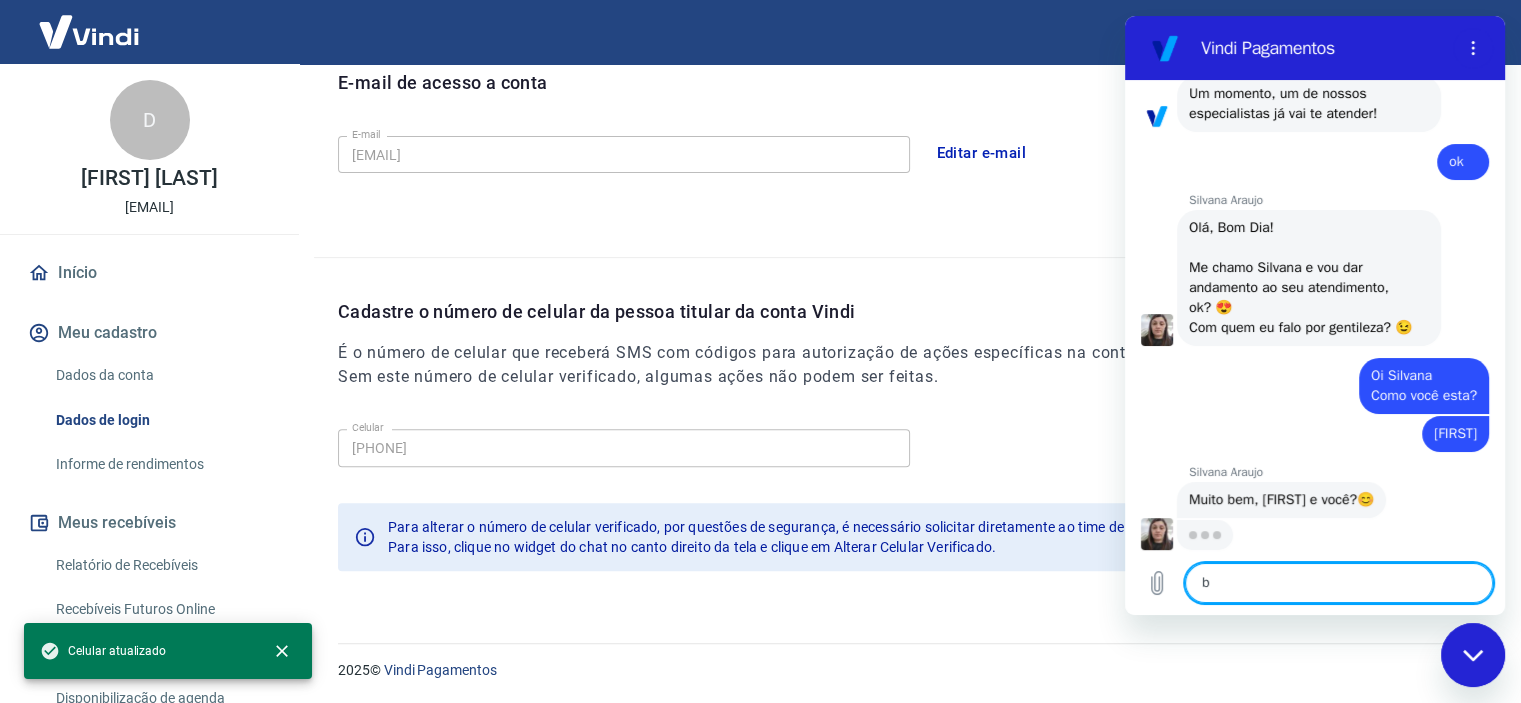 type on "x" 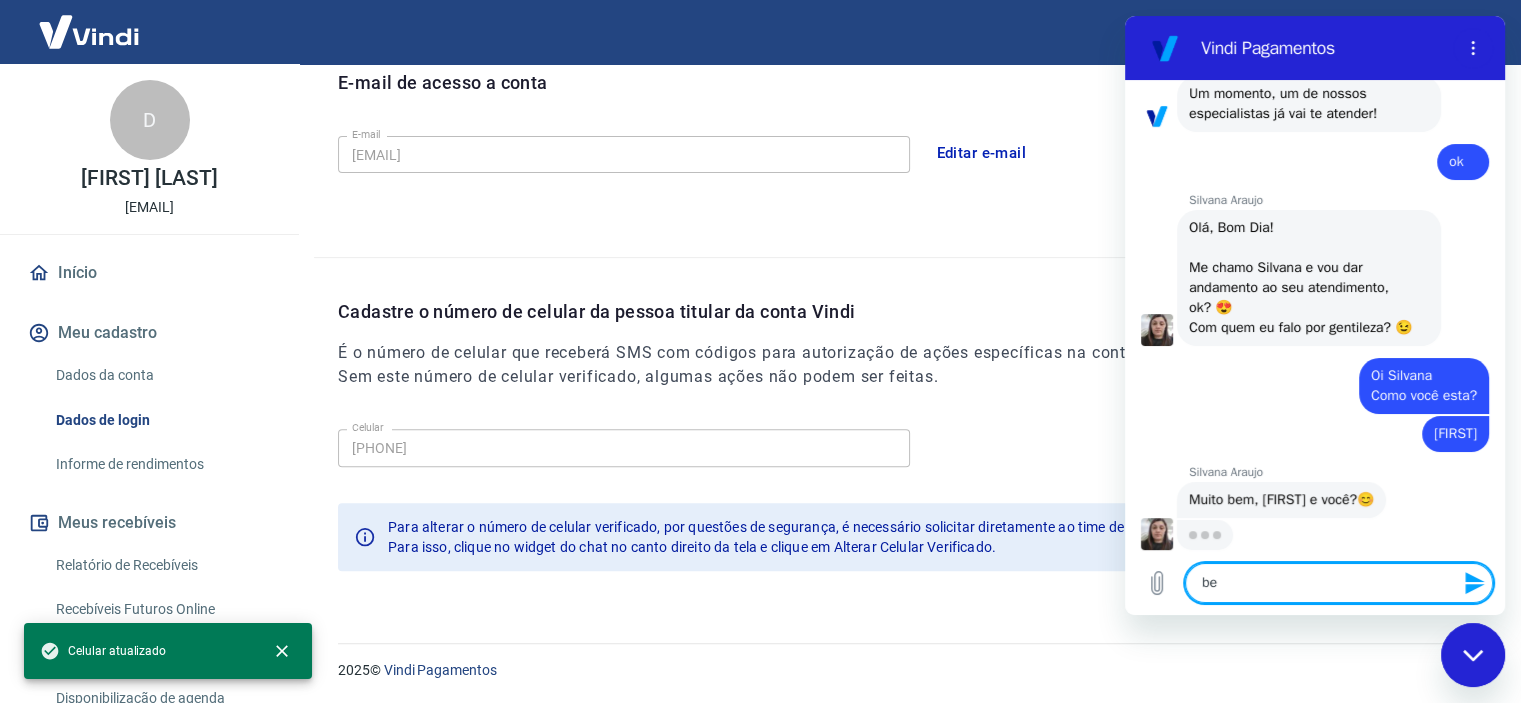 type on "bem" 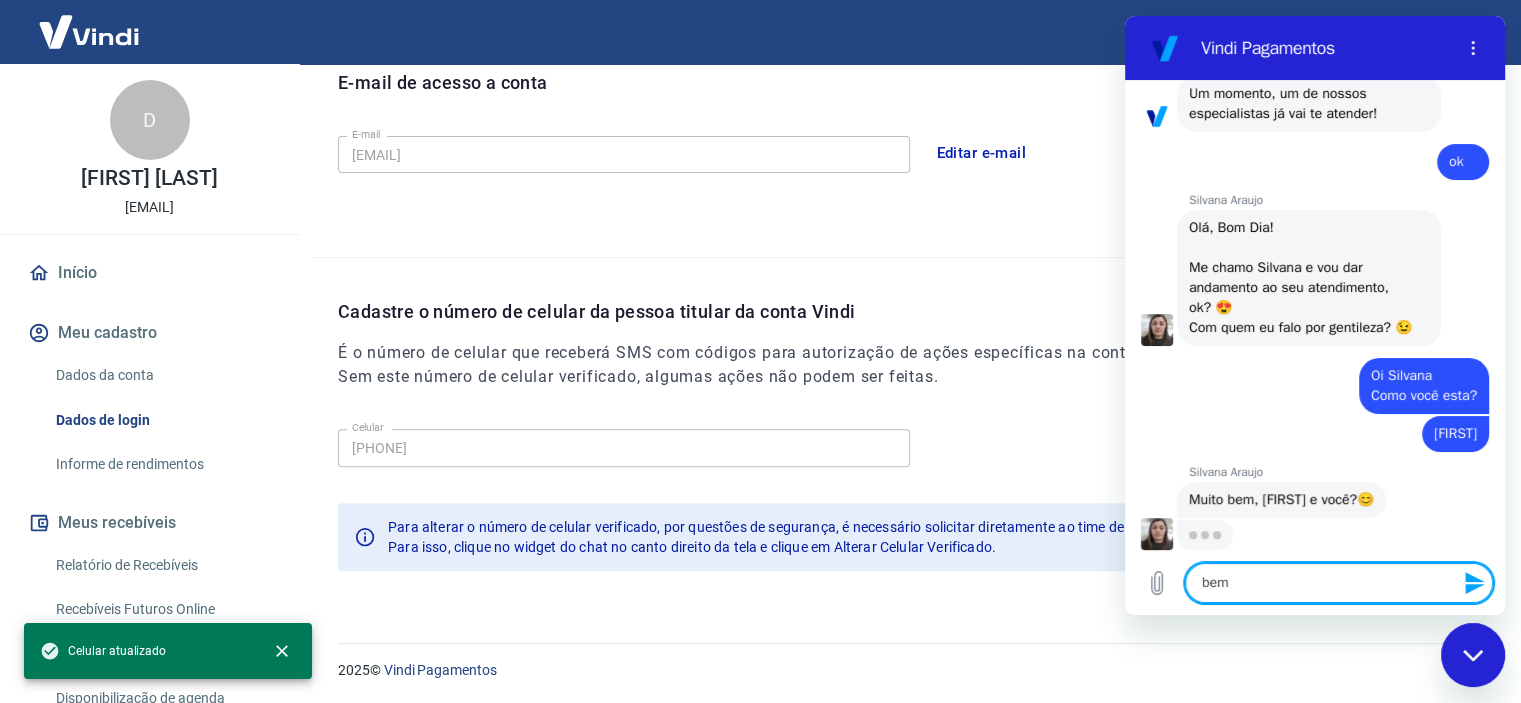 type on "bem" 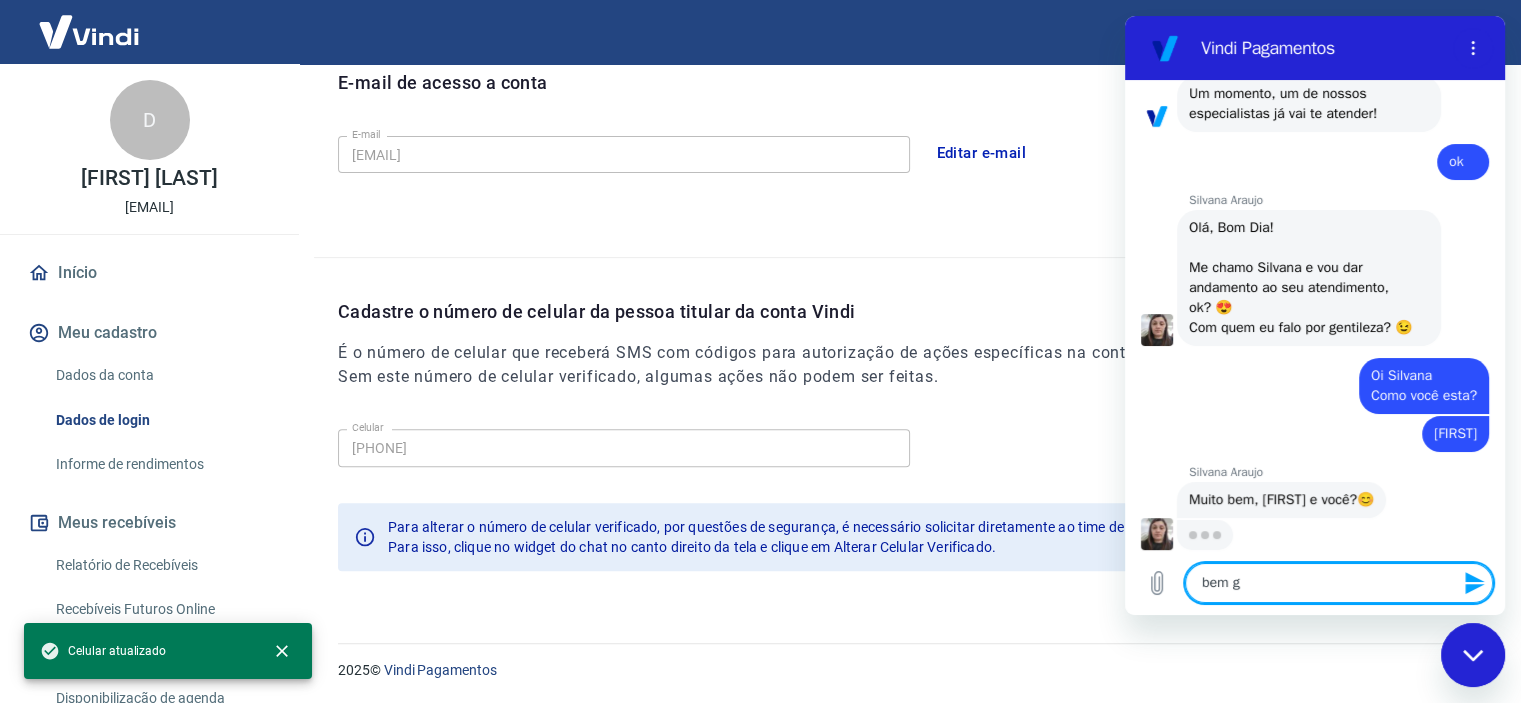type on "bem gr" 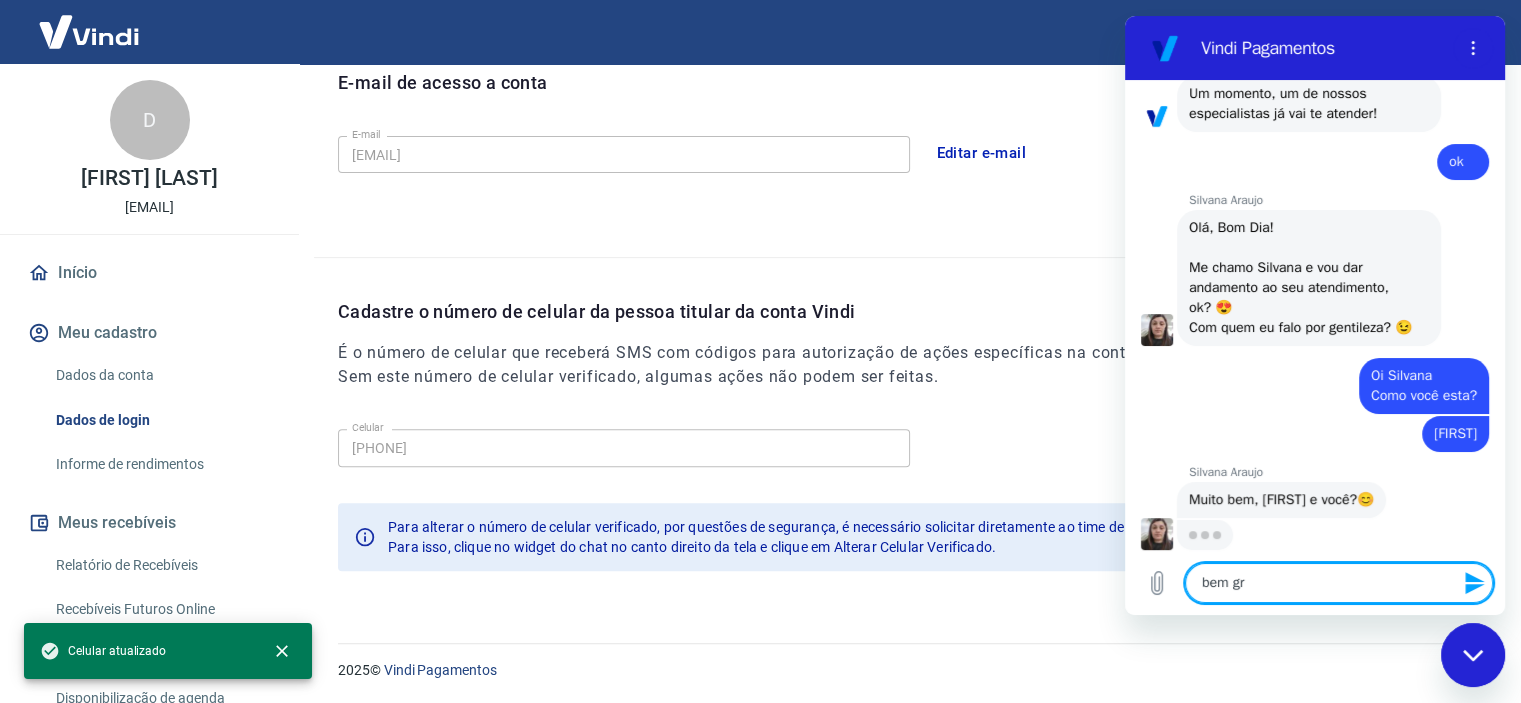 type on "bem gra" 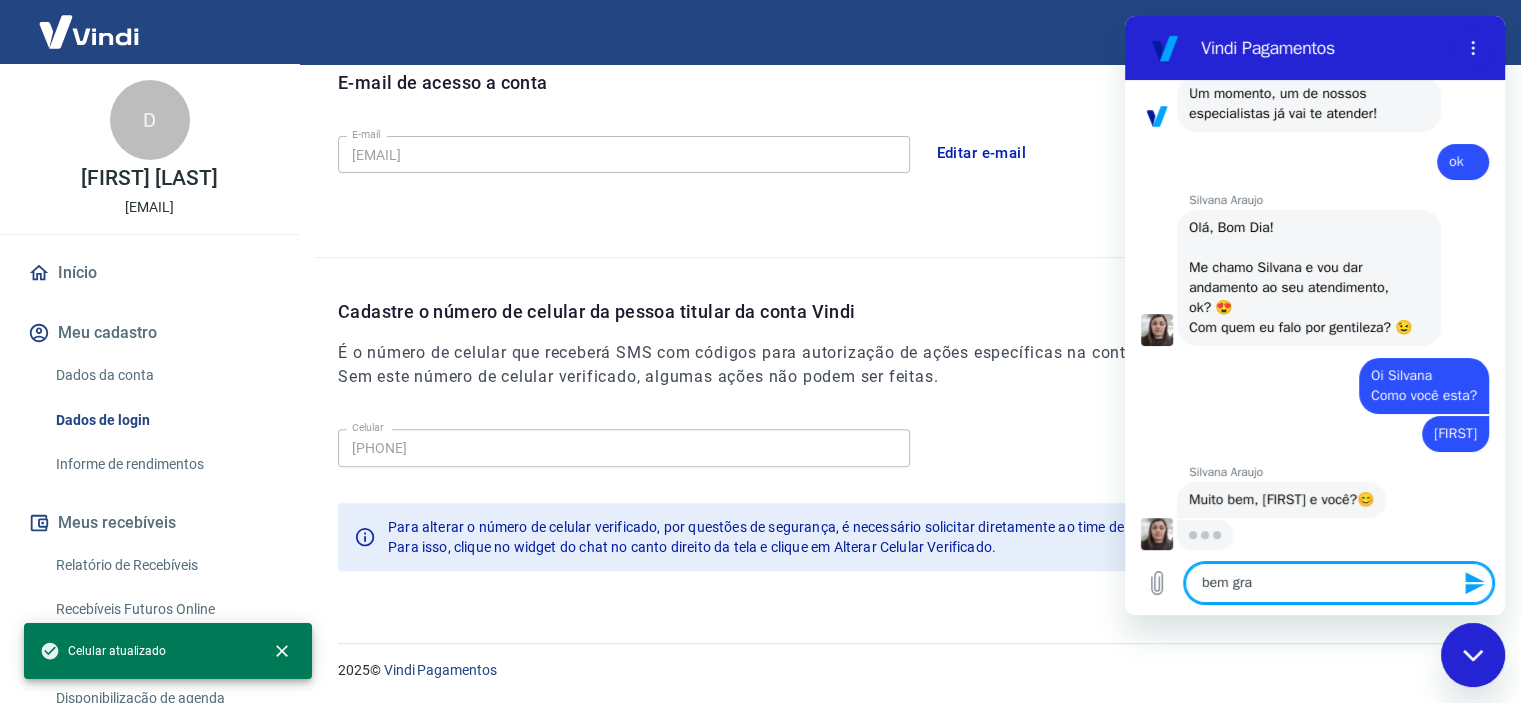type on "bem graç" 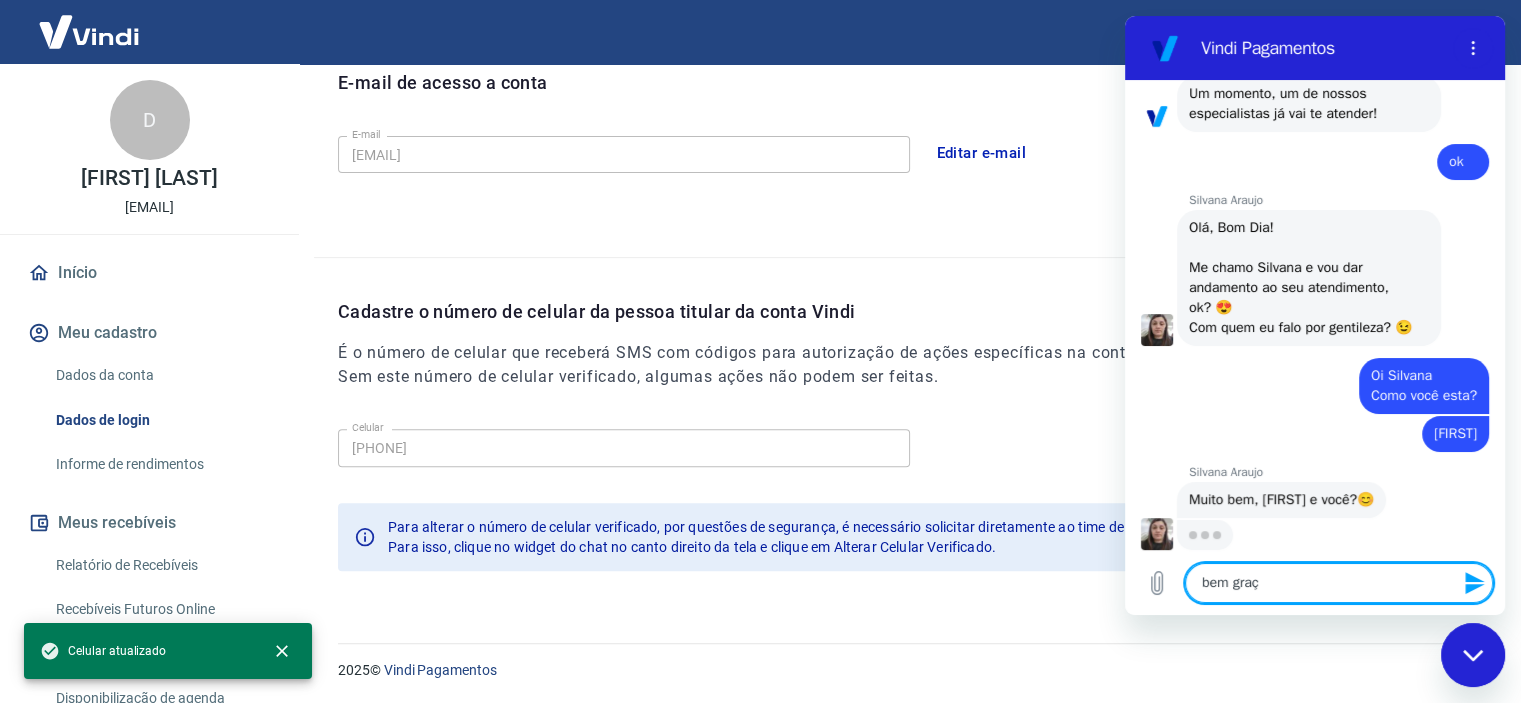 type on "bem graça" 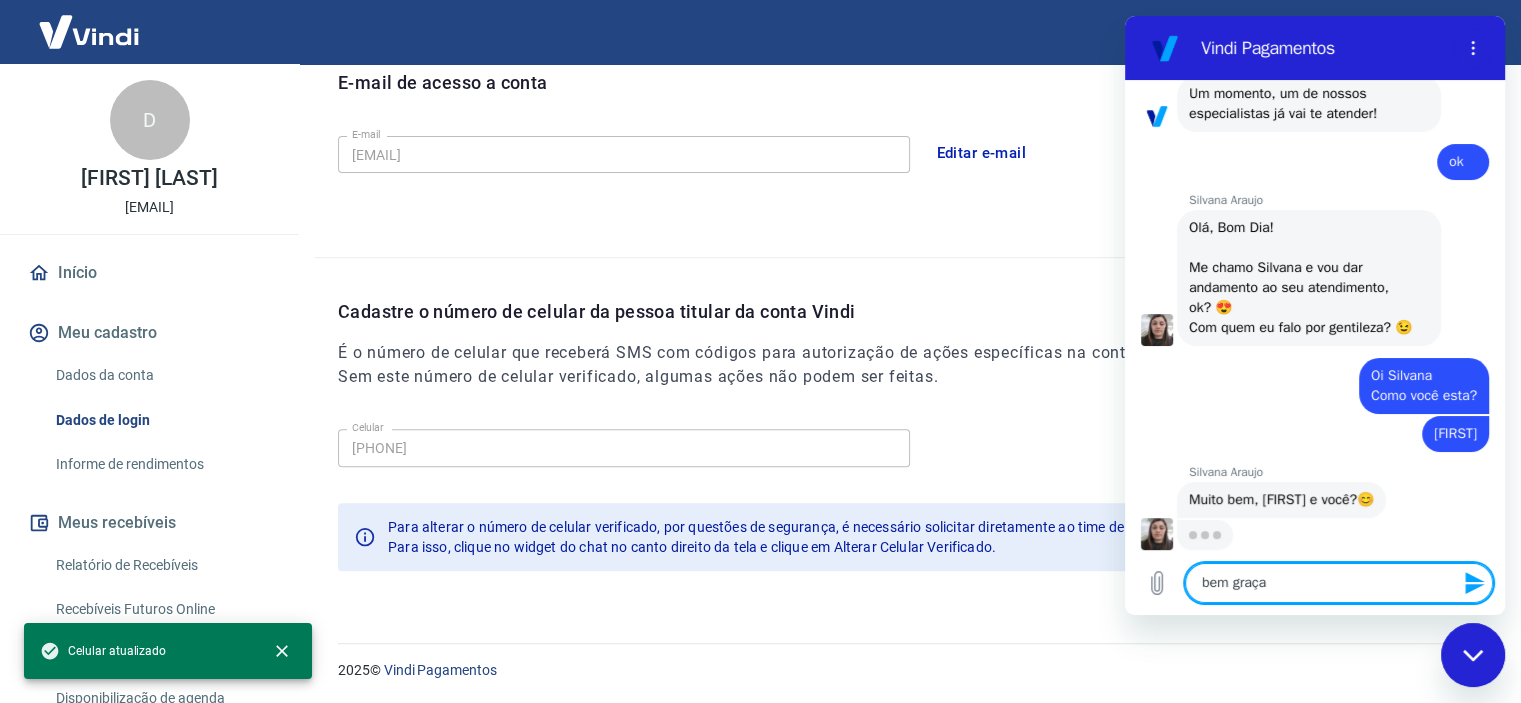 type on "bem graças" 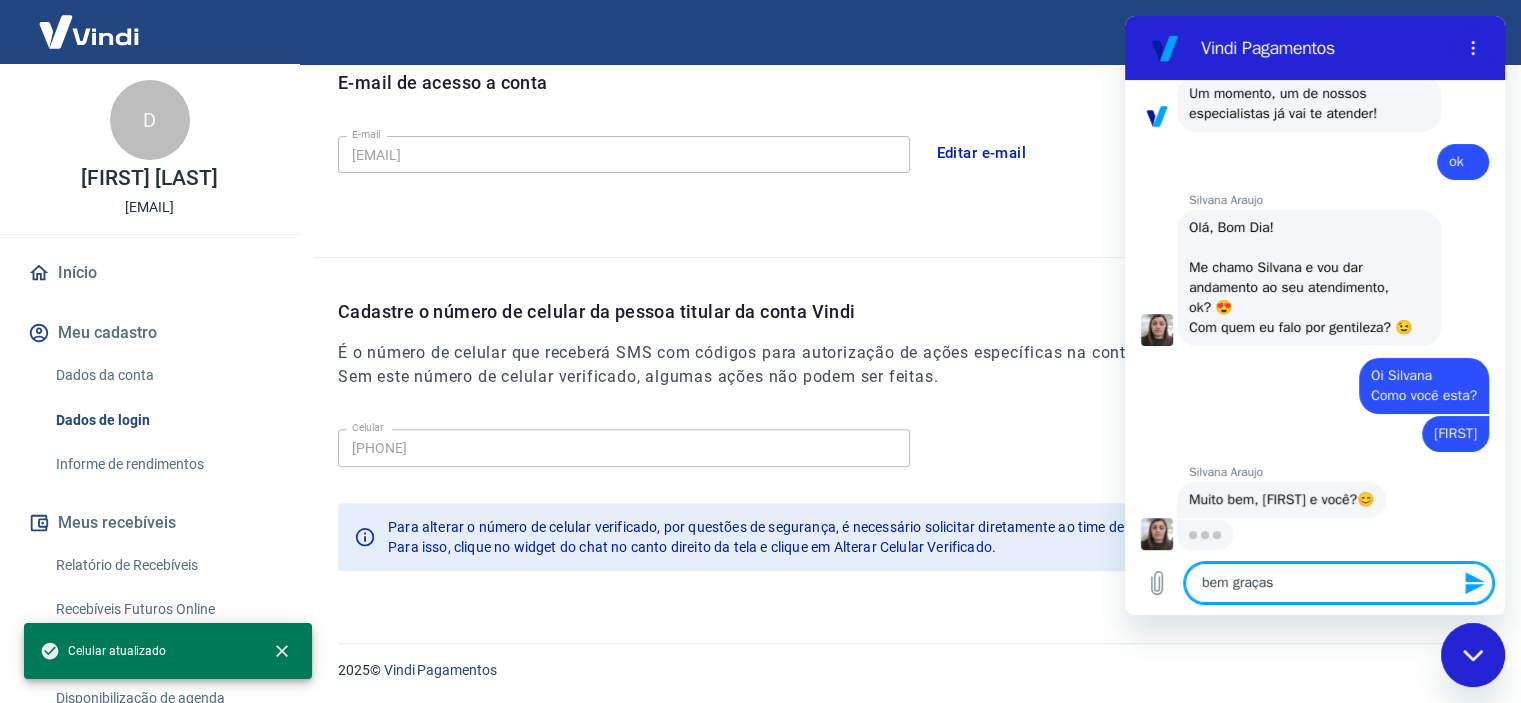 type on "bem graças" 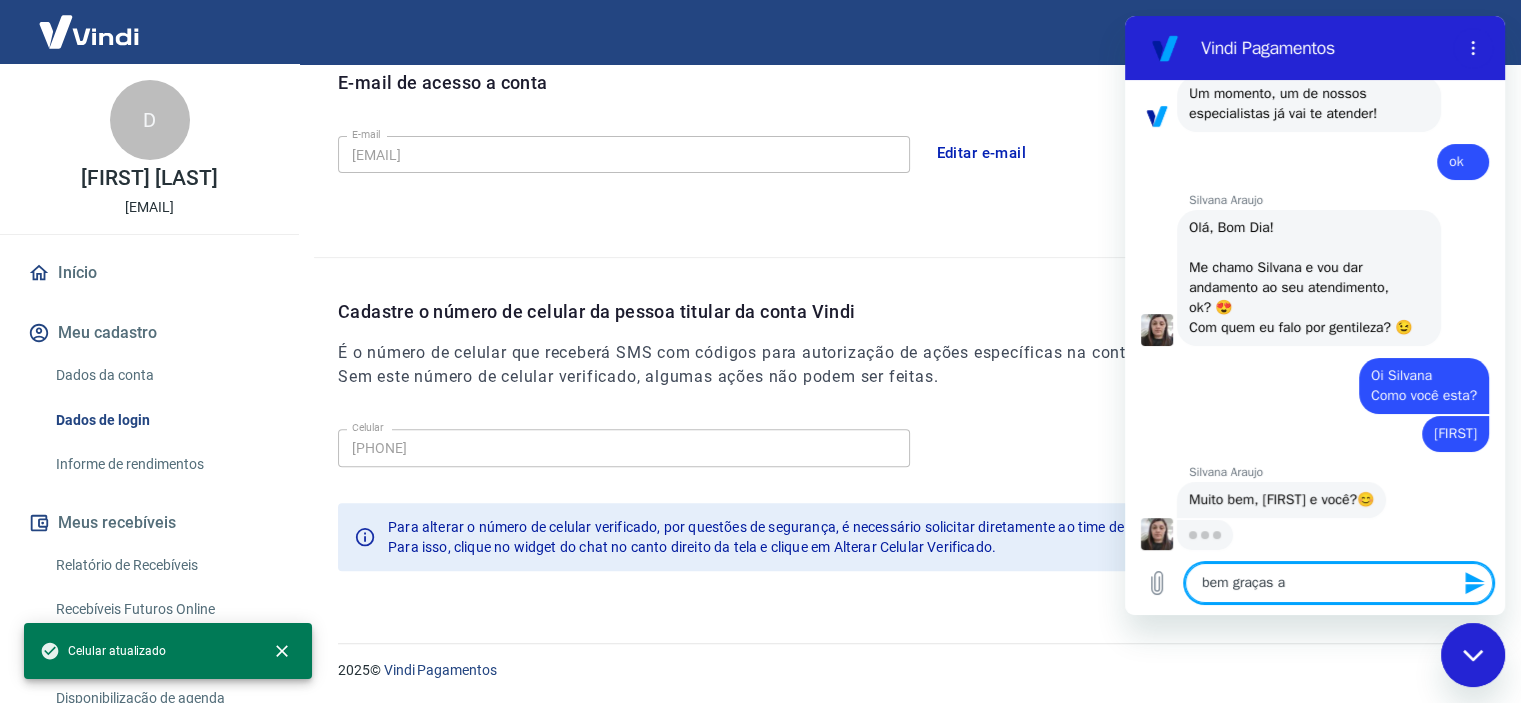 type on "bem graças a" 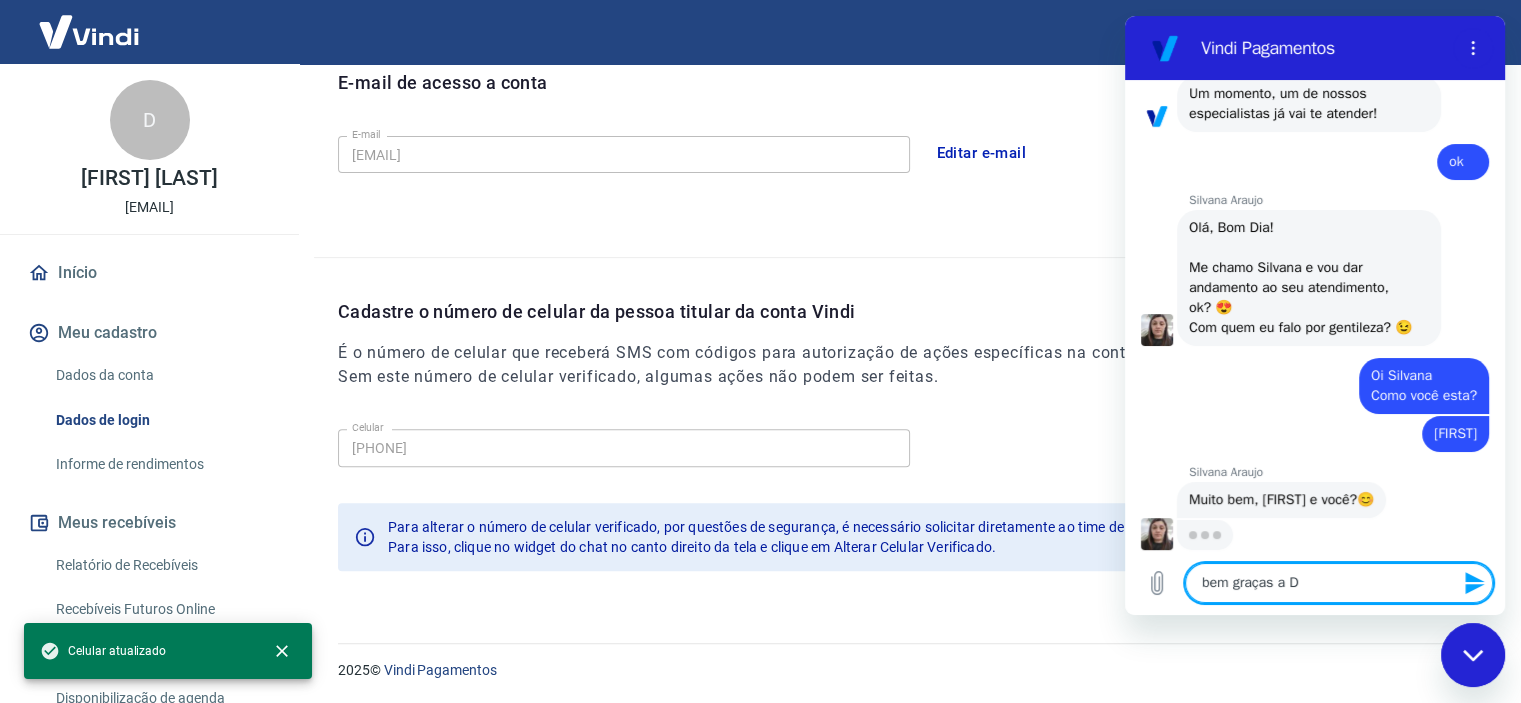 type on "bem graças a De" 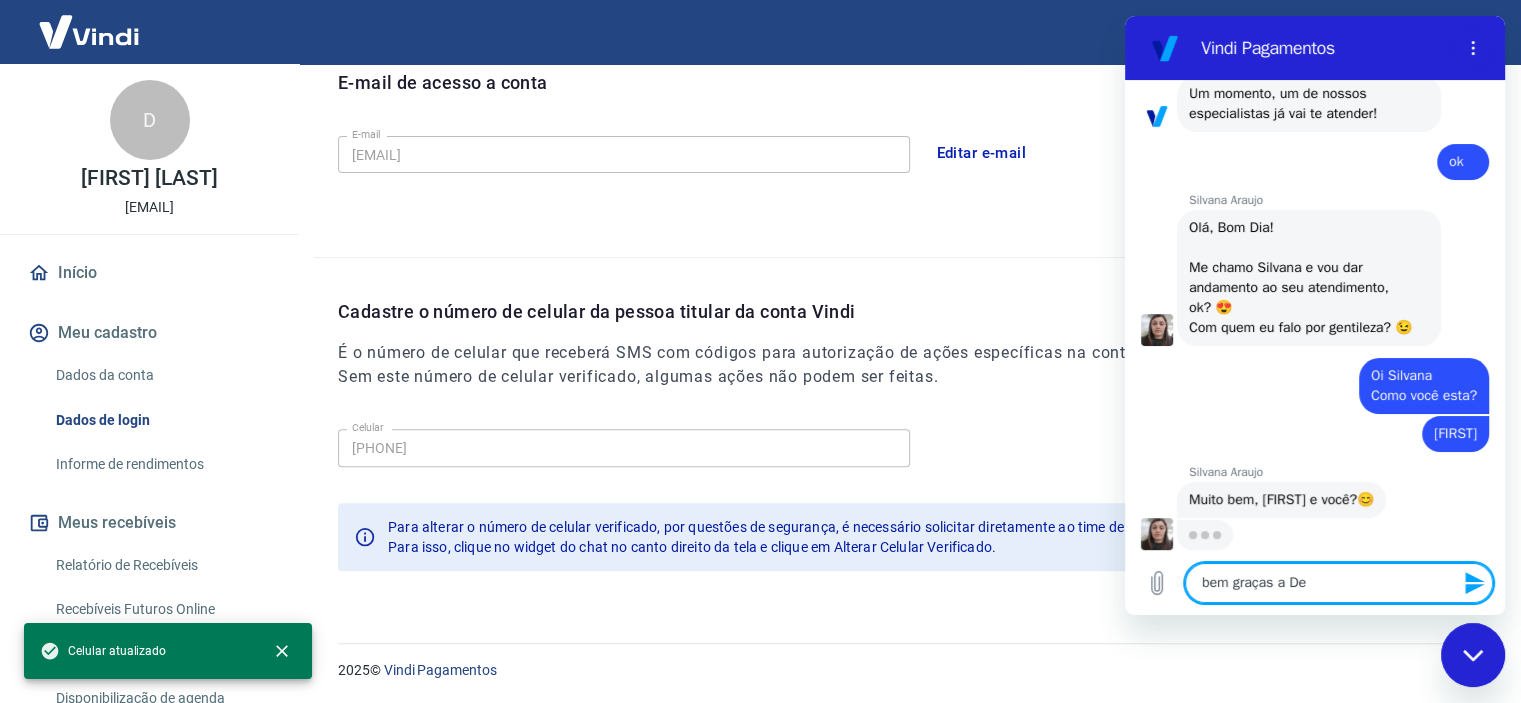 type on "bem graças a Deu" 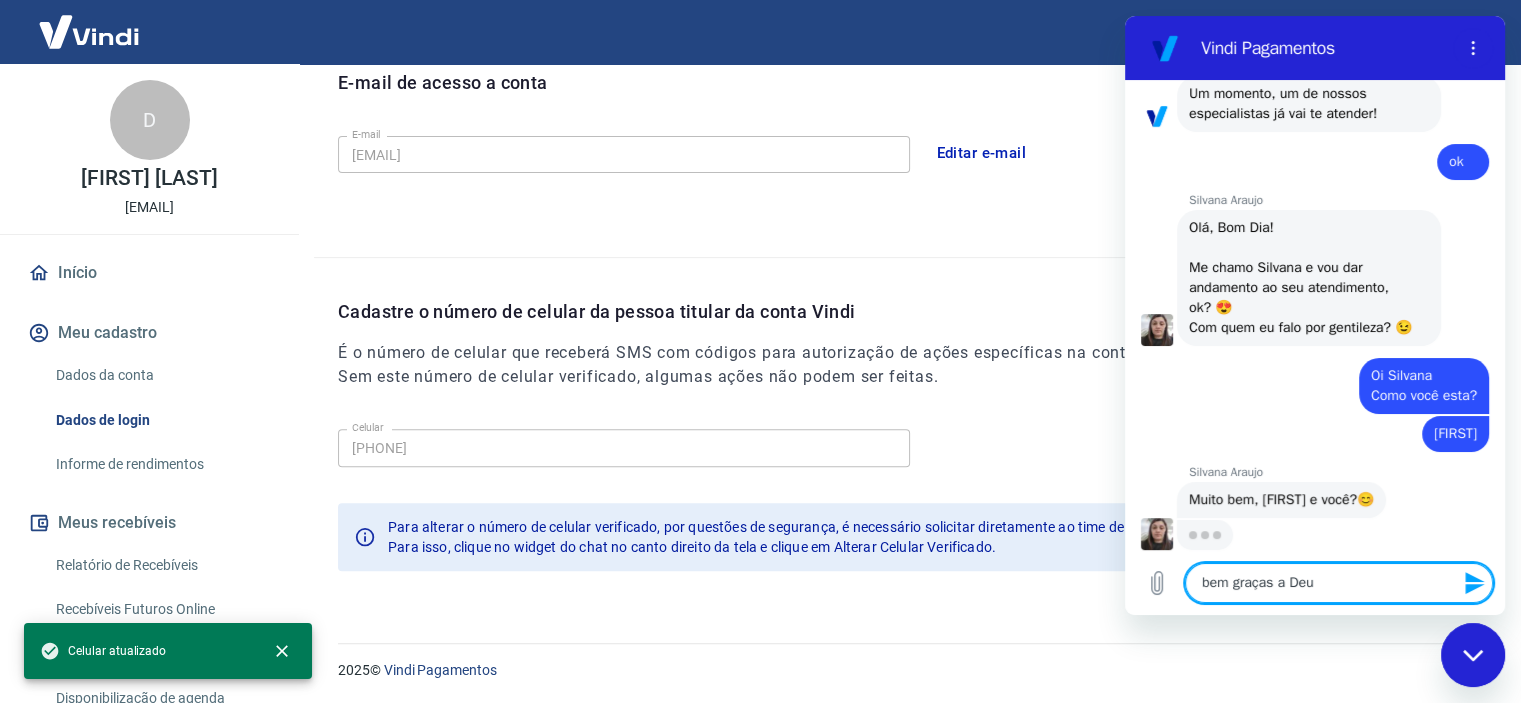 type 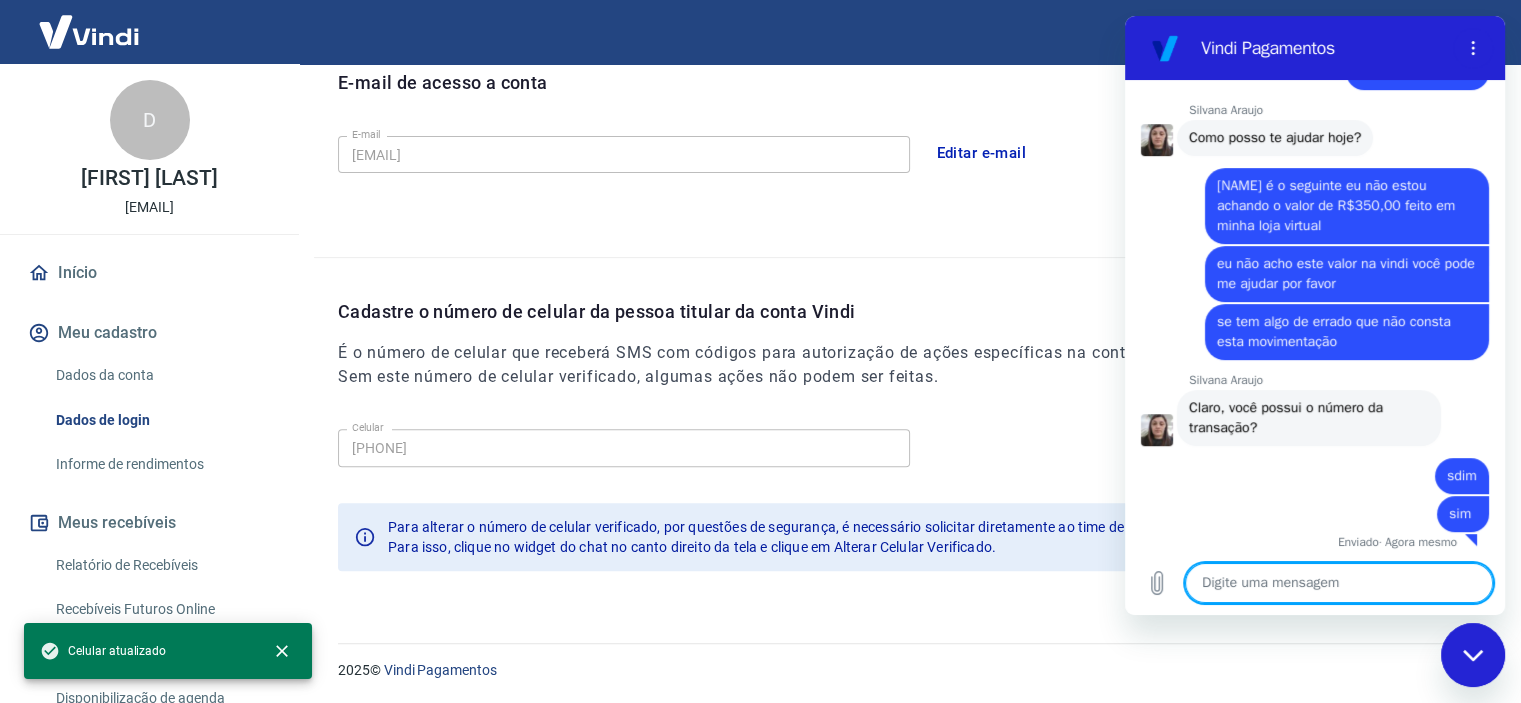 scroll, scrollTop: 768, scrollLeft: 0, axis: vertical 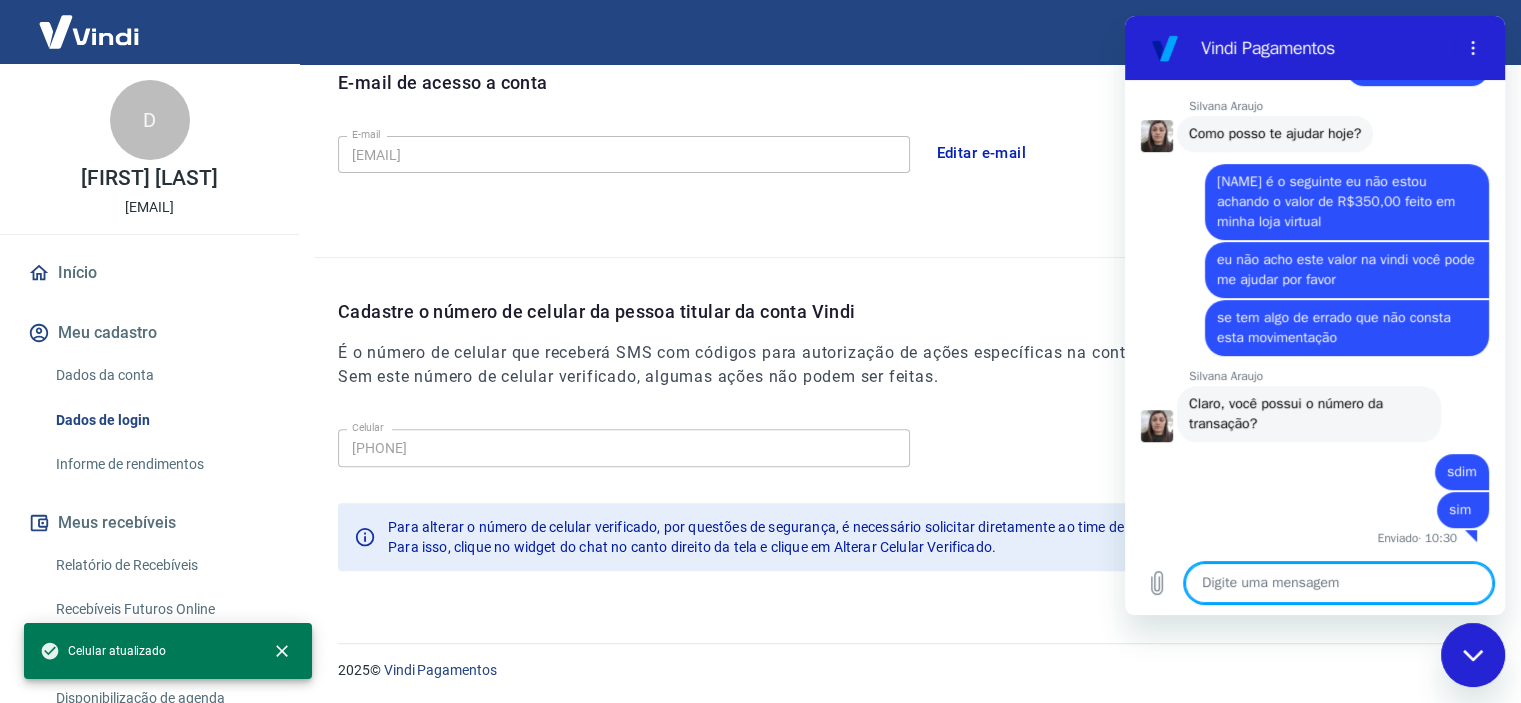 click at bounding box center (1339, 583) 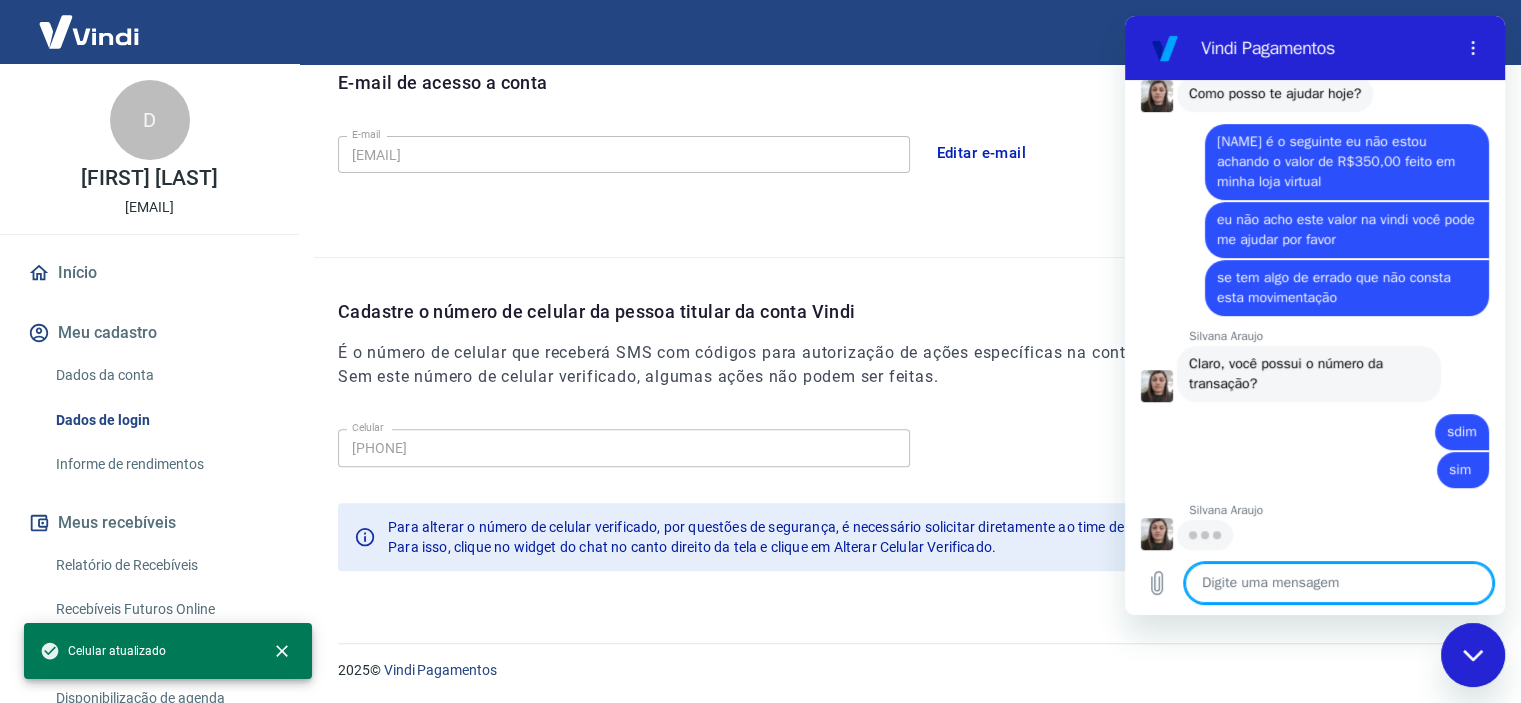 scroll, scrollTop: 805, scrollLeft: 0, axis: vertical 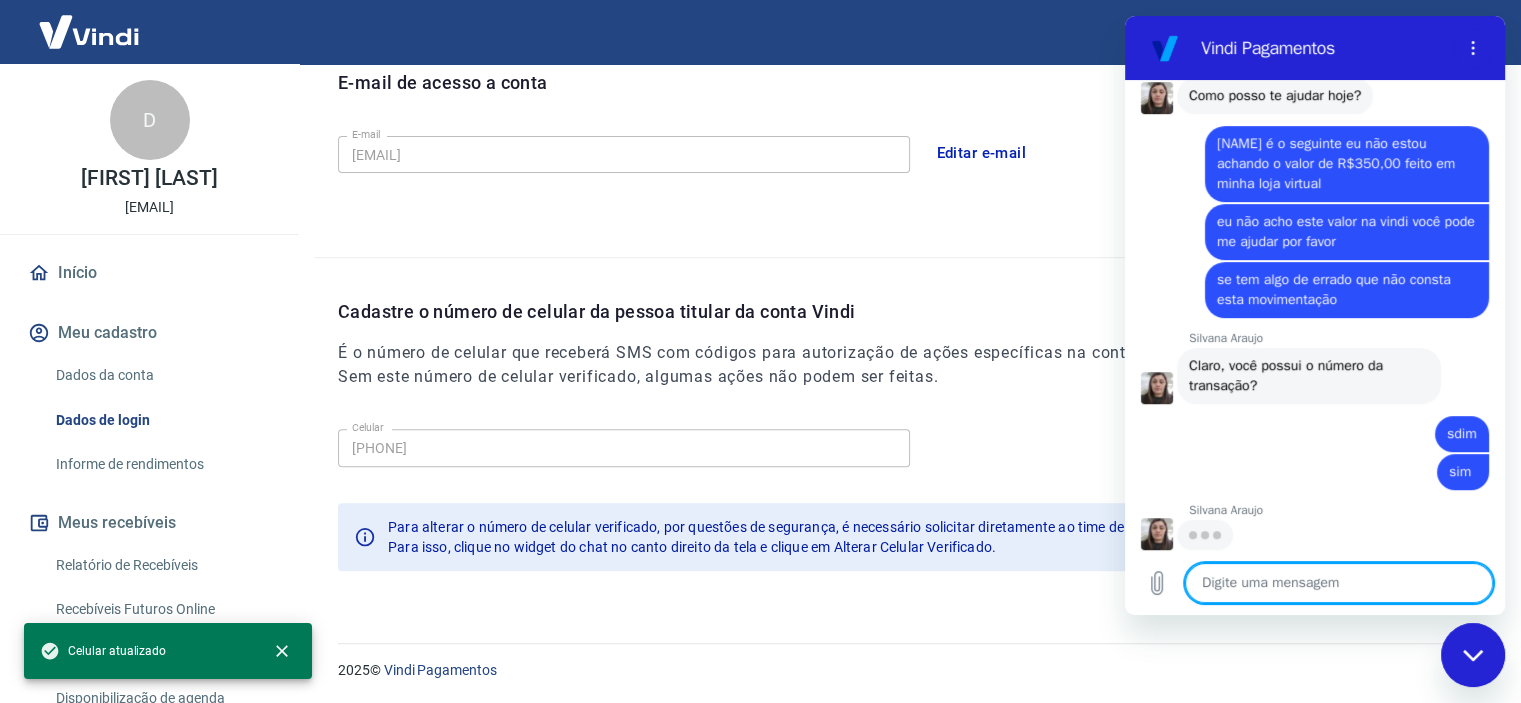 click at bounding box center (1339, 583) 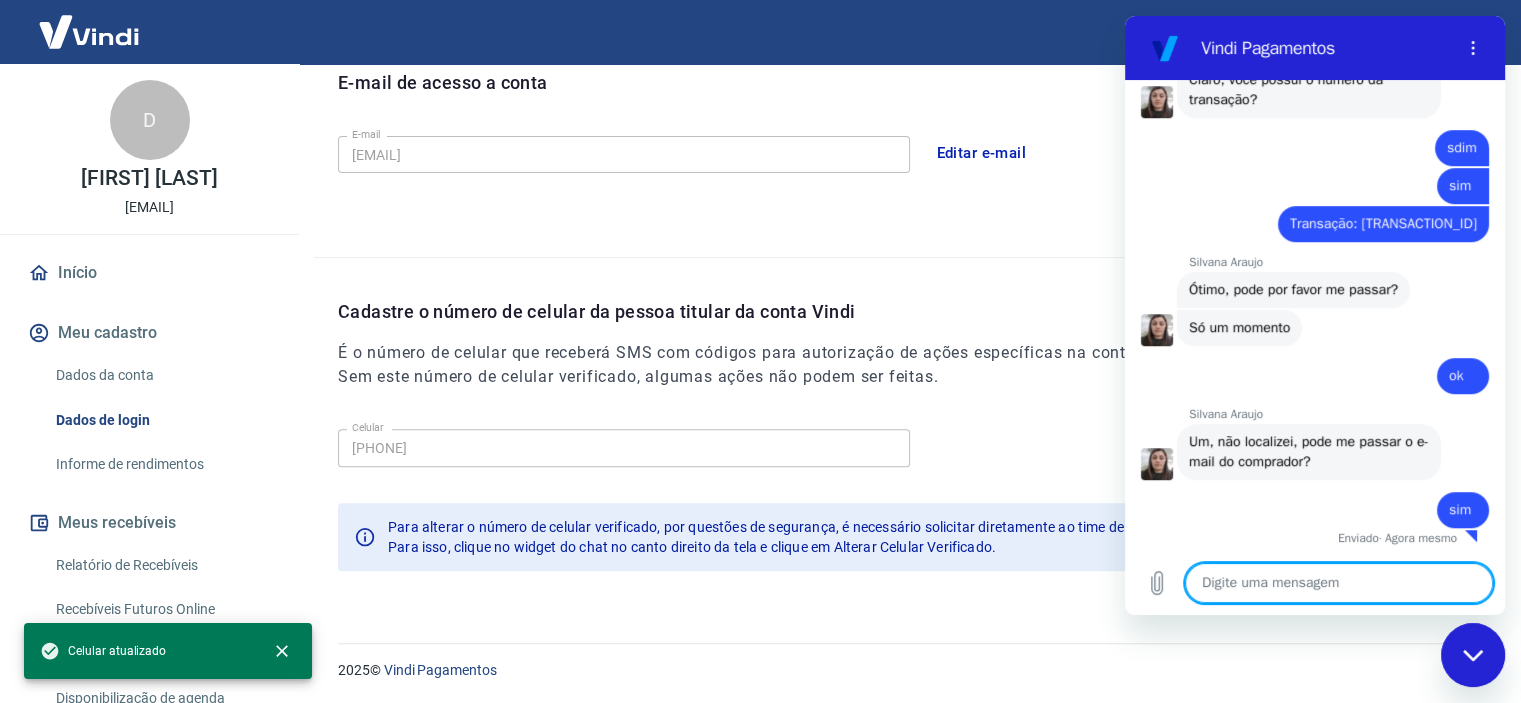scroll, scrollTop: 1092, scrollLeft: 0, axis: vertical 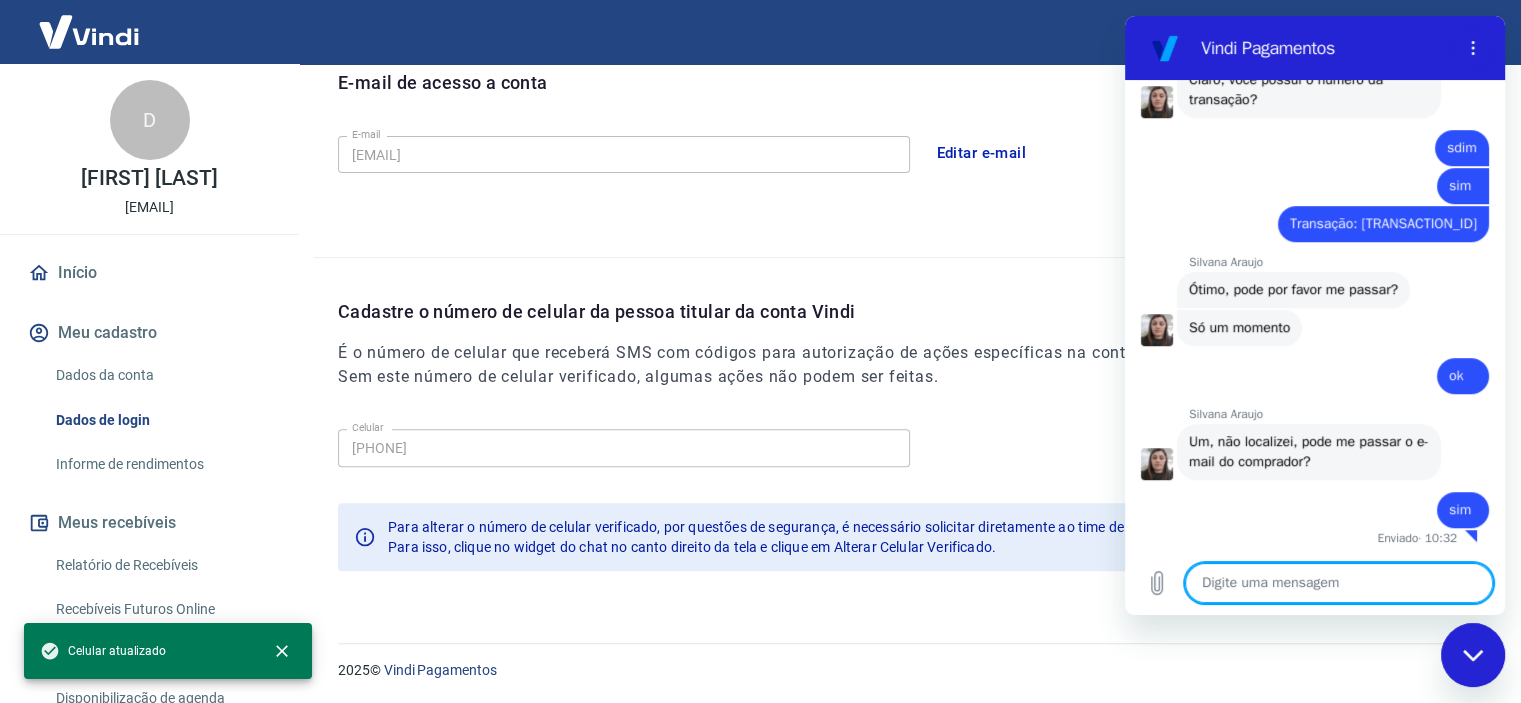 click at bounding box center (1339, 583) 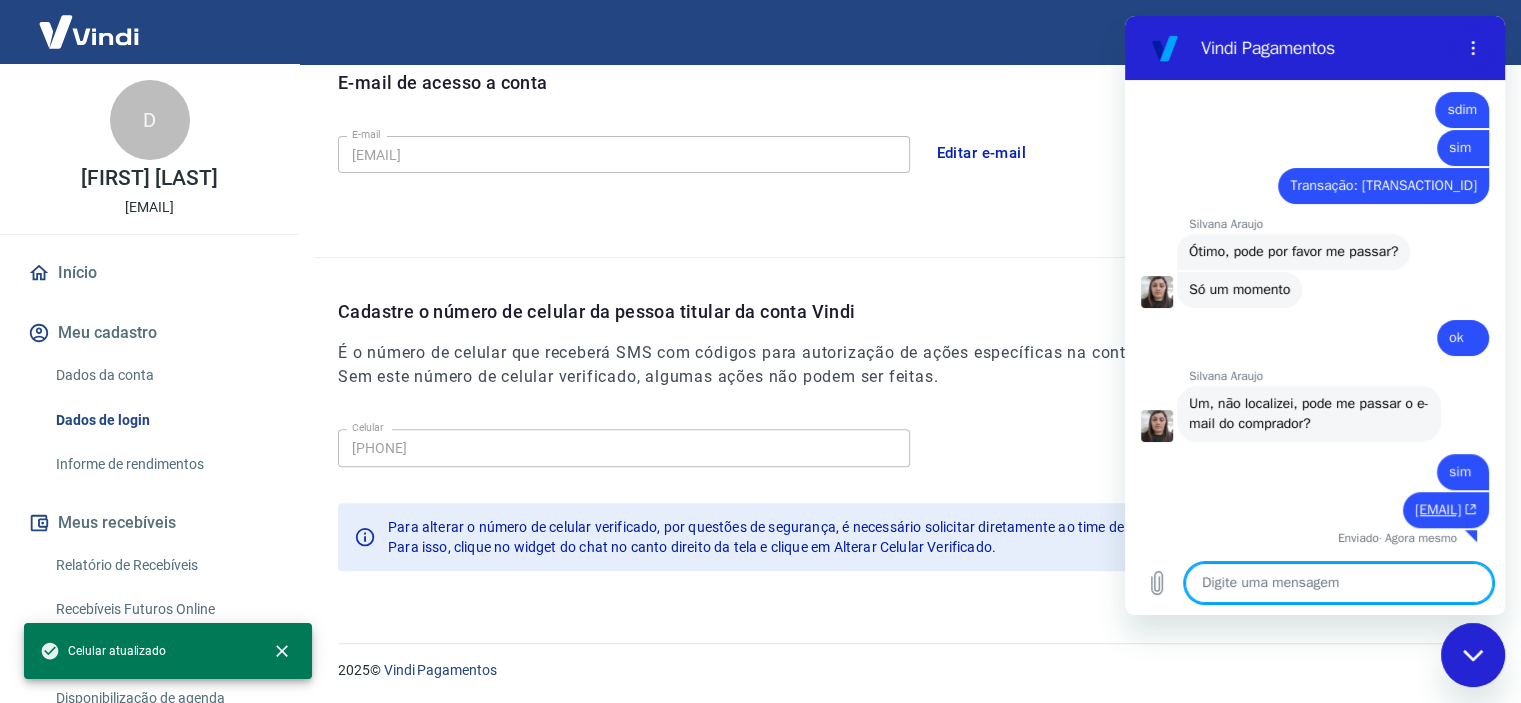 scroll, scrollTop: 1129, scrollLeft: 0, axis: vertical 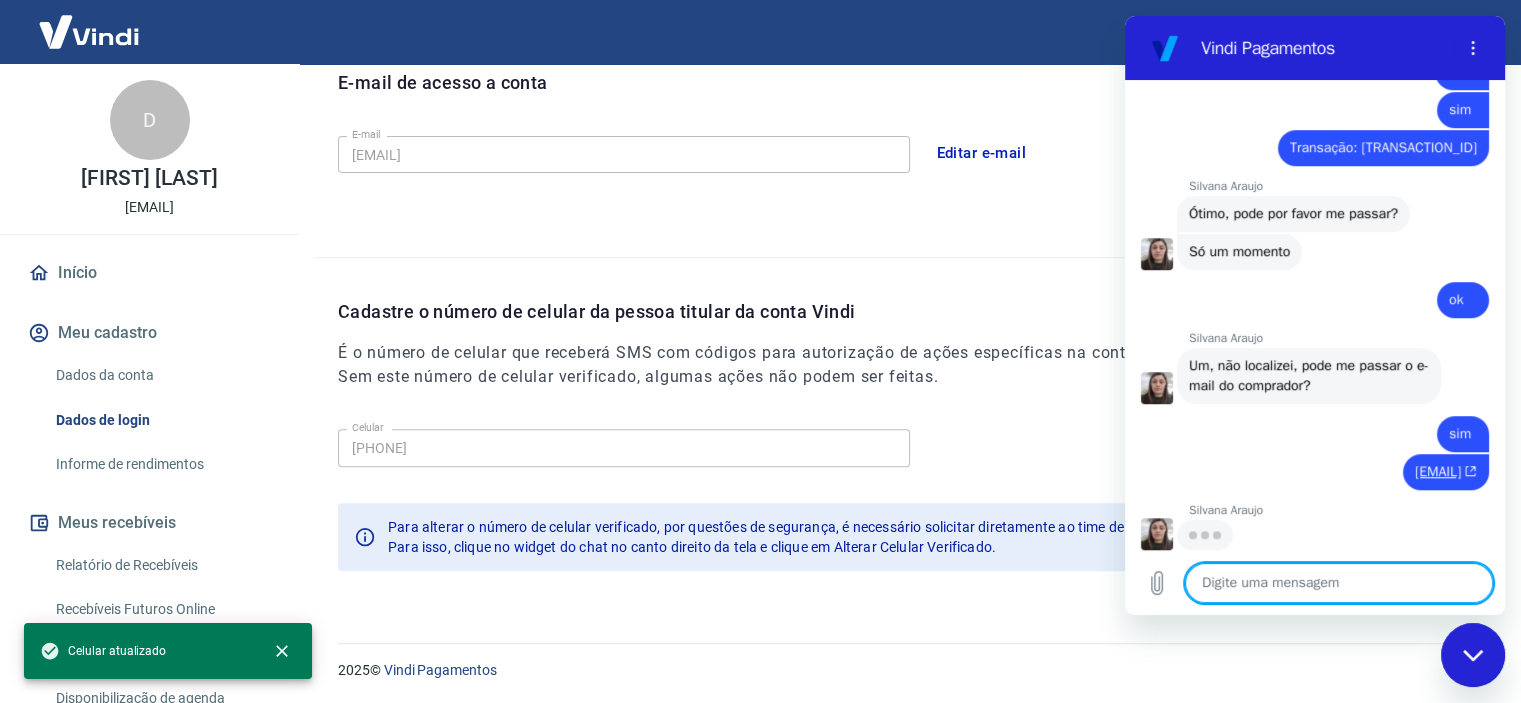 click at bounding box center [1339, 583] 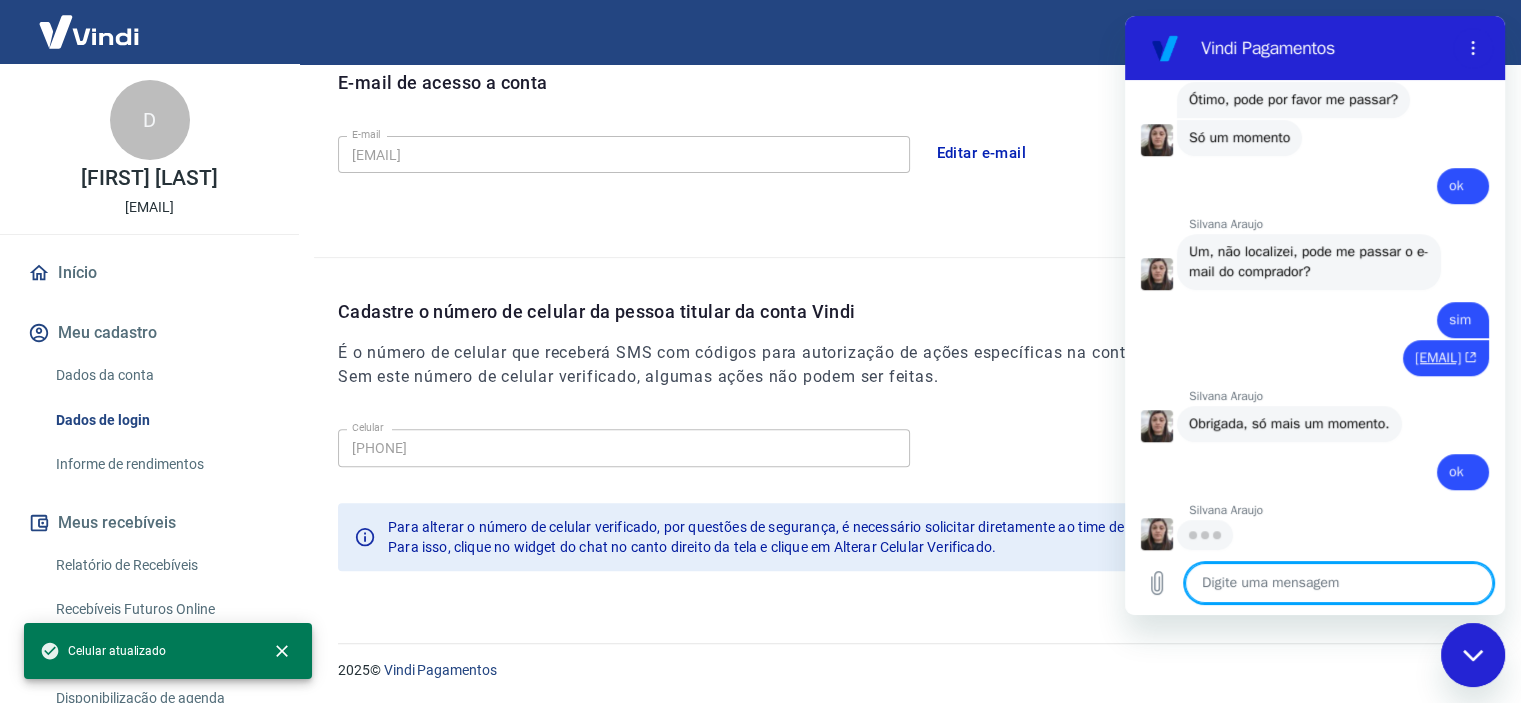 scroll, scrollTop: 1281, scrollLeft: 0, axis: vertical 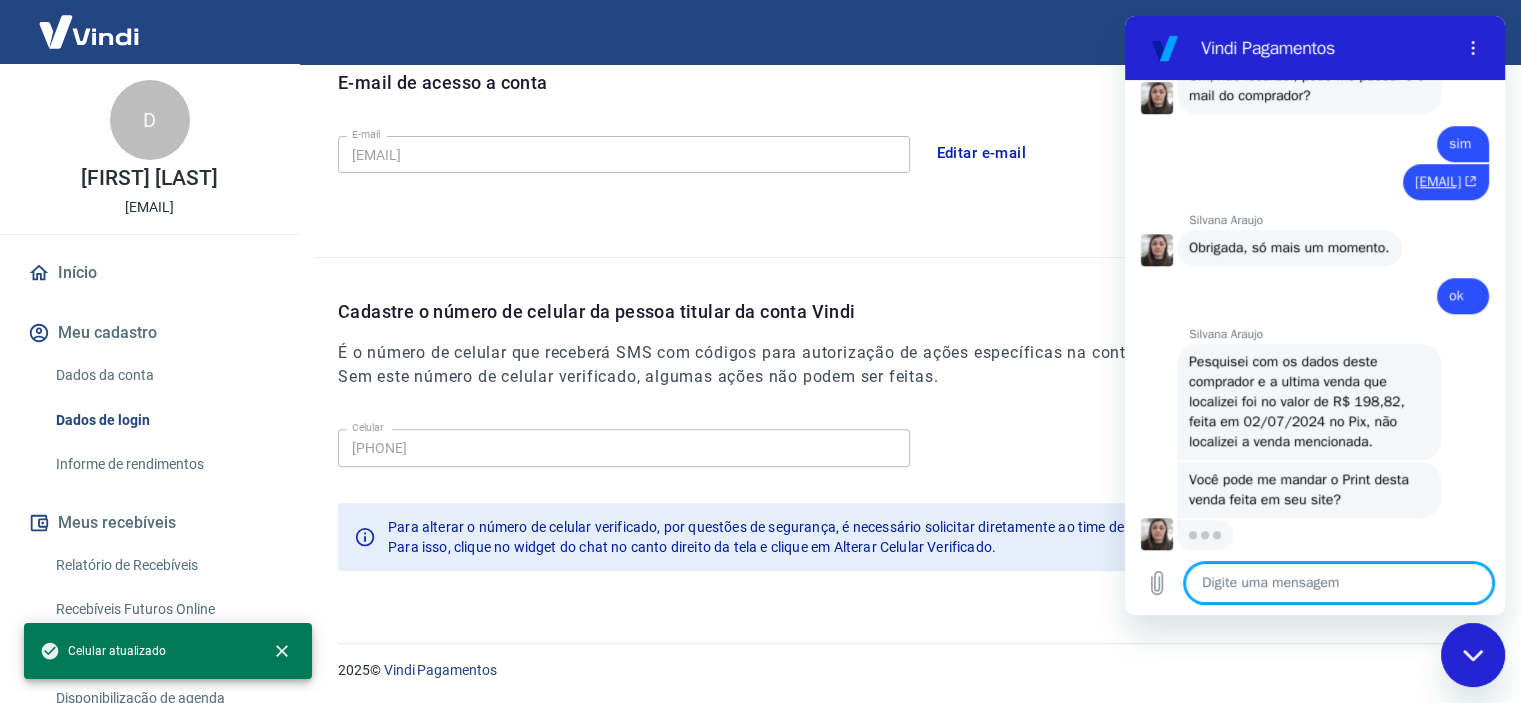 click at bounding box center [1339, 583] 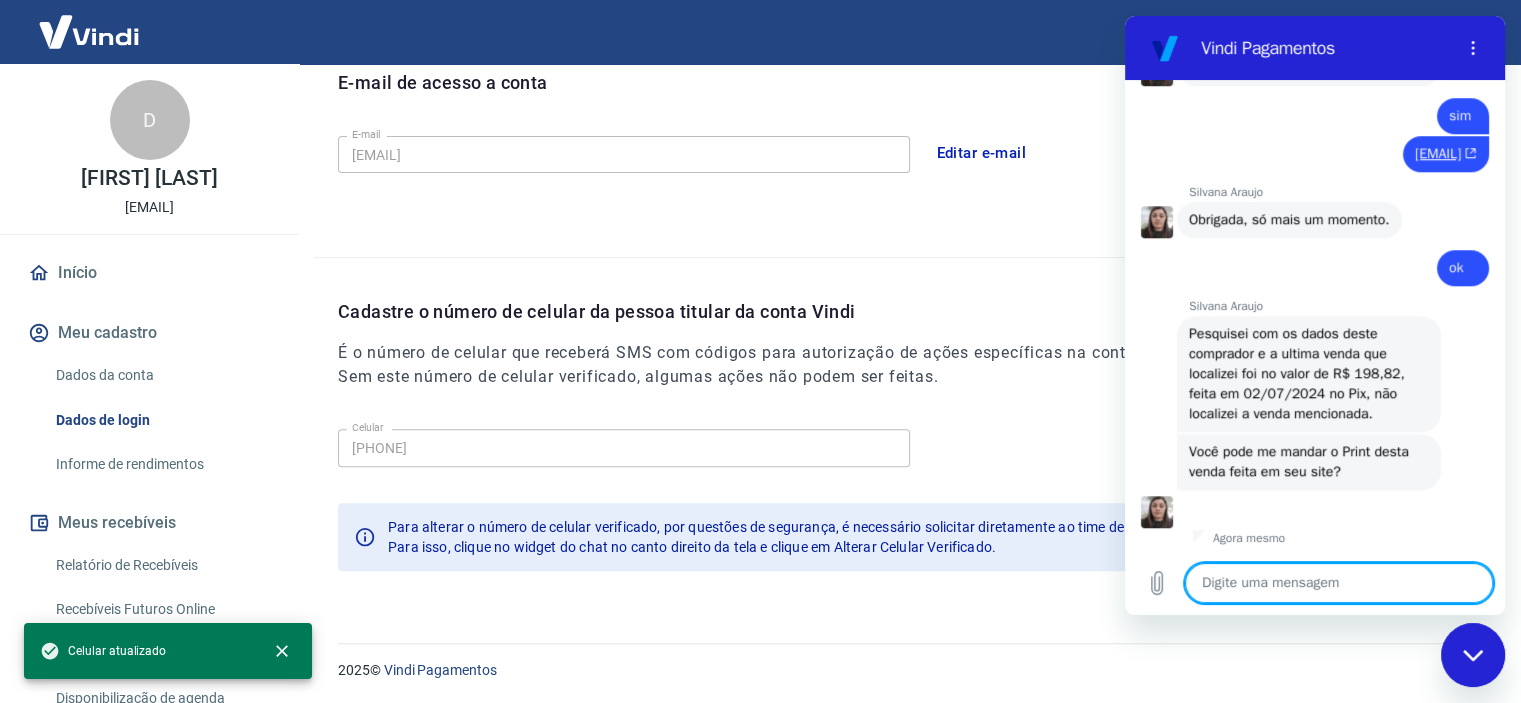 scroll, scrollTop: 1485, scrollLeft: 0, axis: vertical 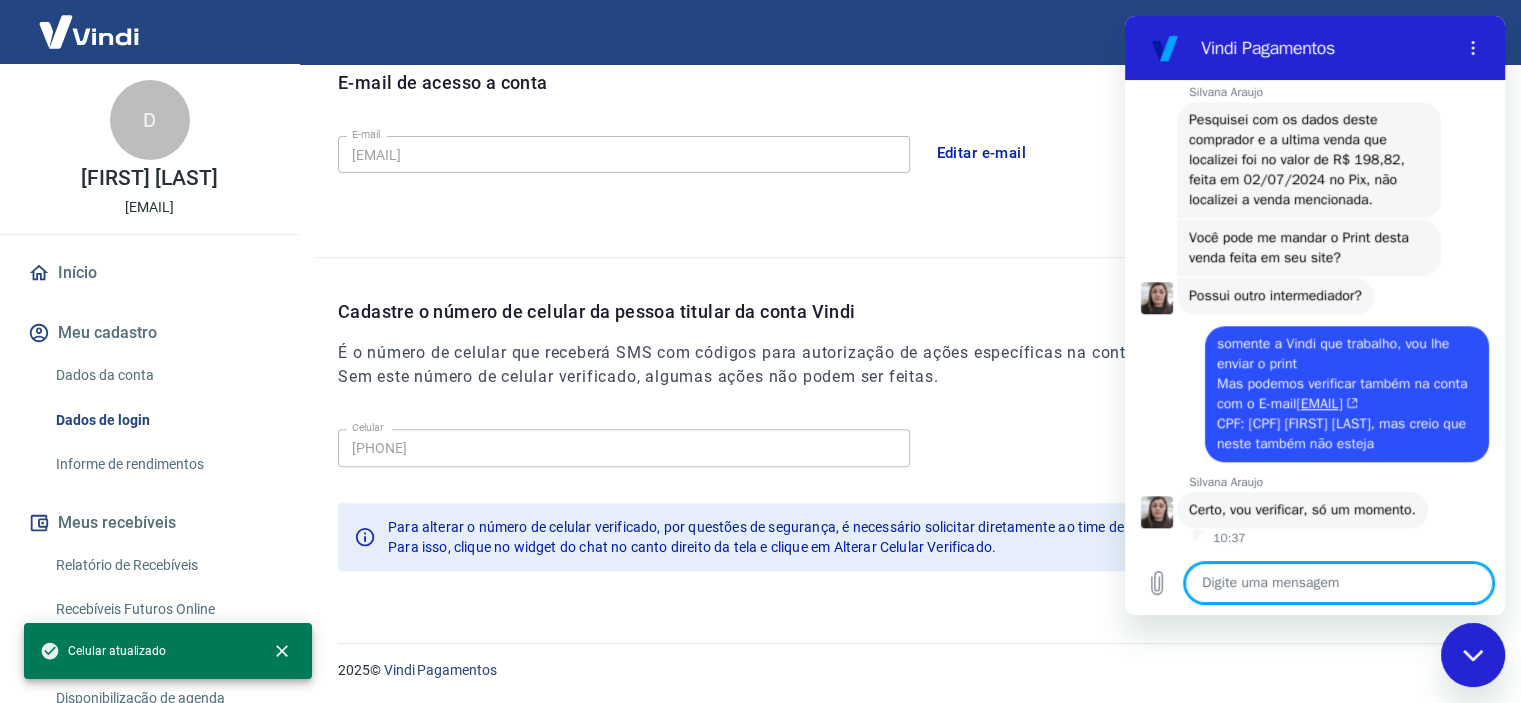 click on "Silvana Araujo diz:  Certo, vou verificar, só um momento." at bounding box center (1302, 510) 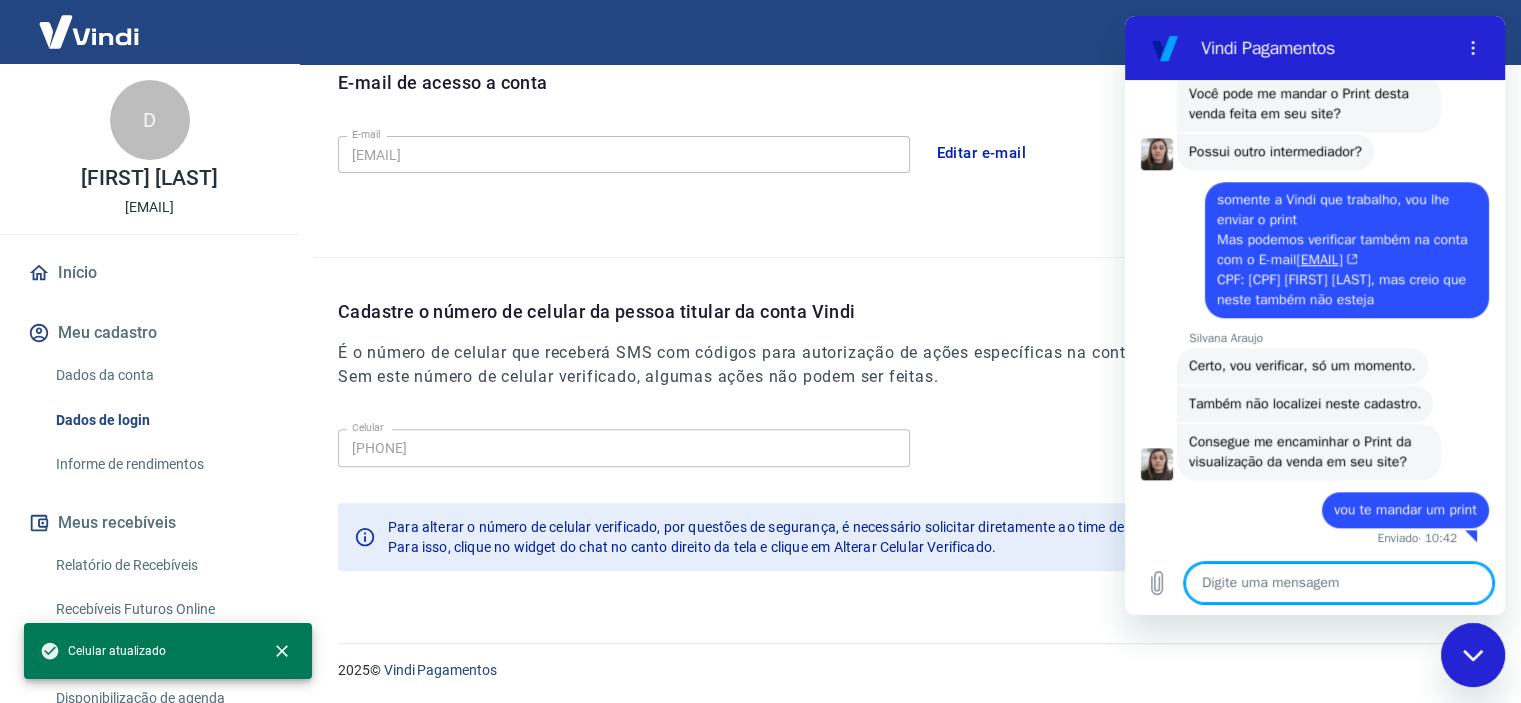 scroll, scrollTop: 1924, scrollLeft: 0, axis: vertical 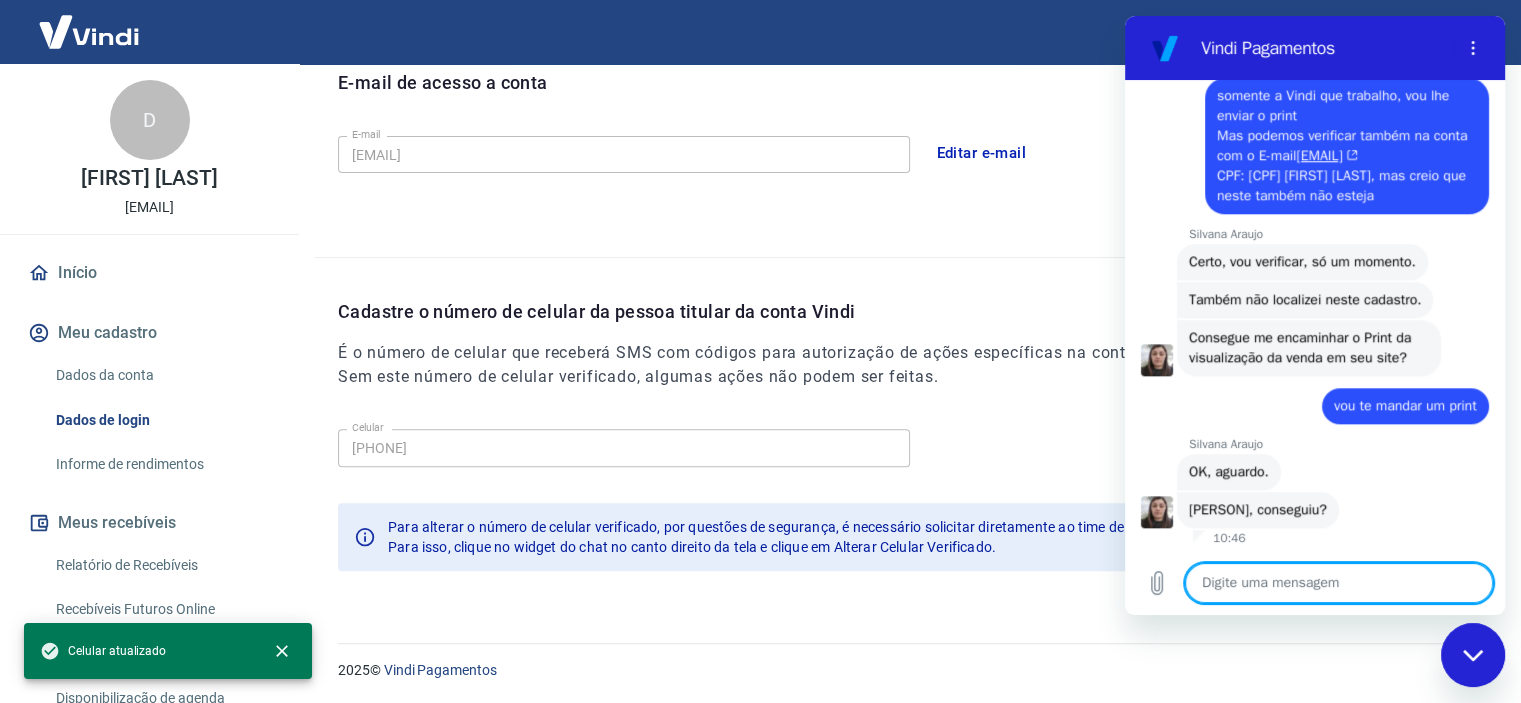 click at bounding box center [1339, 583] 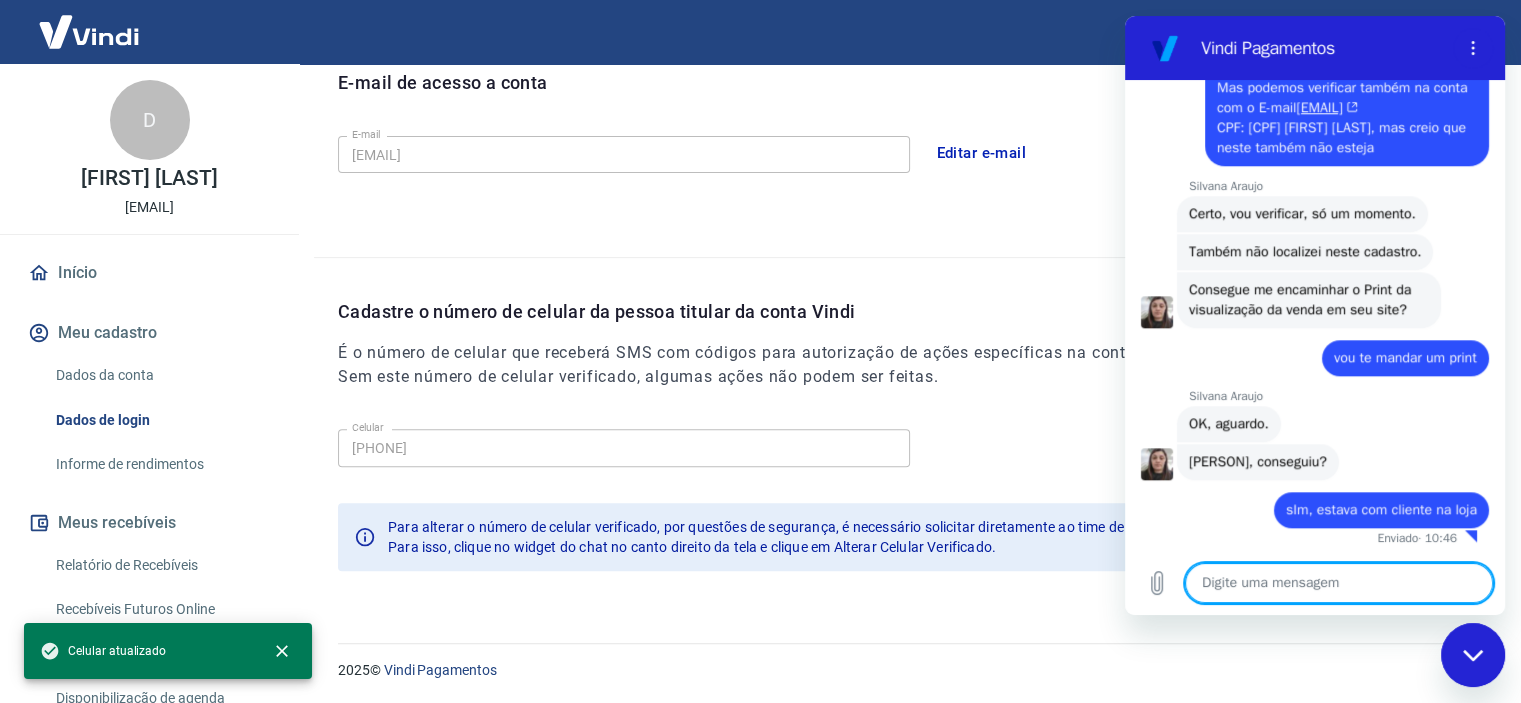 scroll, scrollTop: 2076, scrollLeft: 0, axis: vertical 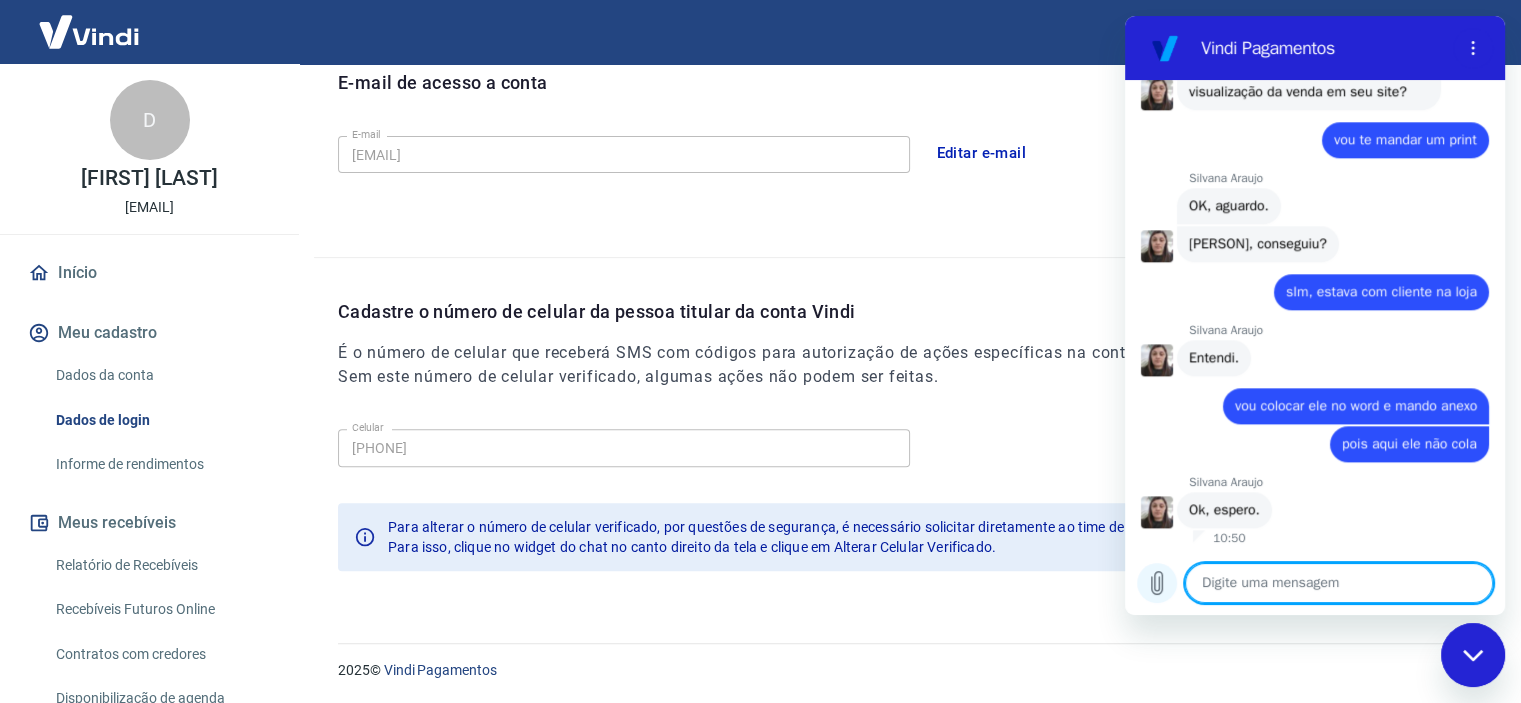 click 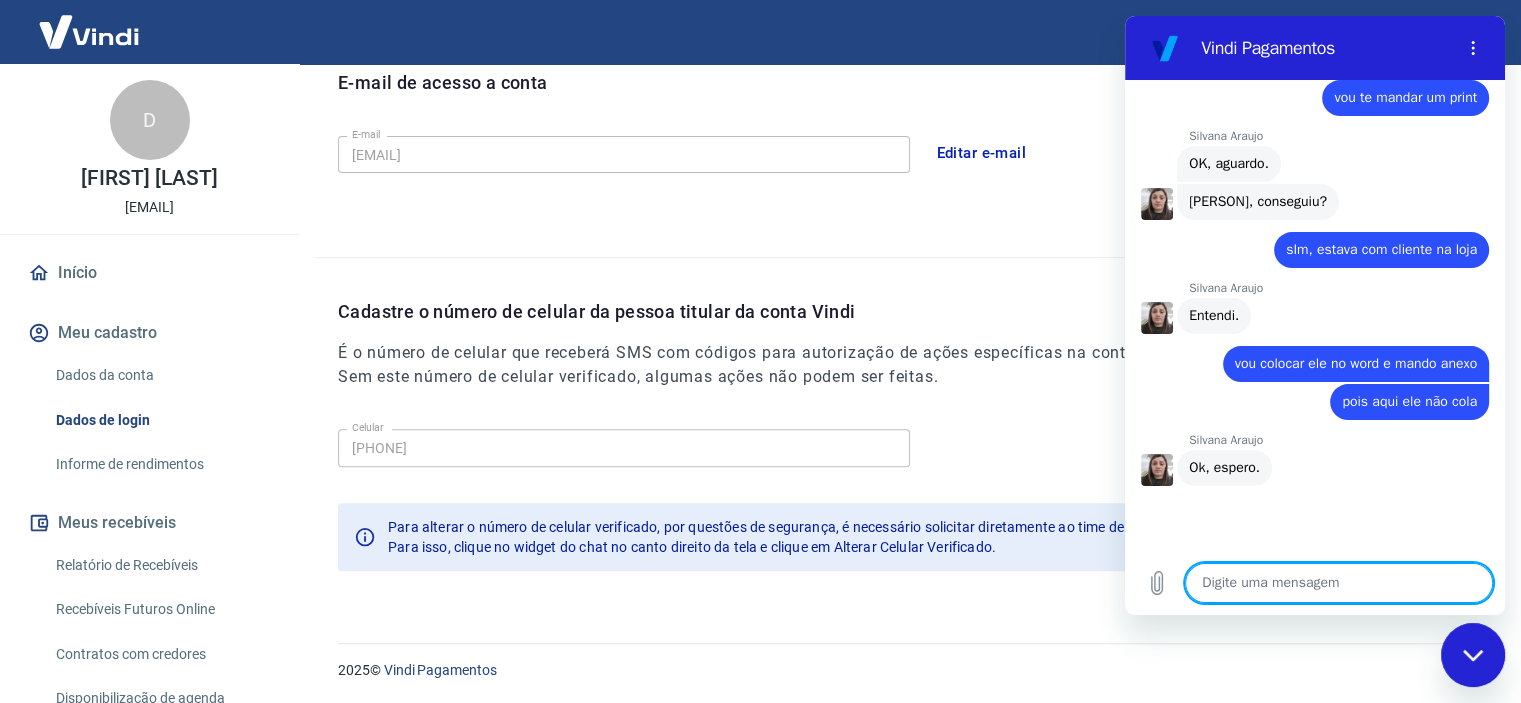 scroll, scrollTop: 2369, scrollLeft: 0, axis: vertical 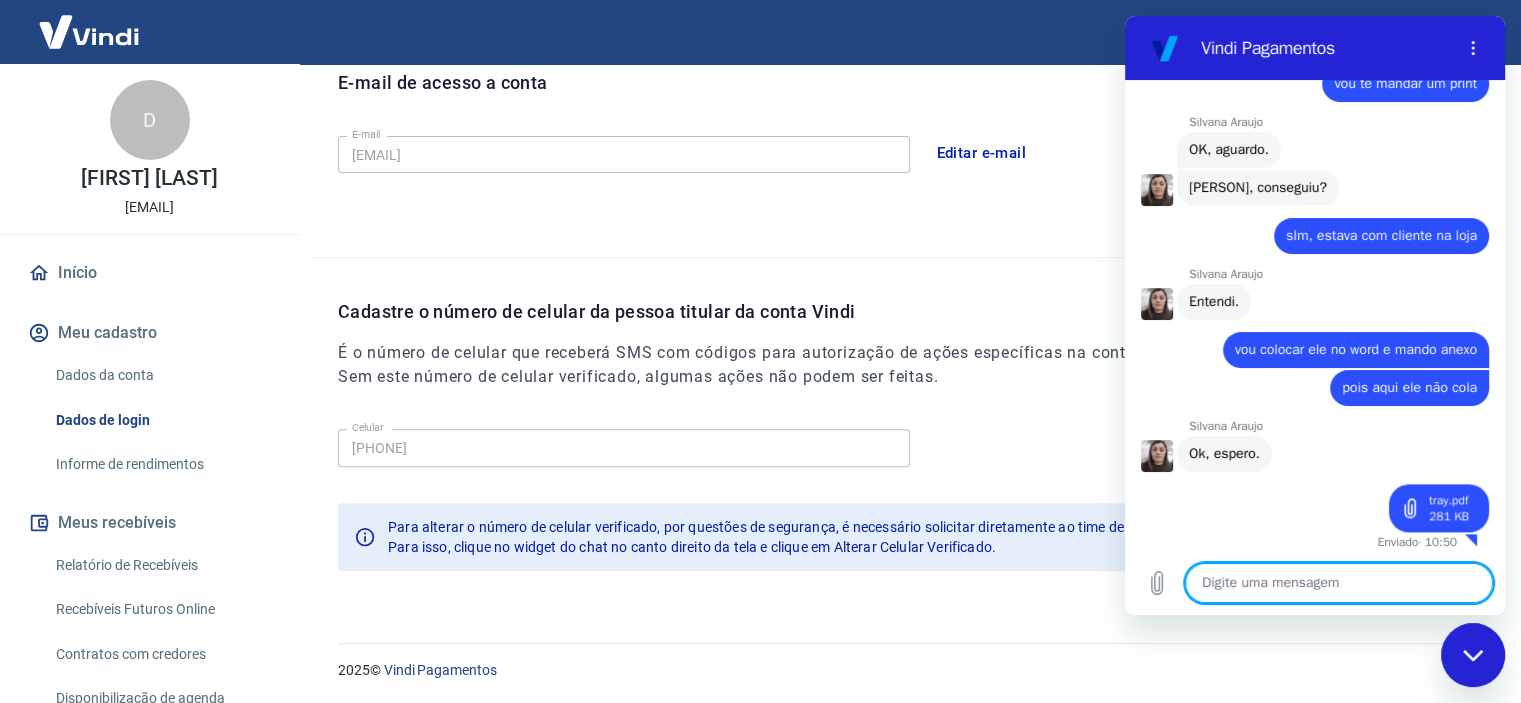 click at bounding box center (1339, 583) 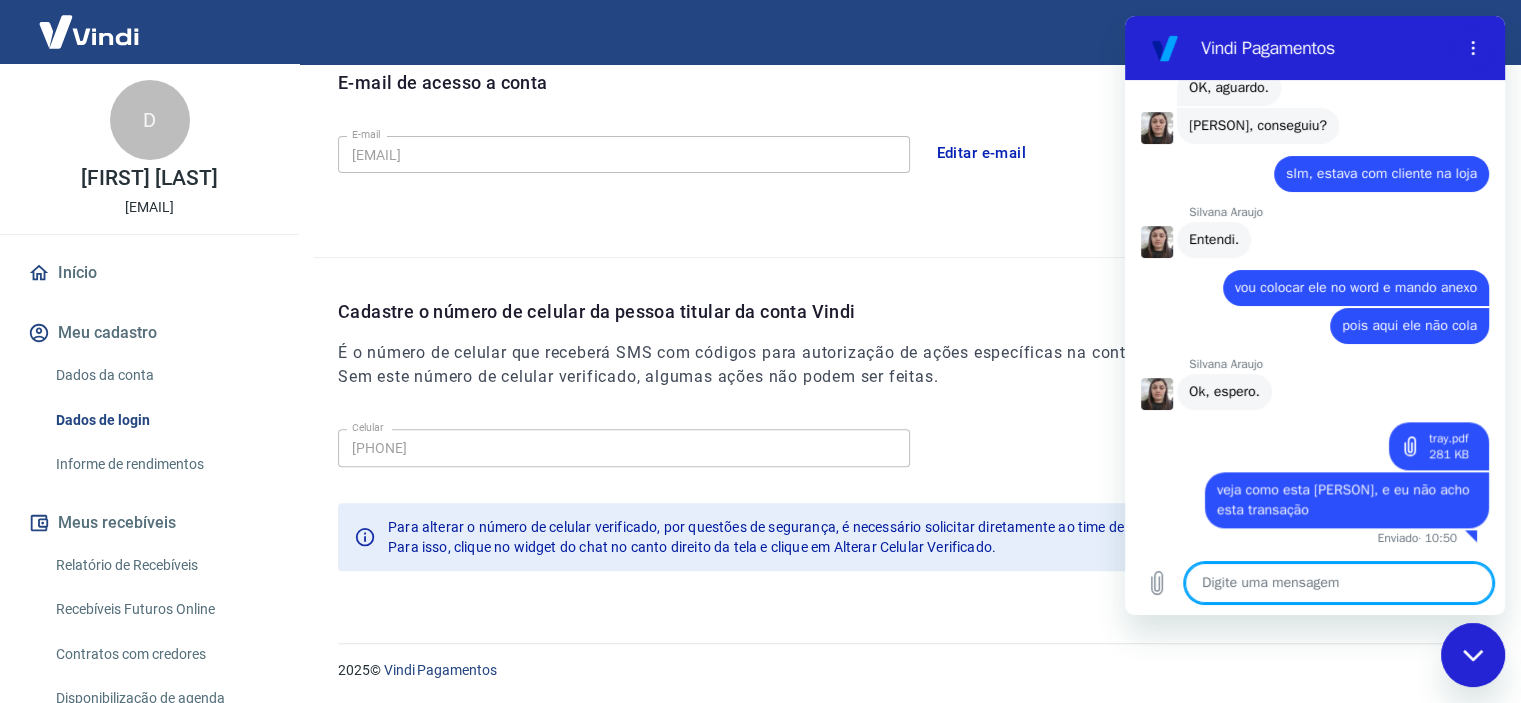 scroll, scrollTop: 2432, scrollLeft: 0, axis: vertical 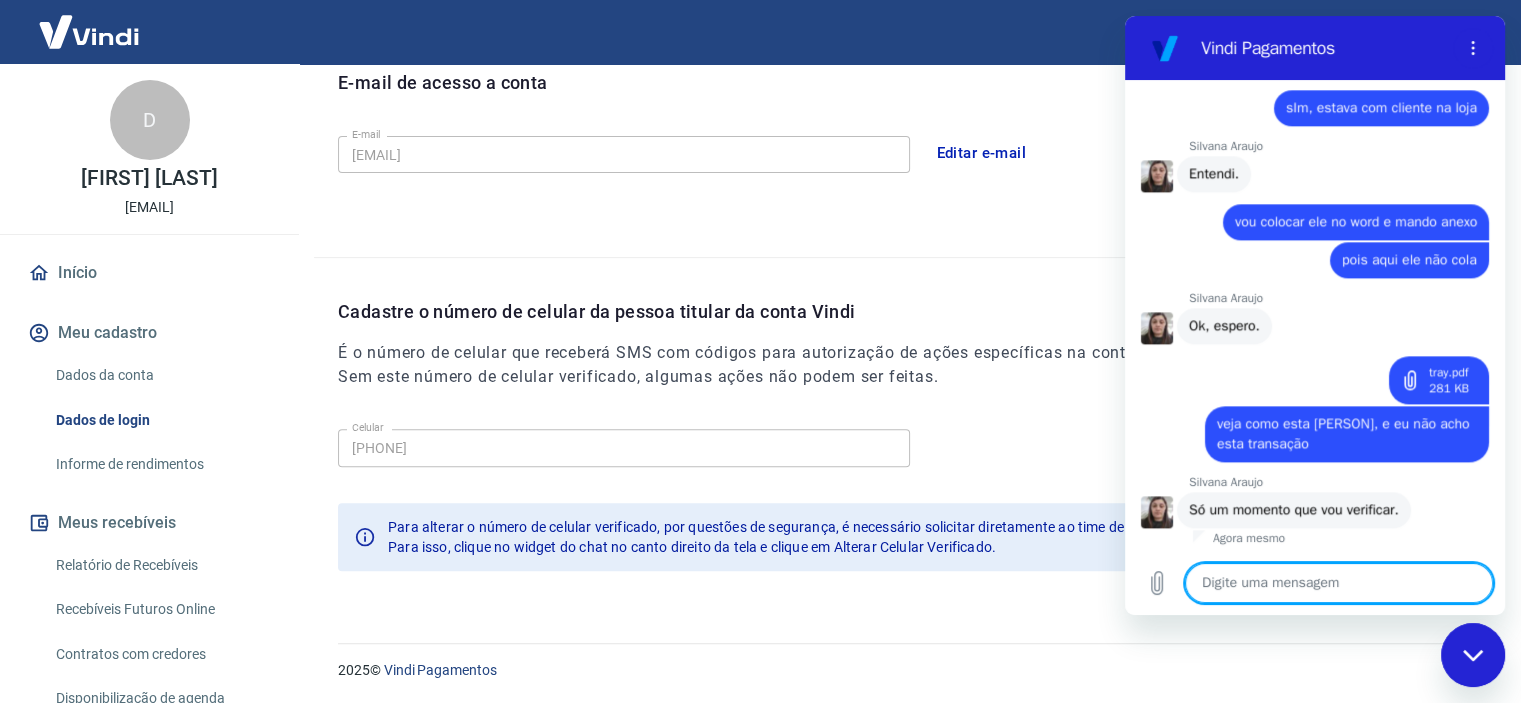 click at bounding box center [1339, 583] 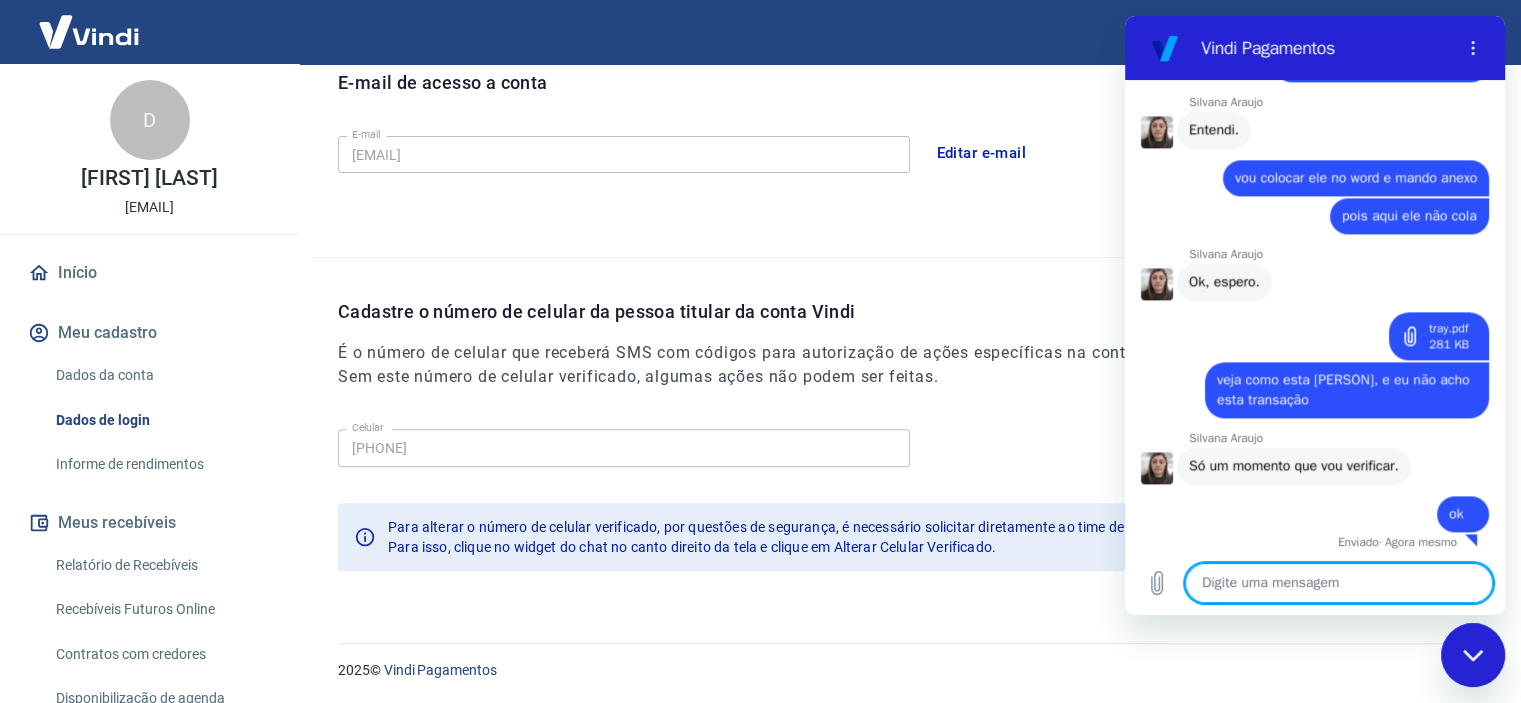 scroll, scrollTop: 2545, scrollLeft: 0, axis: vertical 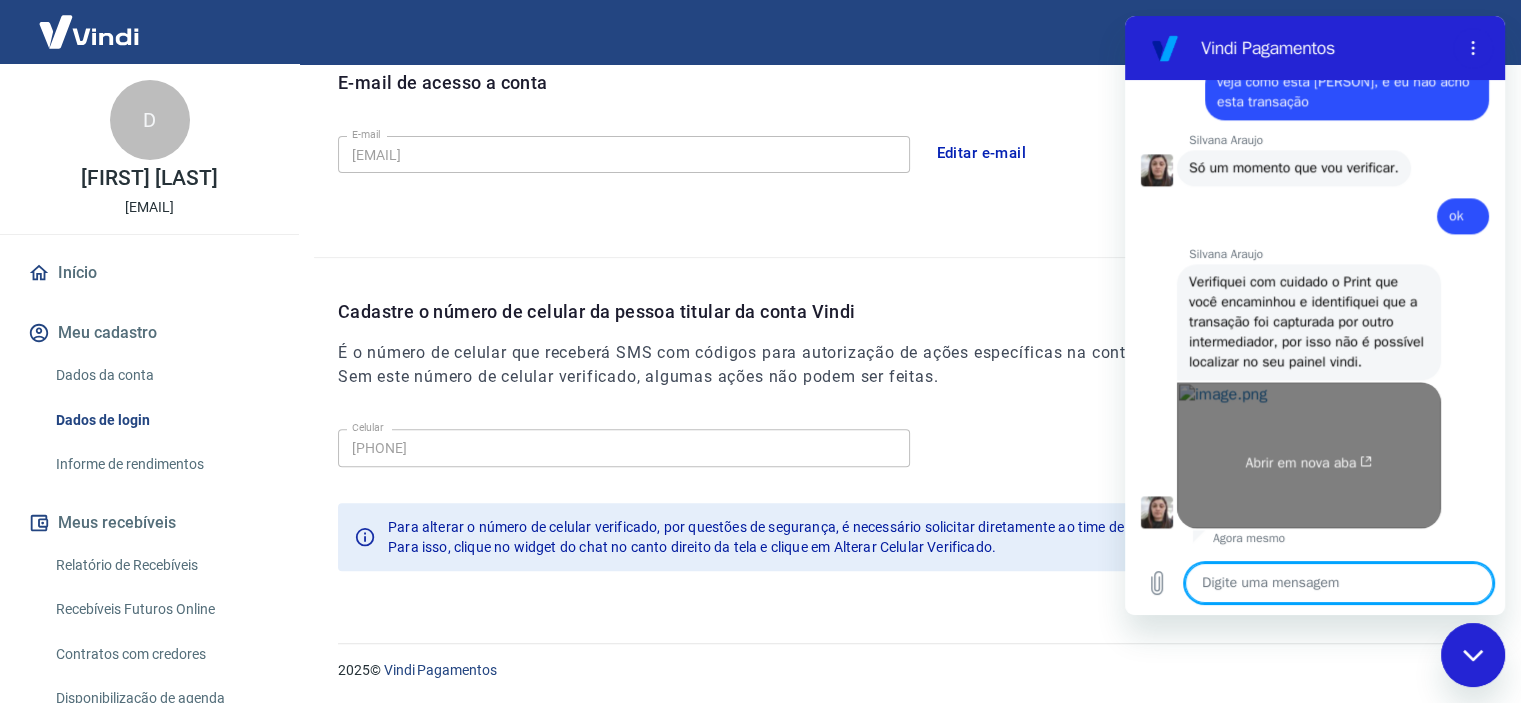 click on "Abrir em nova aba" at bounding box center [1309, 463] 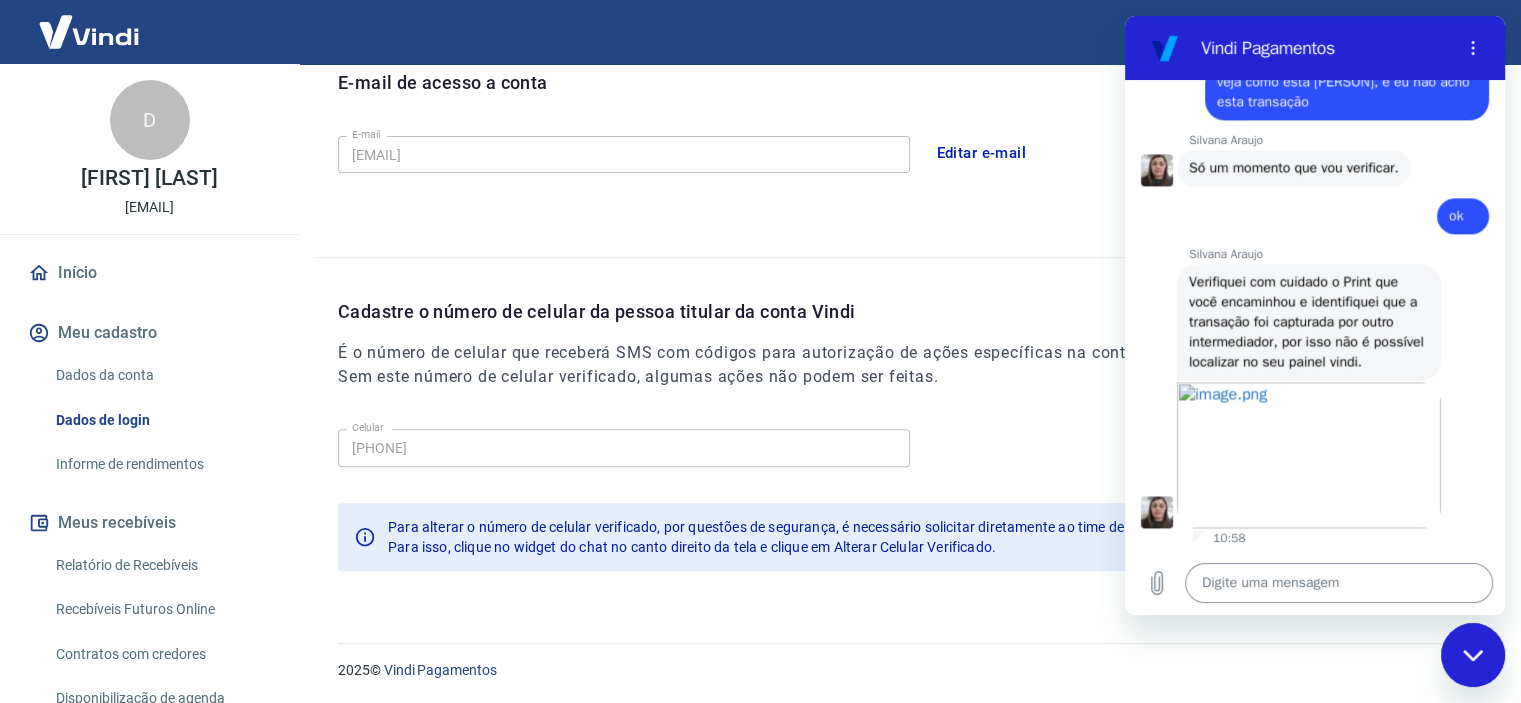 click at bounding box center [1339, 583] 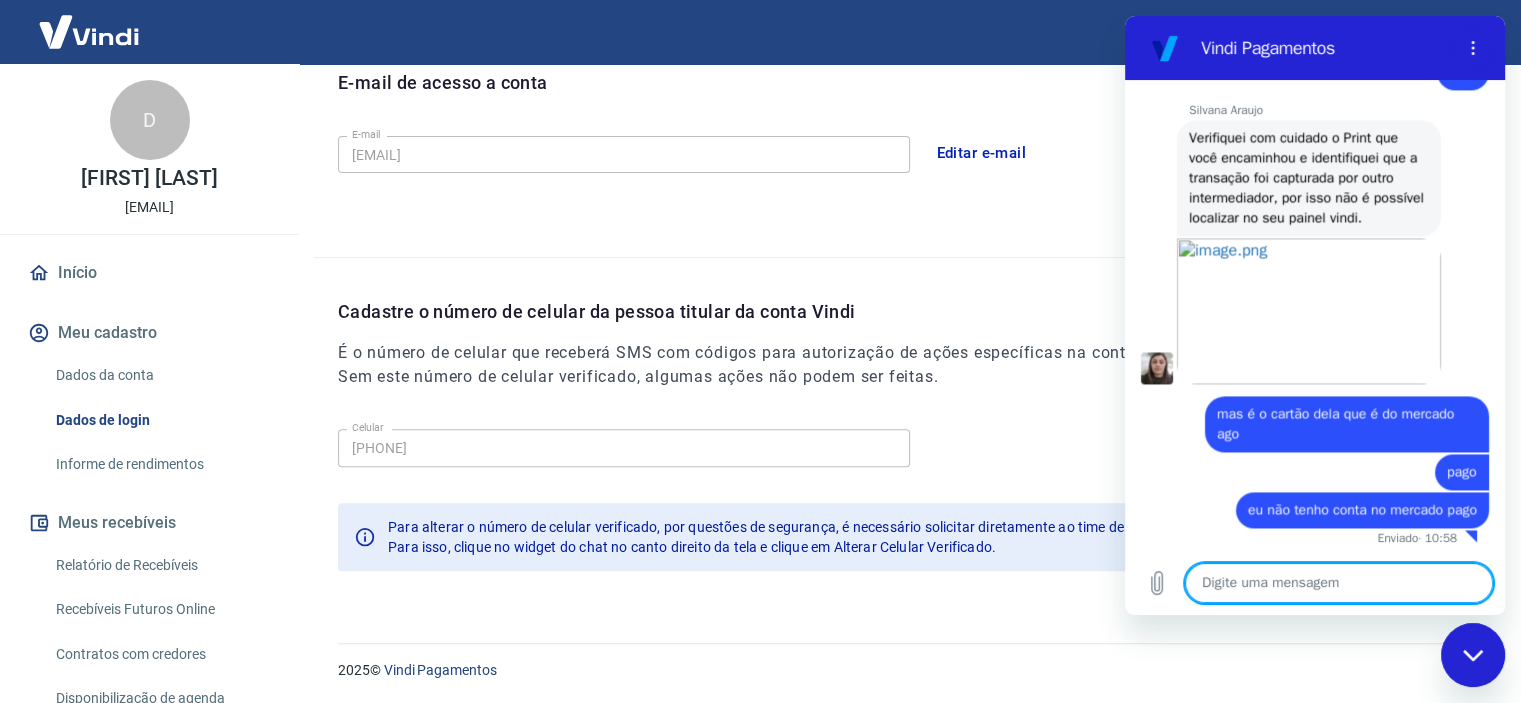 scroll, scrollTop: 3004, scrollLeft: 0, axis: vertical 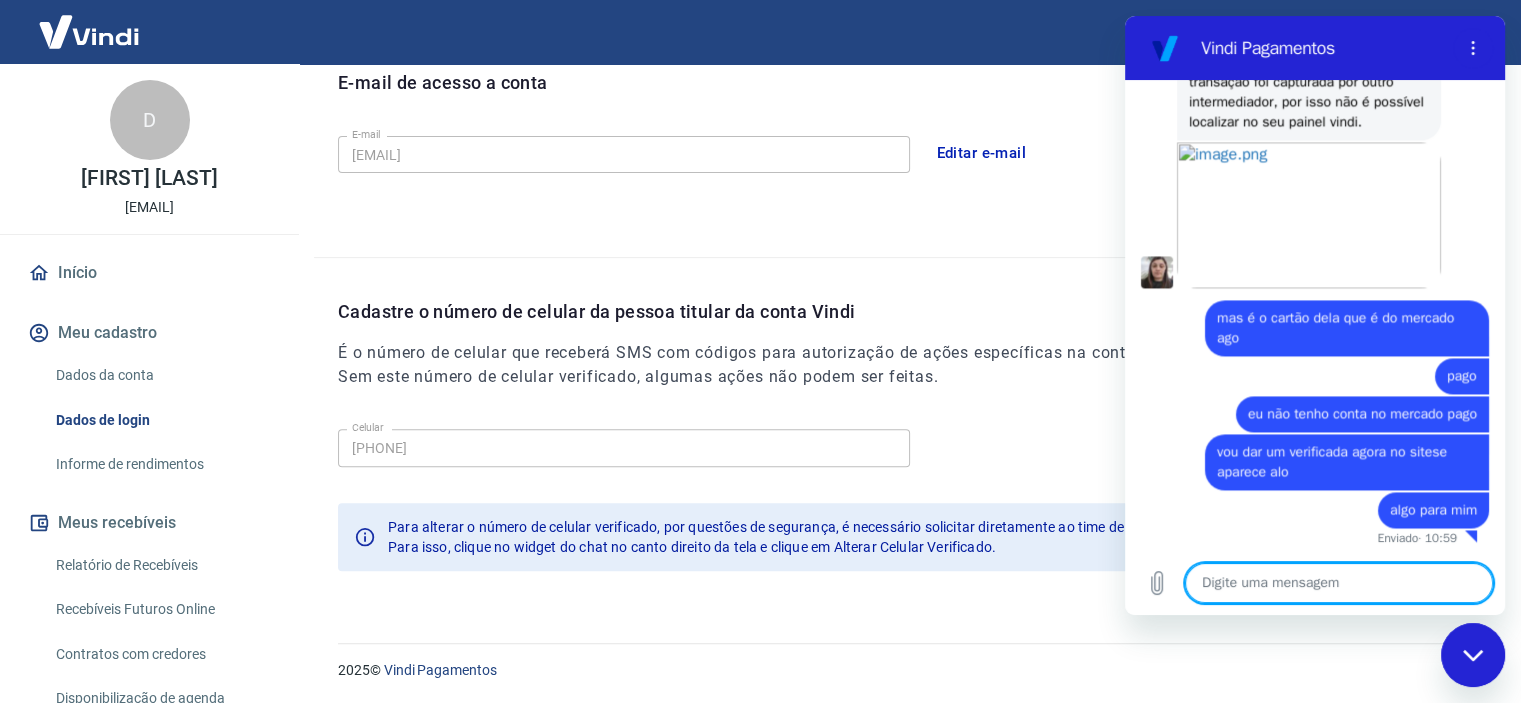 click at bounding box center (1339, 583) 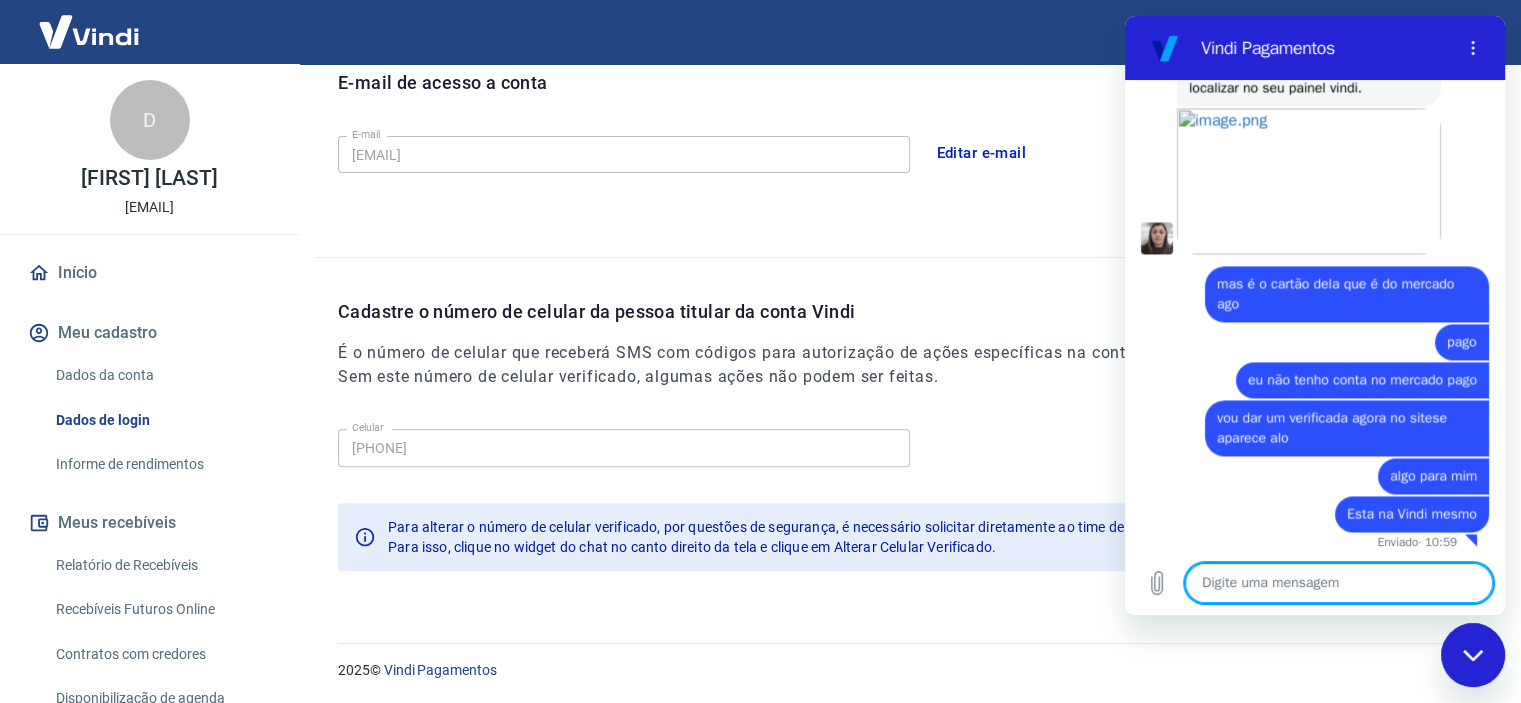 scroll, scrollTop: 3137, scrollLeft: 0, axis: vertical 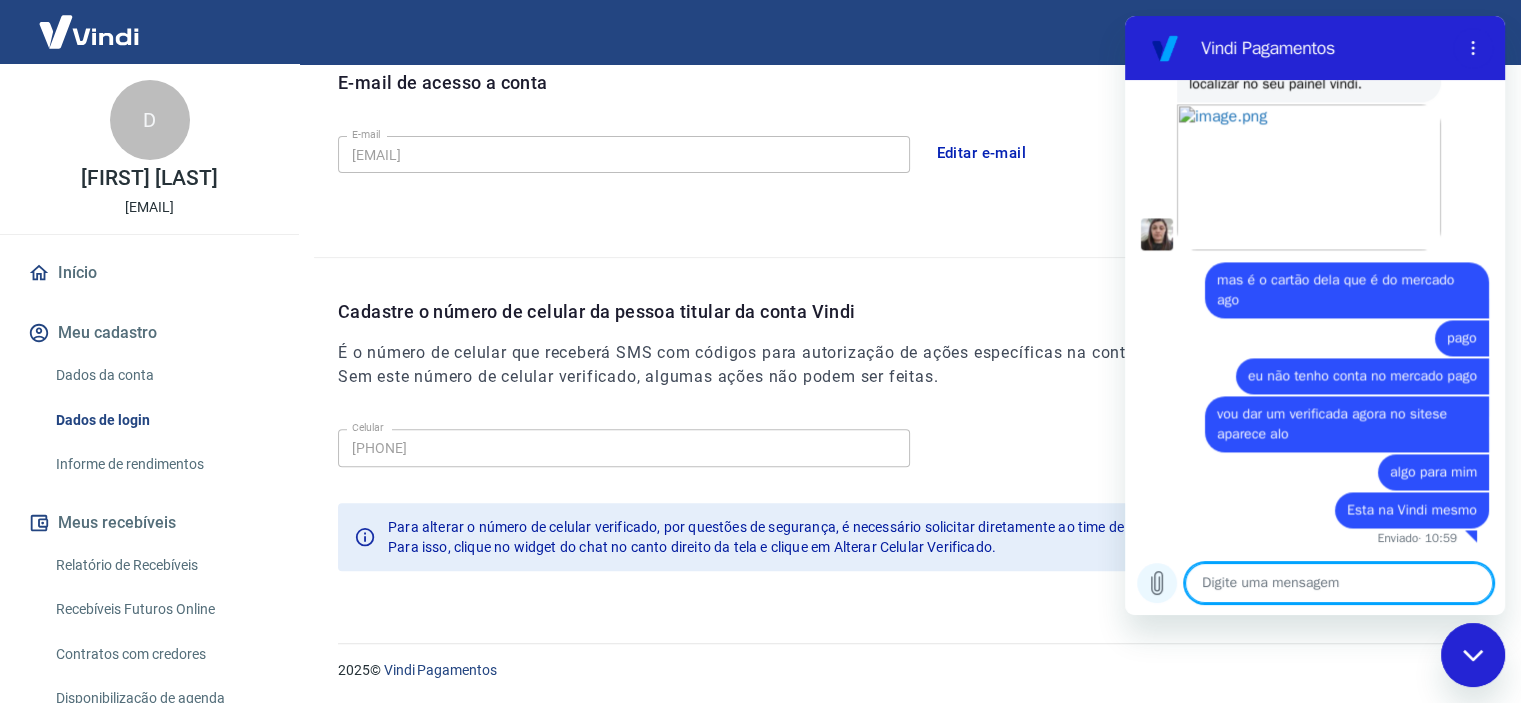 click 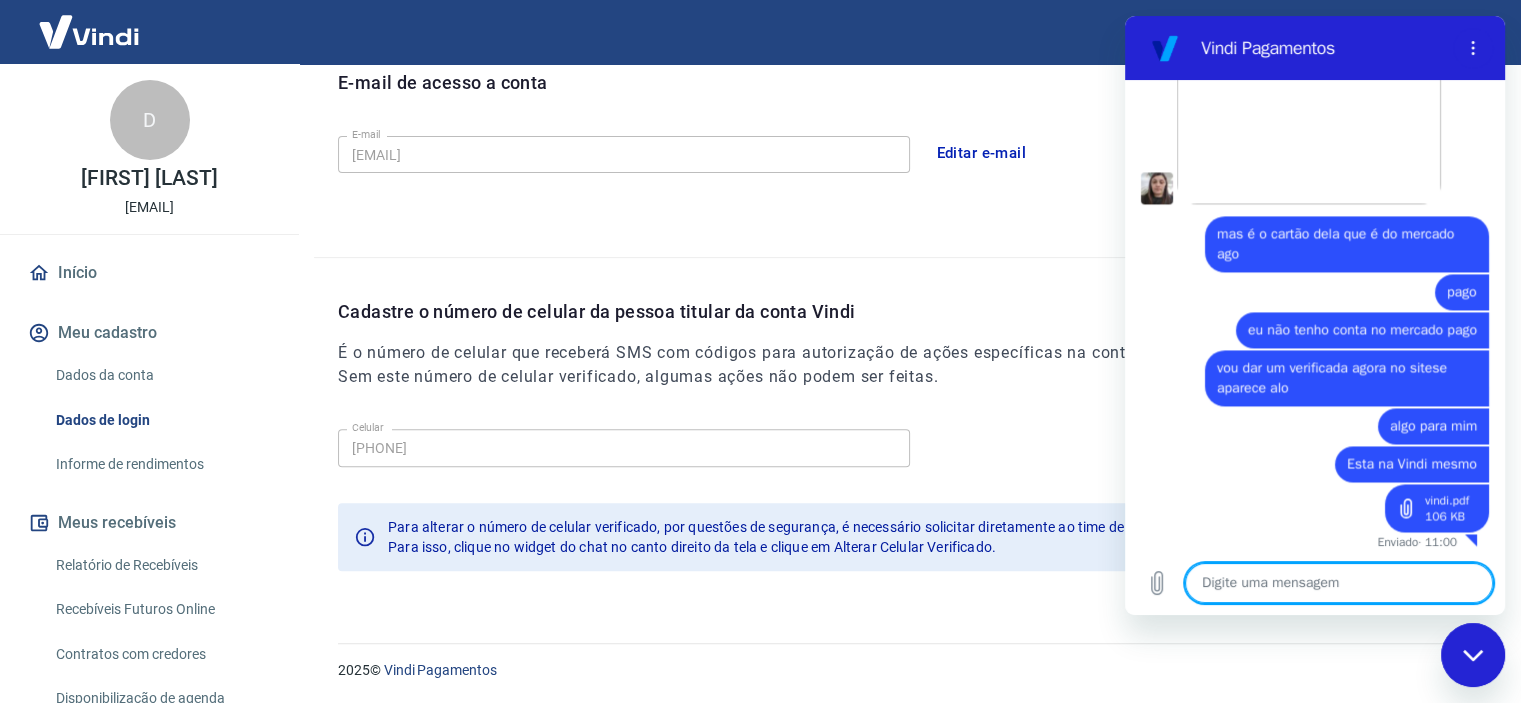 scroll, scrollTop: 3184, scrollLeft: 0, axis: vertical 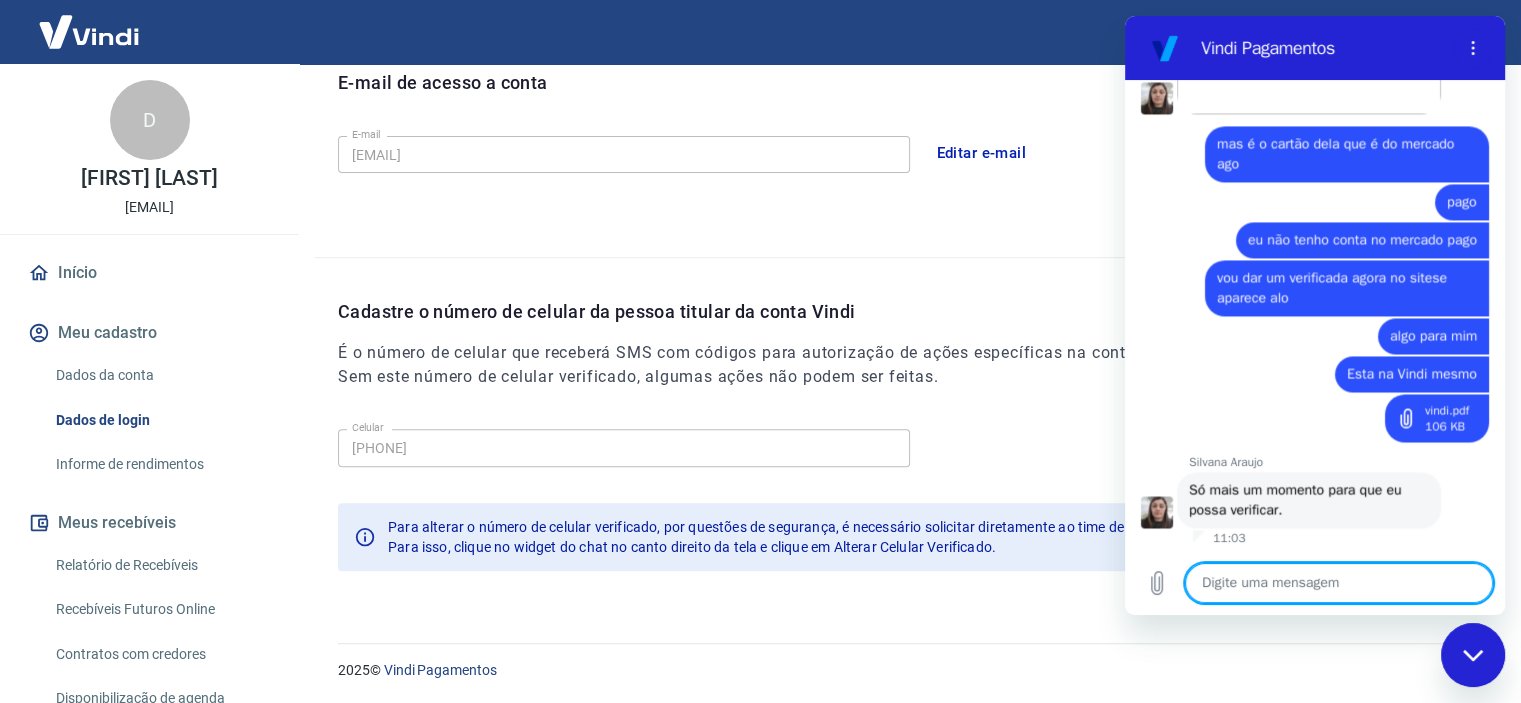 click at bounding box center [1339, 583] 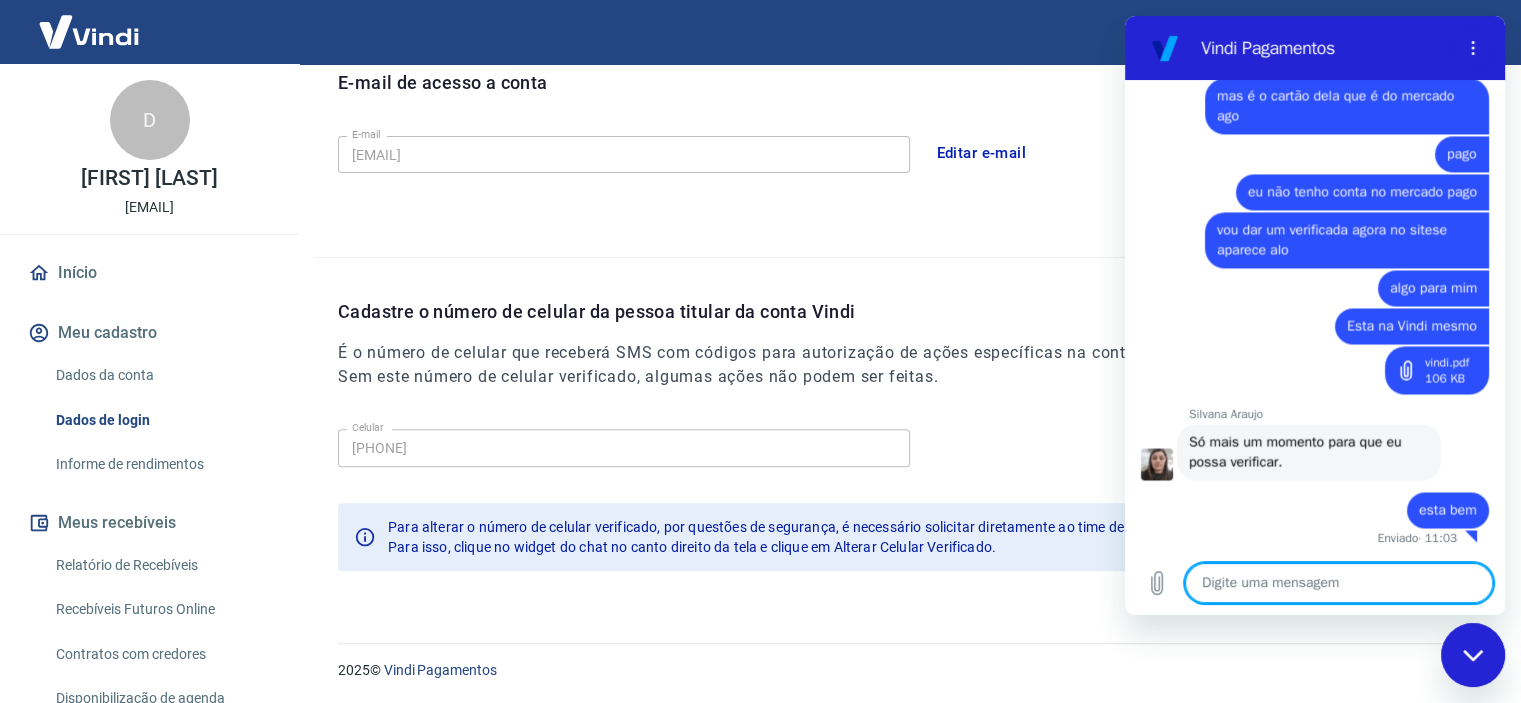 scroll, scrollTop: 3321, scrollLeft: 0, axis: vertical 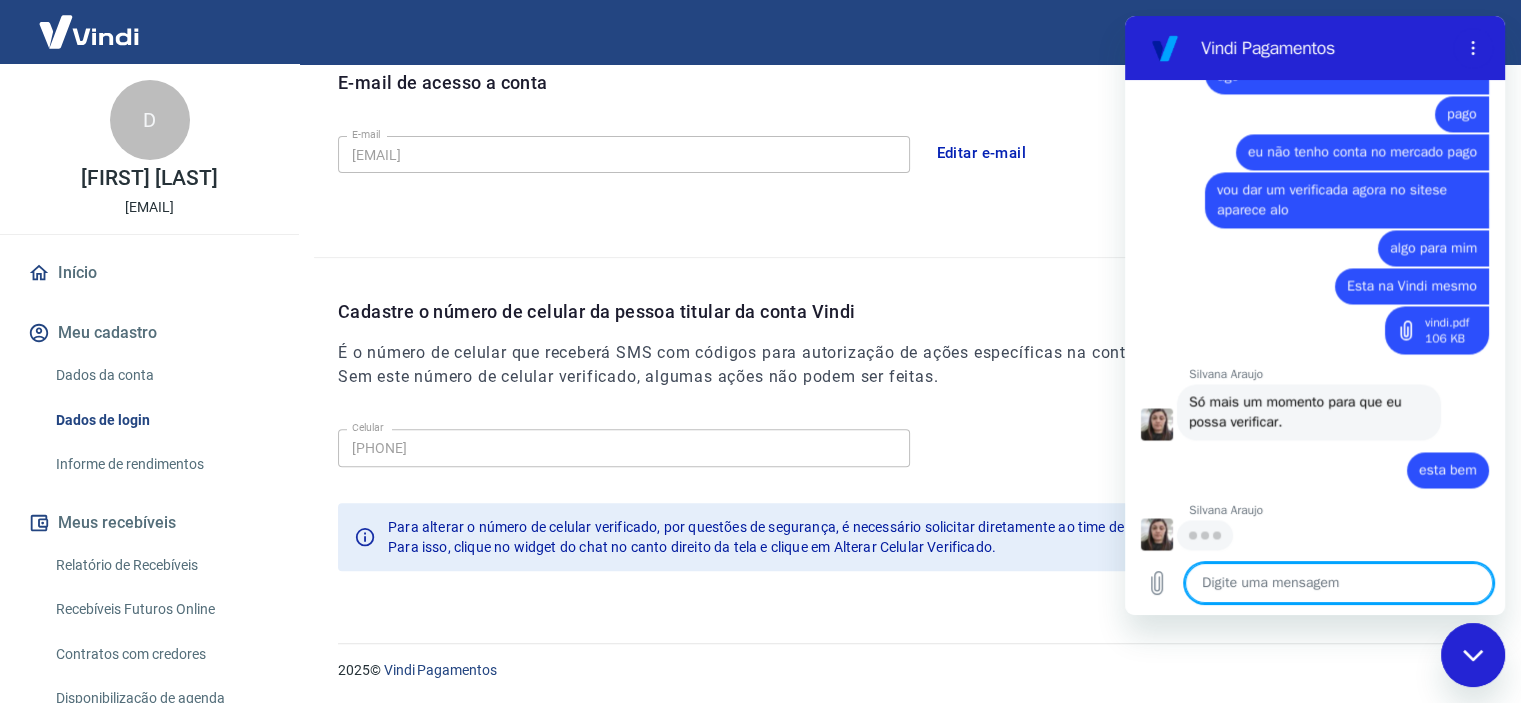 click at bounding box center (1339, 583) 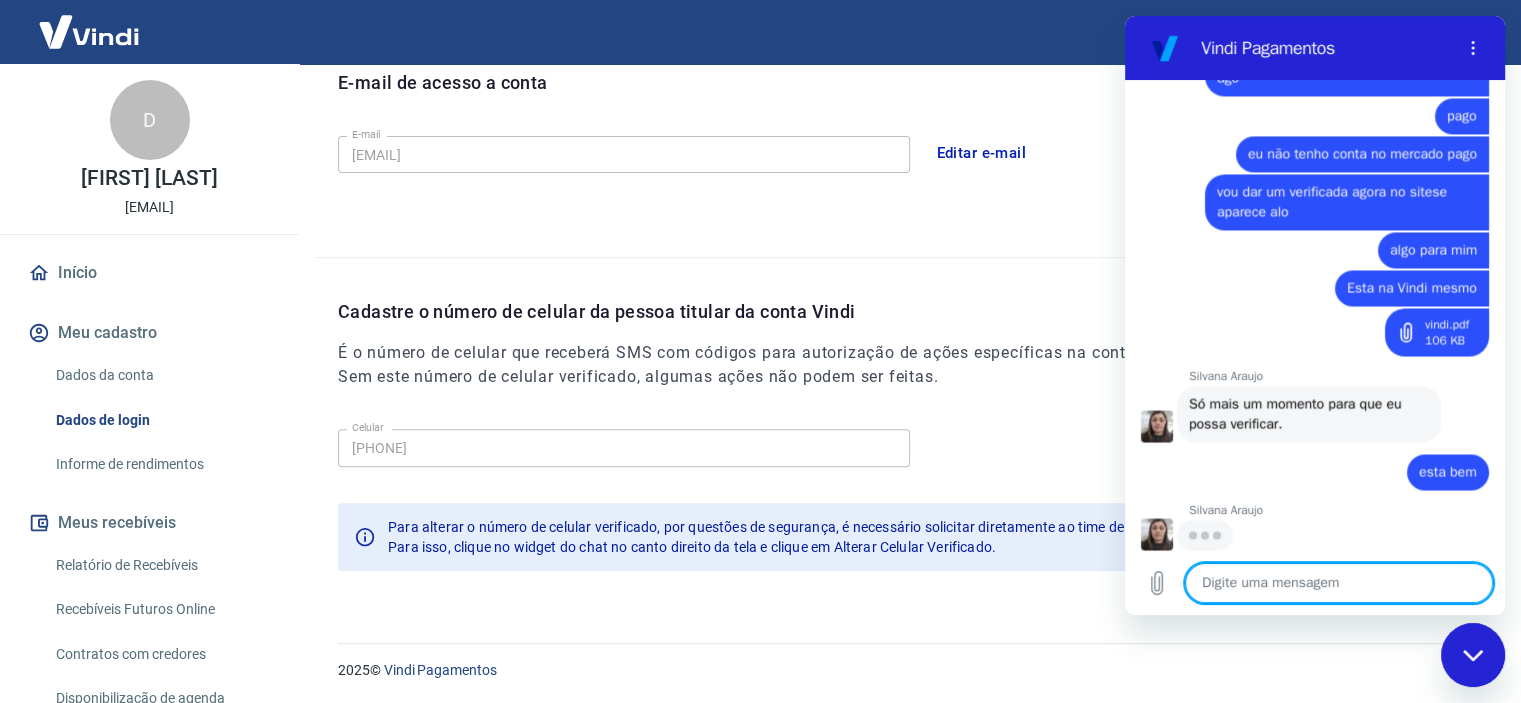 scroll, scrollTop: 3360, scrollLeft: 0, axis: vertical 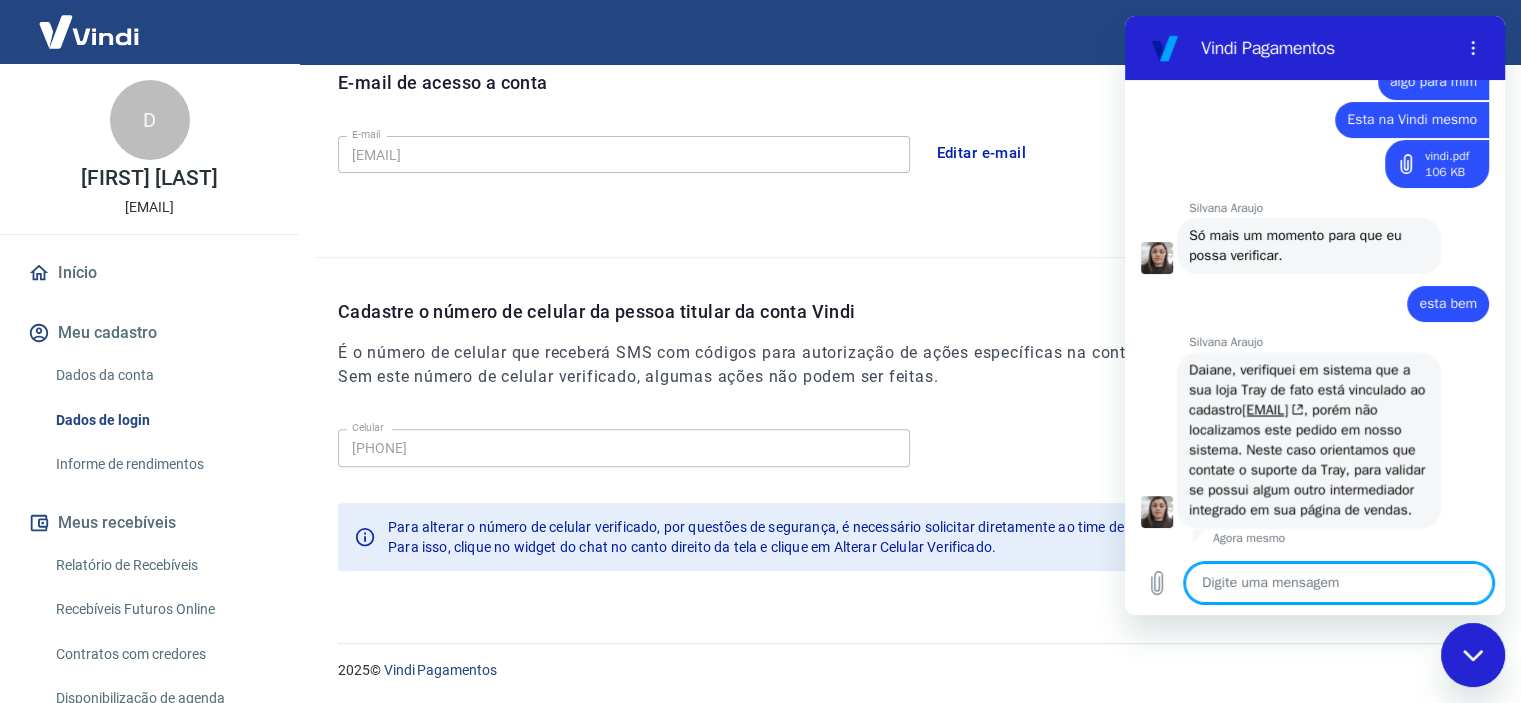 click at bounding box center (1339, 583) 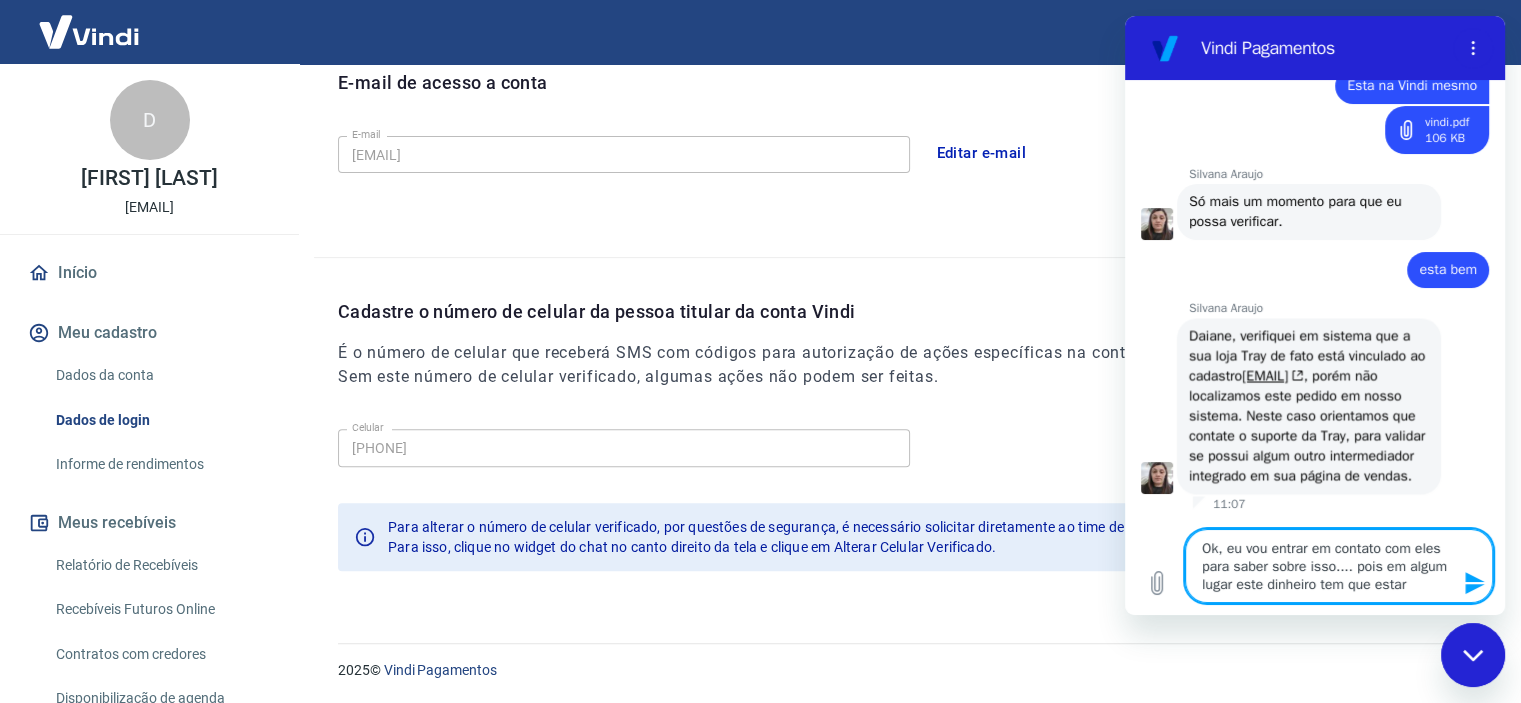 click on "Ok, eu vou entrar em contato com eles para saber sobre isso.... pois em algum lugar este dinheiro tem que estar" at bounding box center (1339, 566) 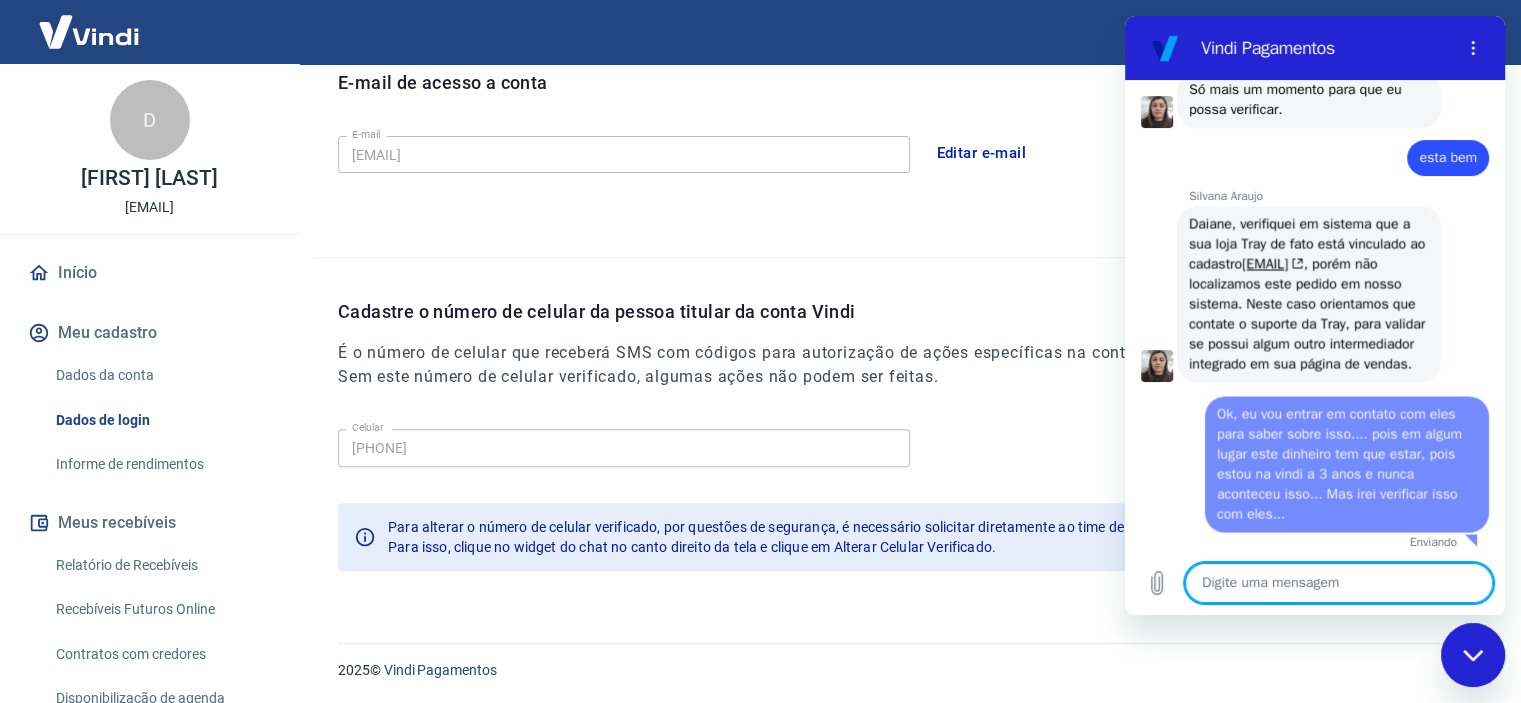 scroll, scrollTop: 0, scrollLeft: 0, axis: both 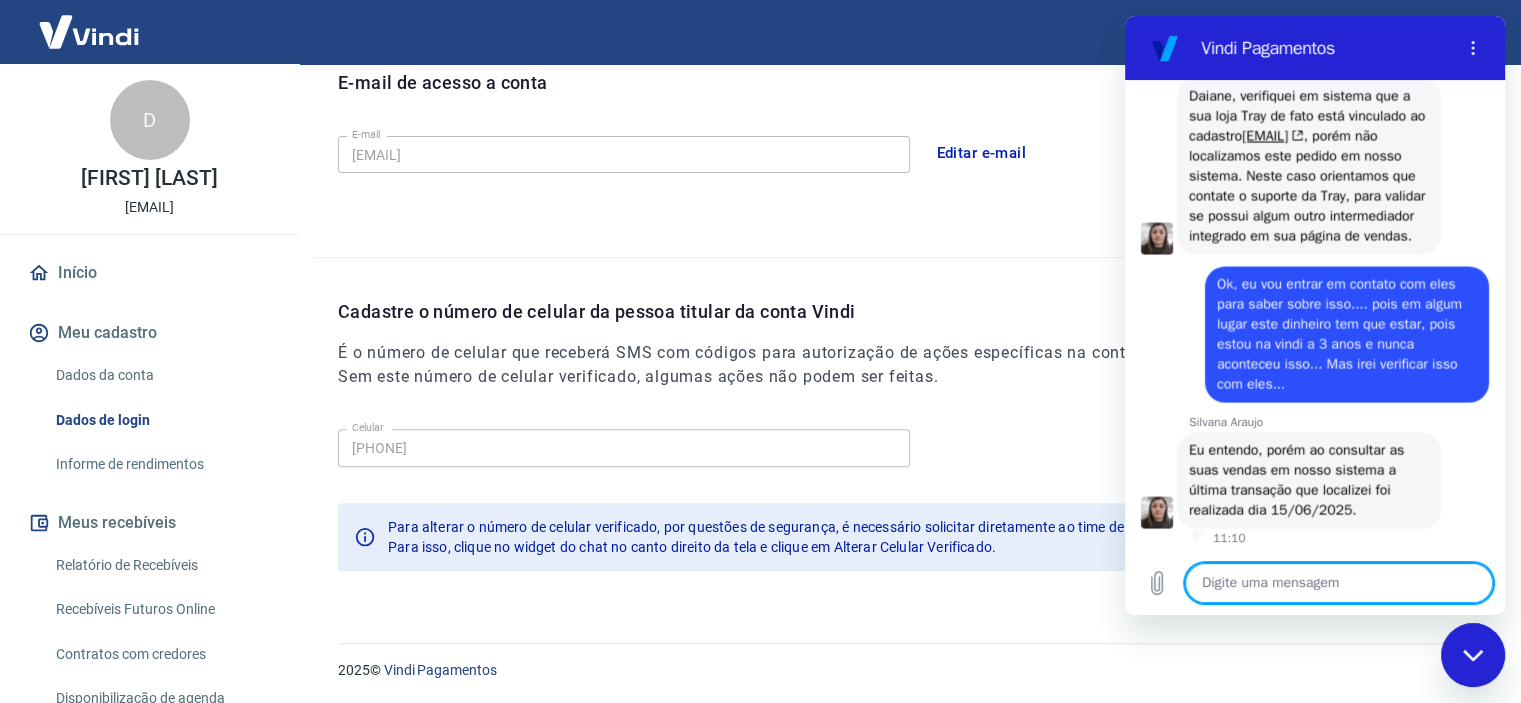 click at bounding box center (1339, 583) 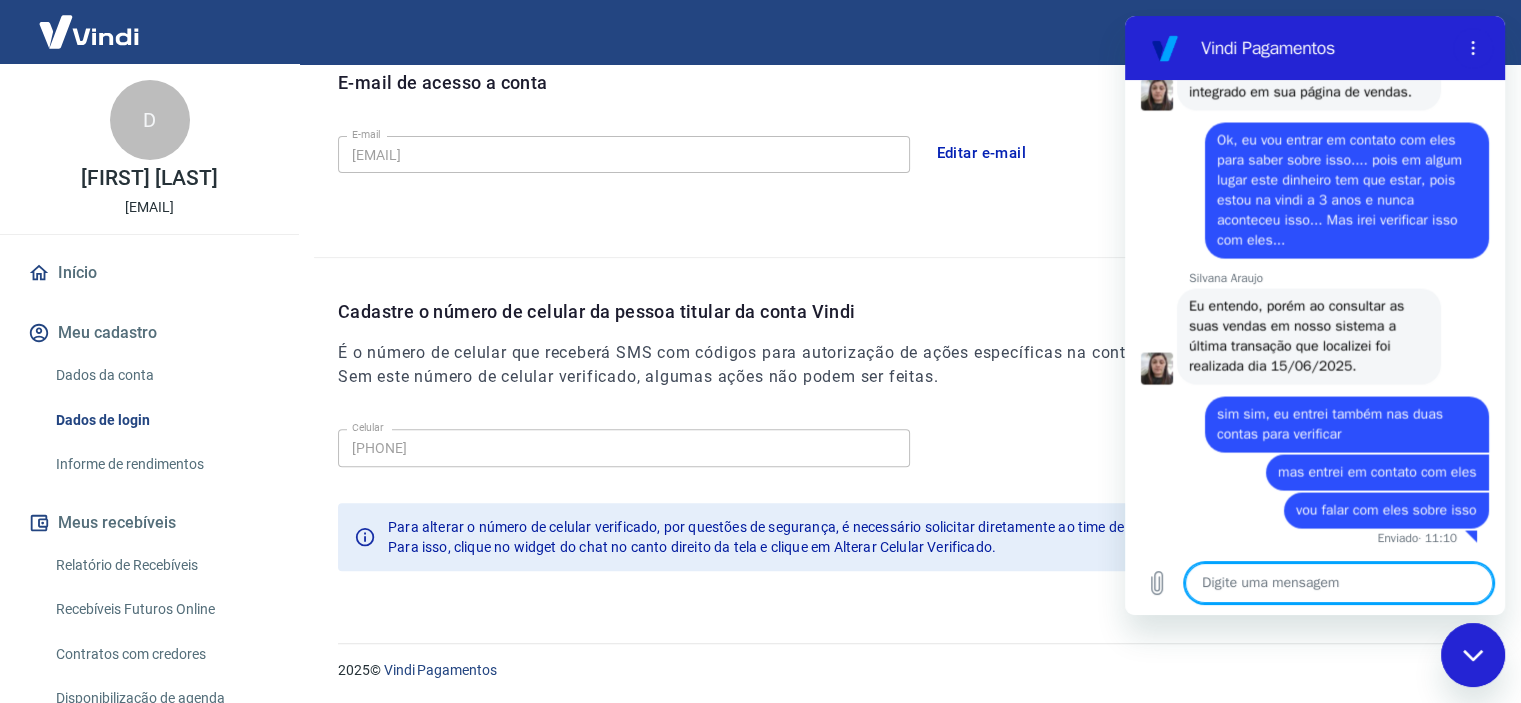 scroll, scrollTop: 3985, scrollLeft: 0, axis: vertical 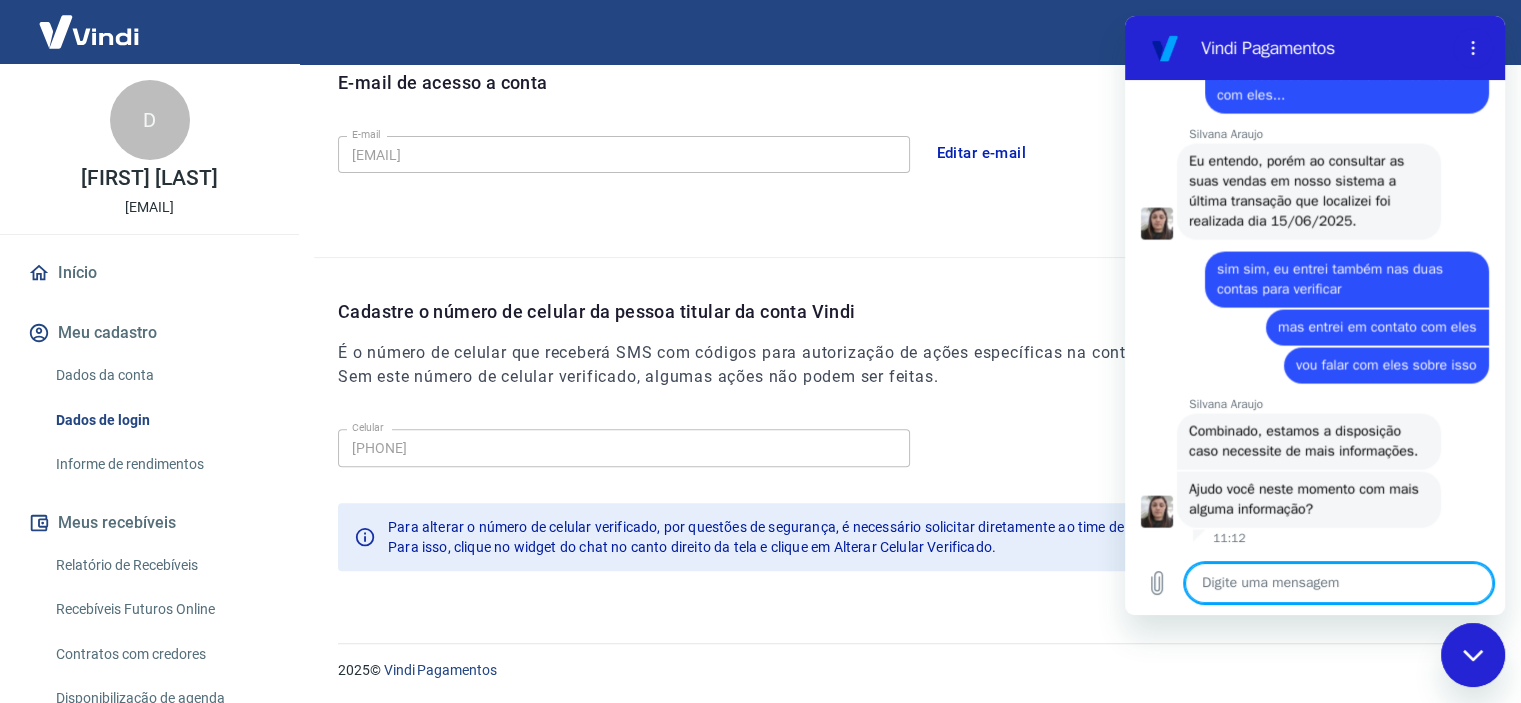 click at bounding box center (1339, 583) 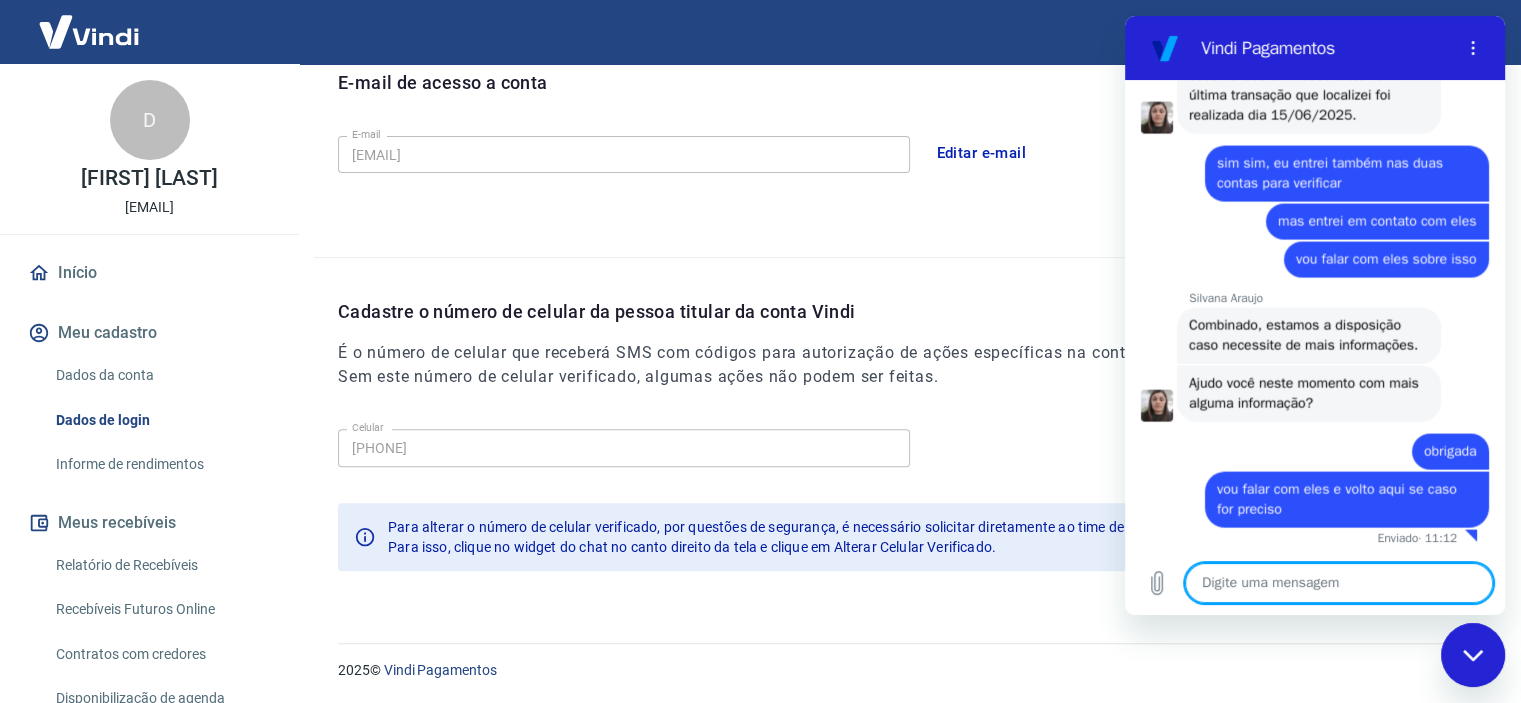 scroll, scrollTop: 4236, scrollLeft: 0, axis: vertical 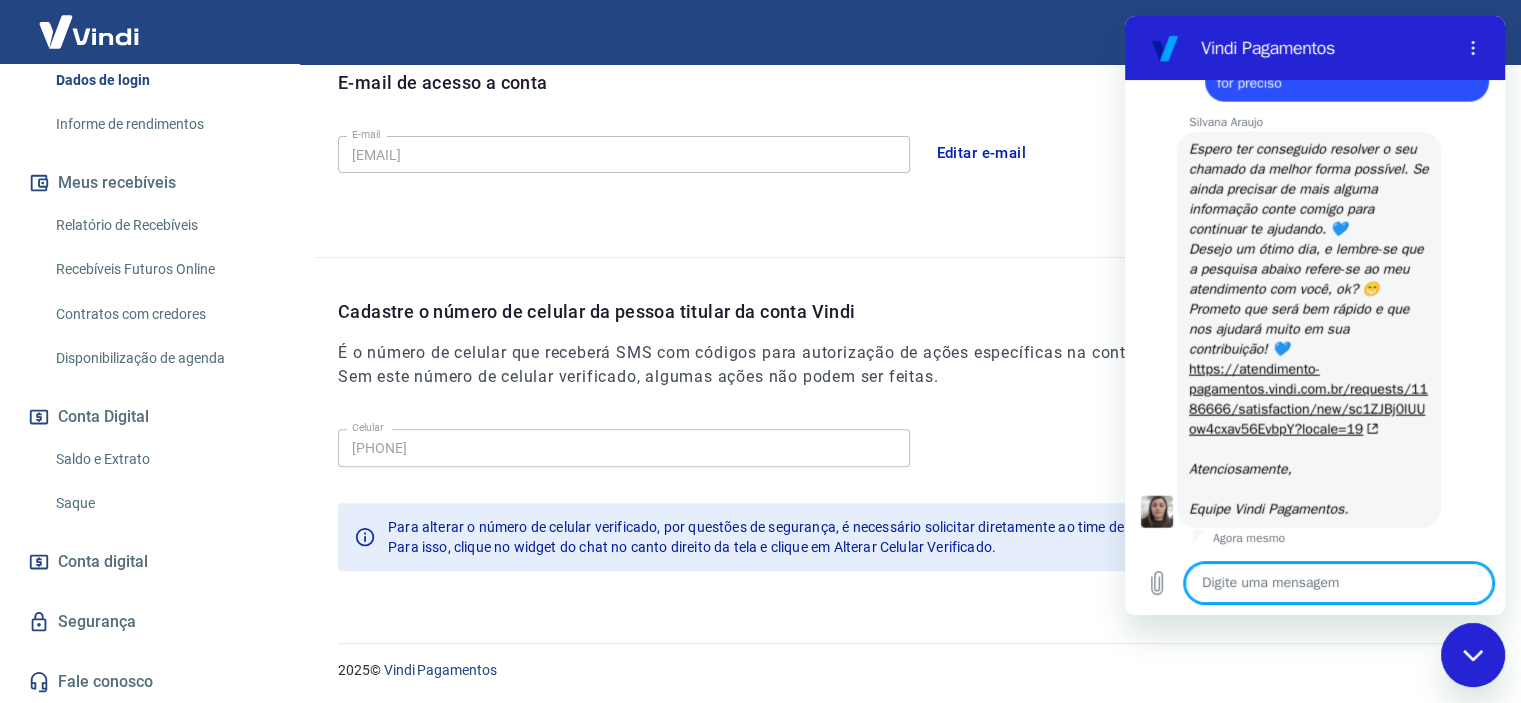 click on "Saque" at bounding box center (161, 503) 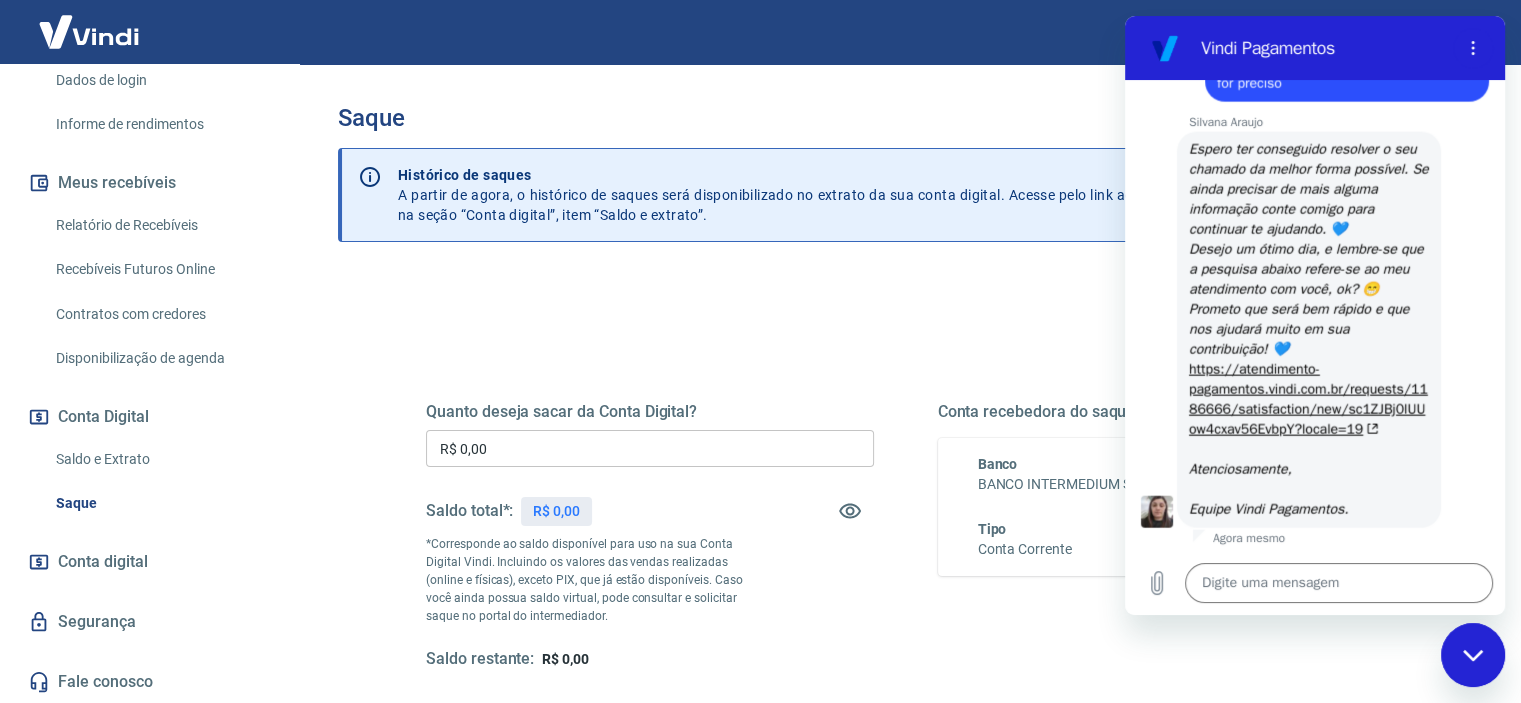 scroll, scrollTop: 284, scrollLeft: 0, axis: vertical 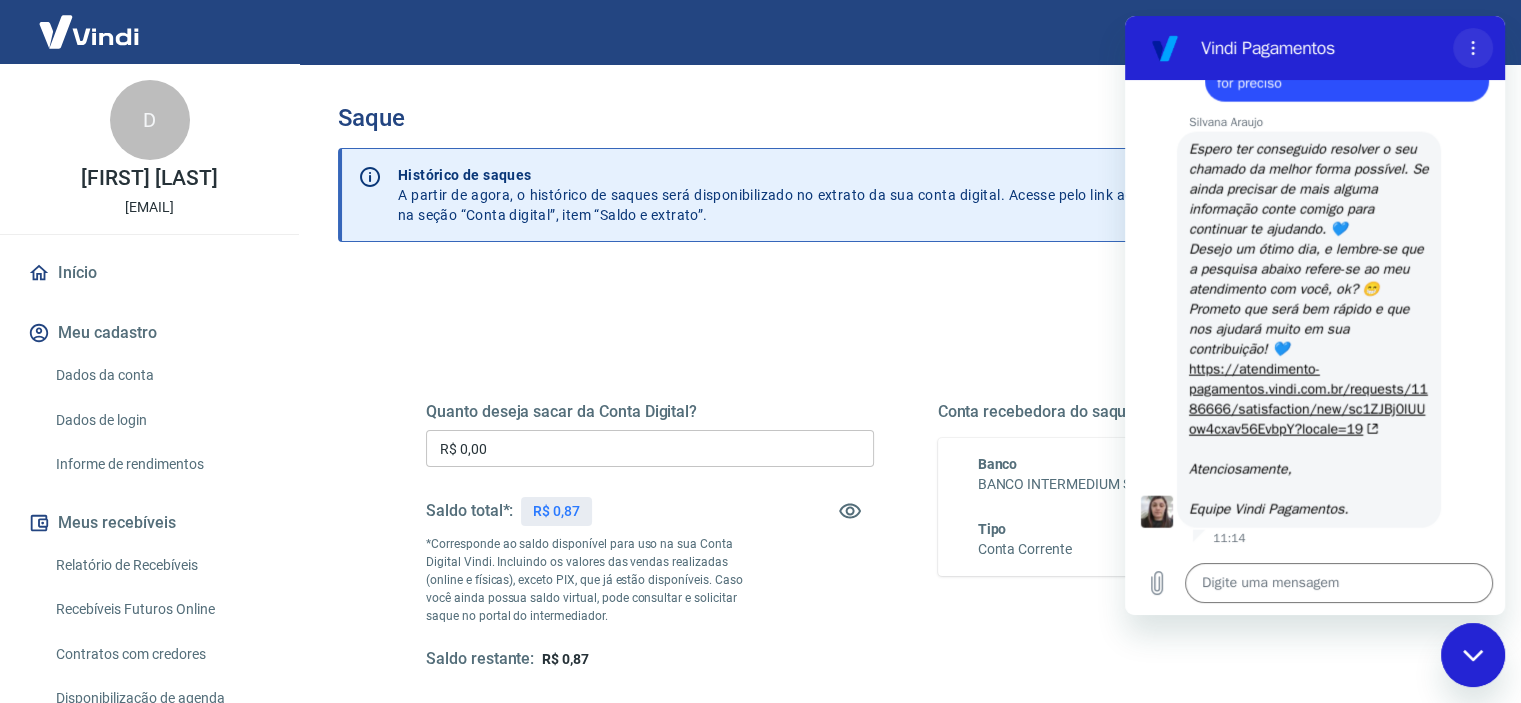 click 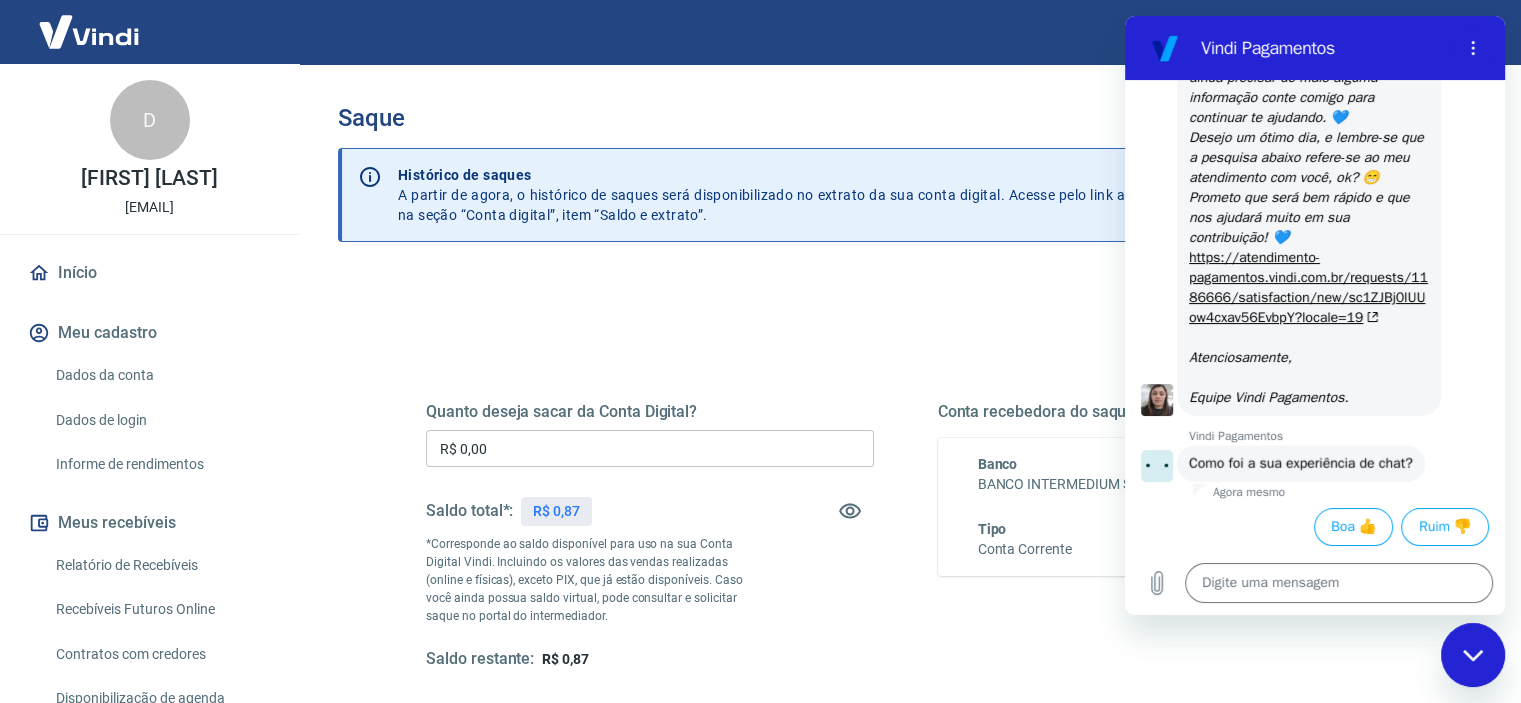 scroll, scrollTop: 4773, scrollLeft: 0, axis: vertical 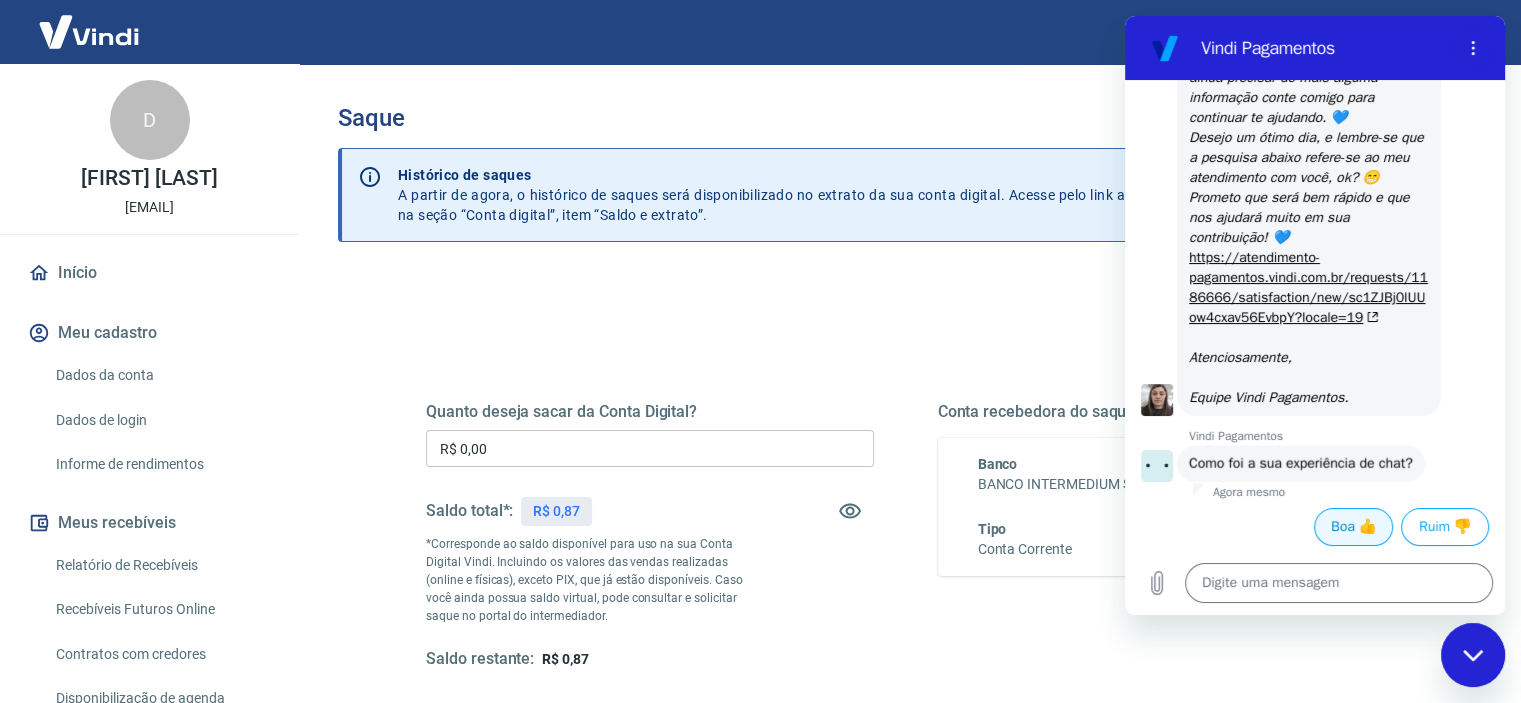 click on "Boa 👍" at bounding box center [1353, 527] 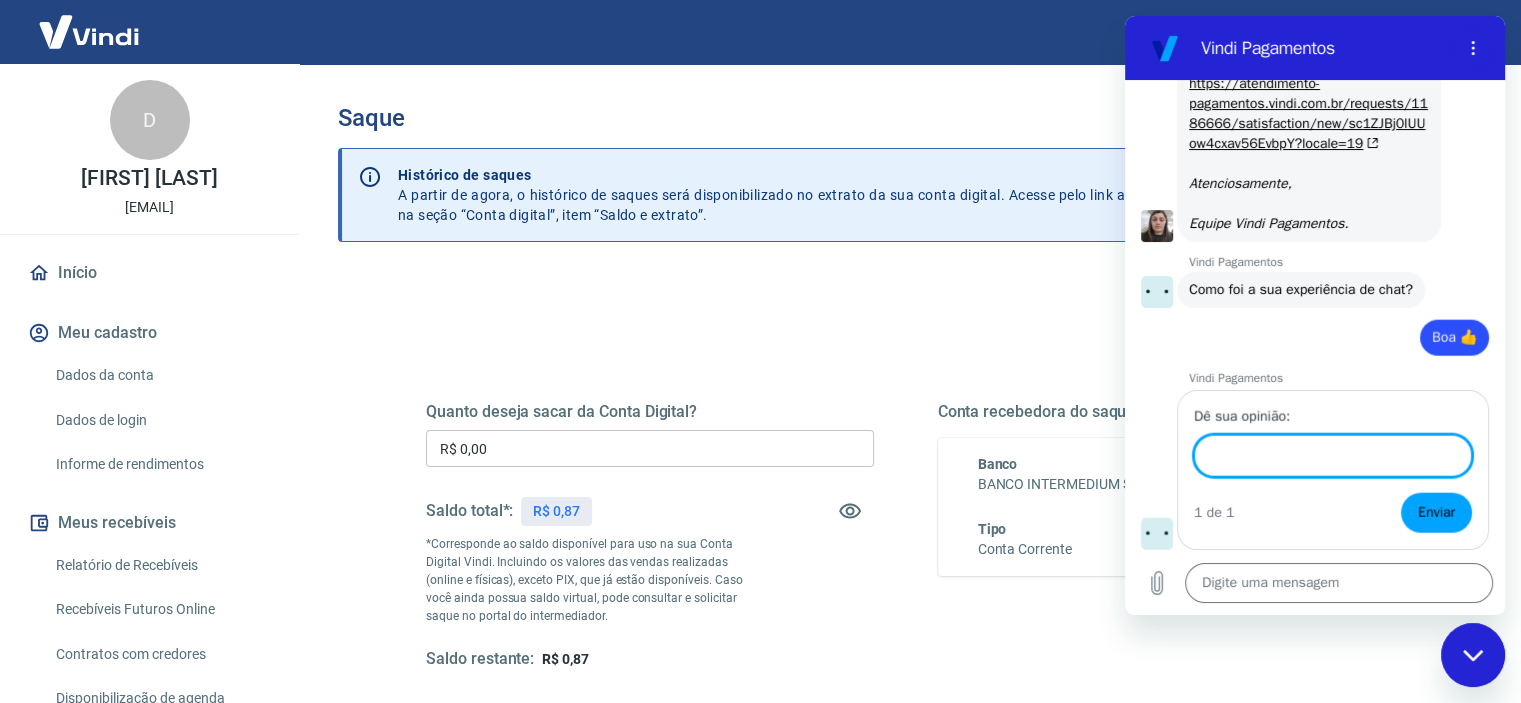 scroll, scrollTop: 4944, scrollLeft: 0, axis: vertical 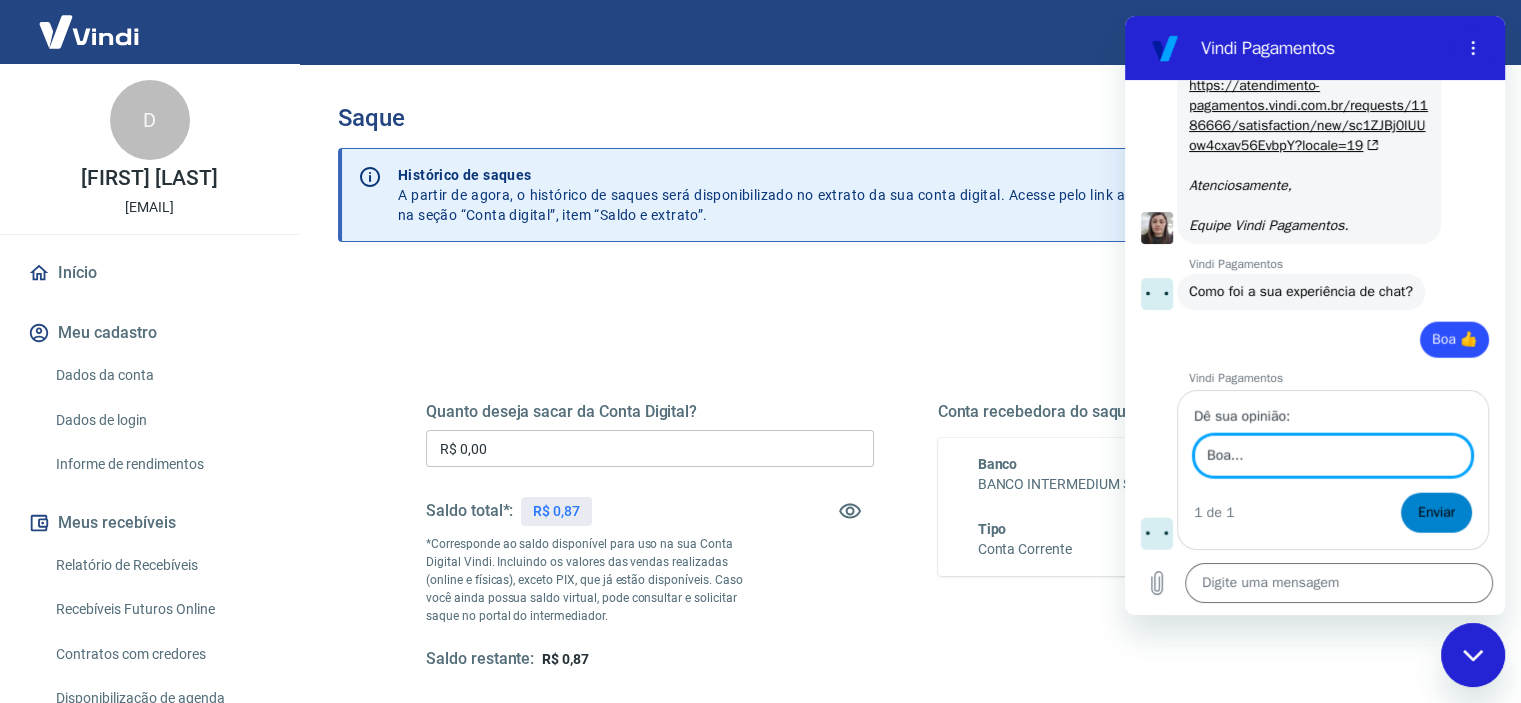 click on "Enviar" at bounding box center [1436, 513] 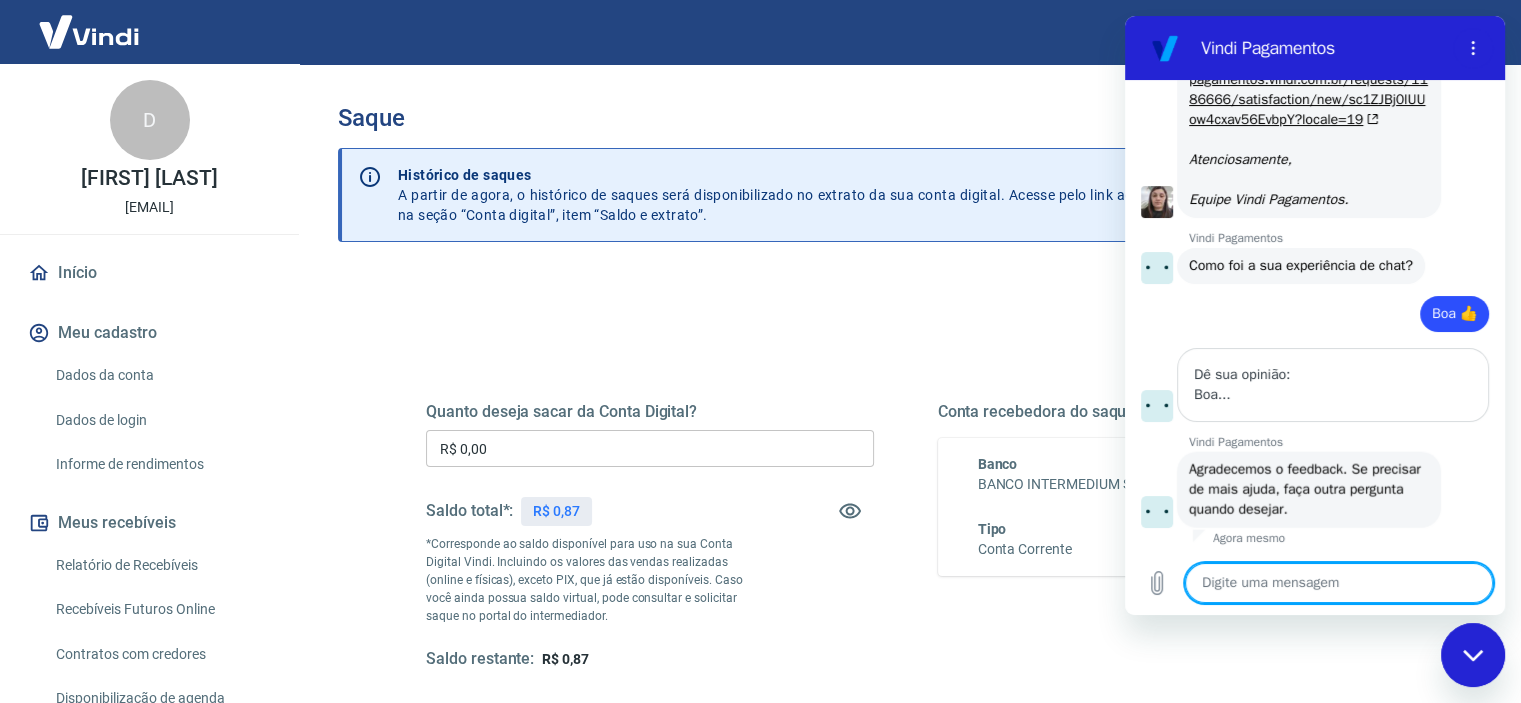 scroll, scrollTop: 4971, scrollLeft: 0, axis: vertical 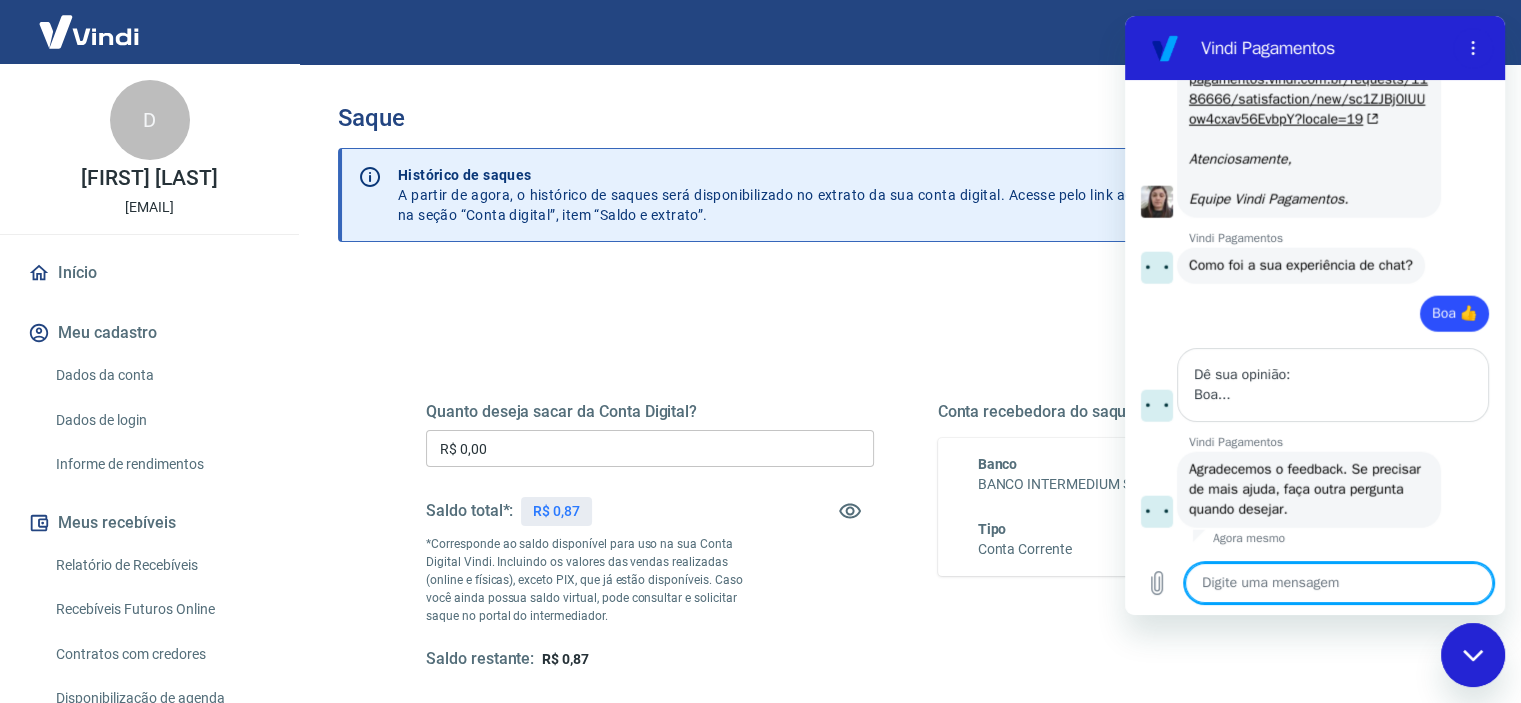 click on "Saque" at bounding box center [905, 126] 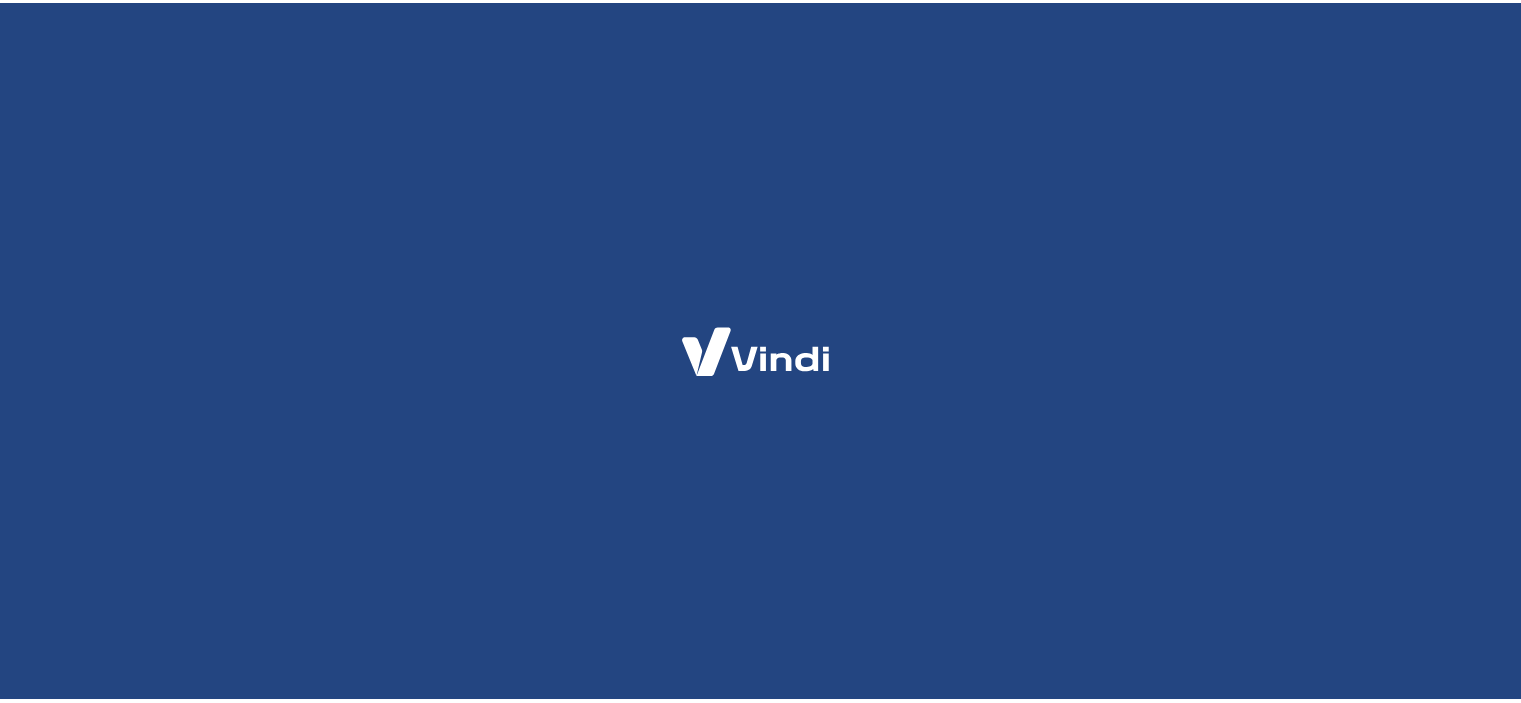 scroll, scrollTop: 0, scrollLeft: 0, axis: both 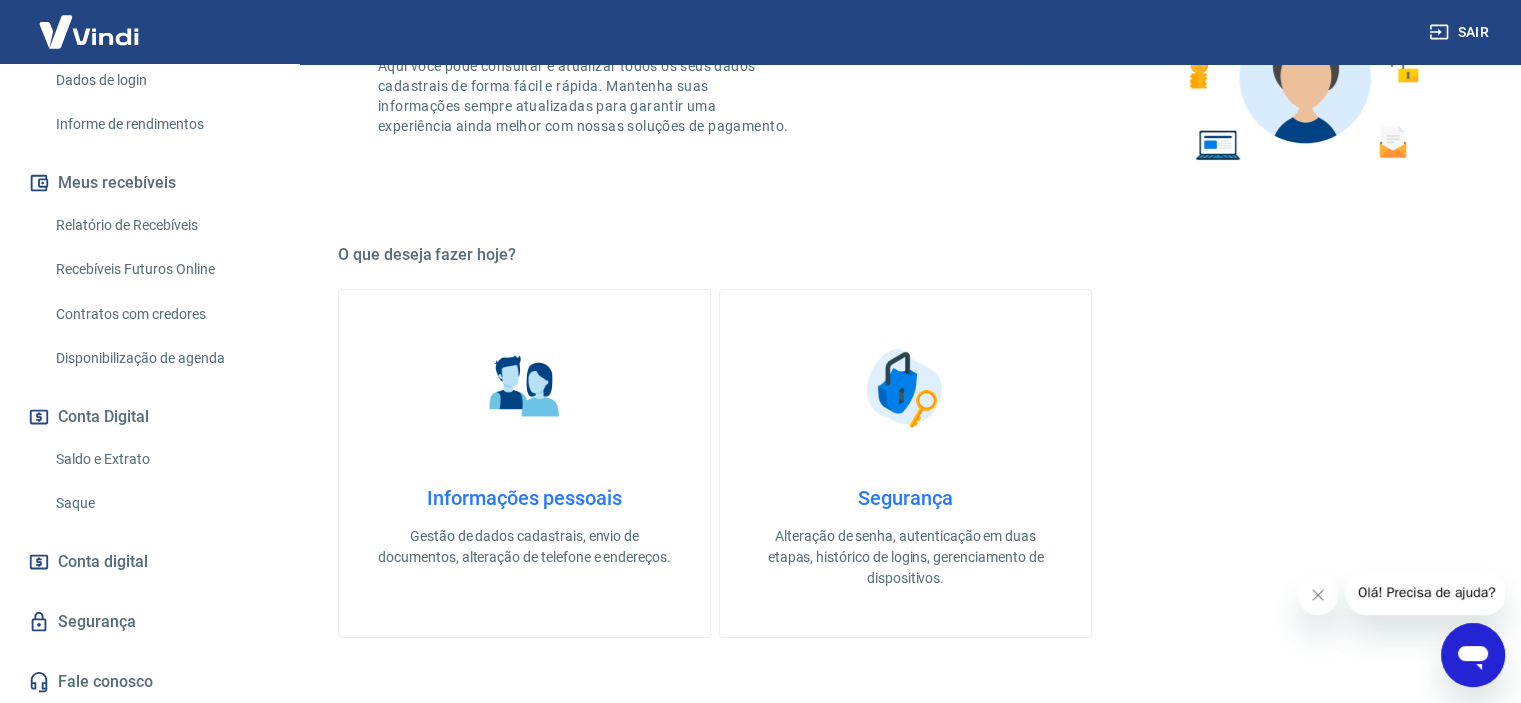 click on "Saque" at bounding box center [161, 503] 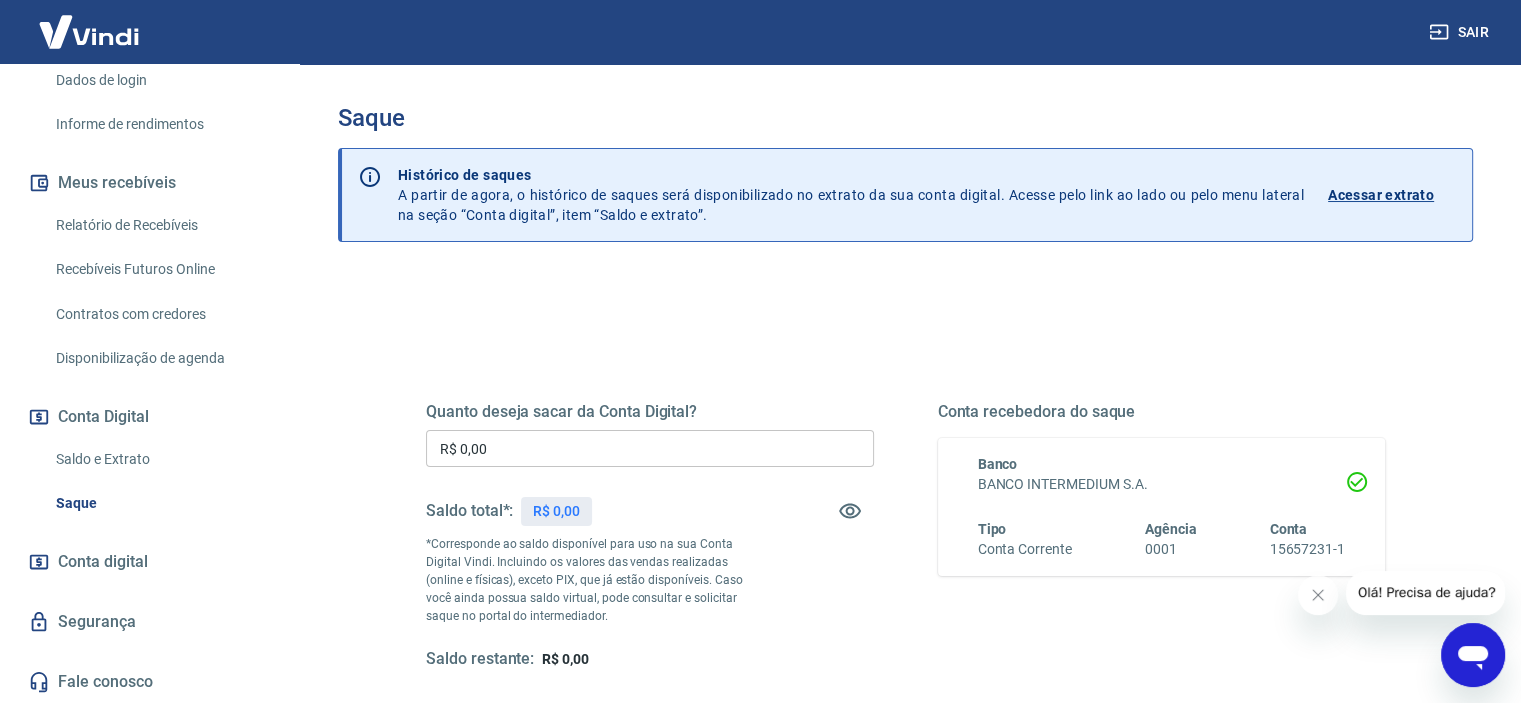 scroll, scrollTop: 284, scrollLeft: 0, axis: vertical 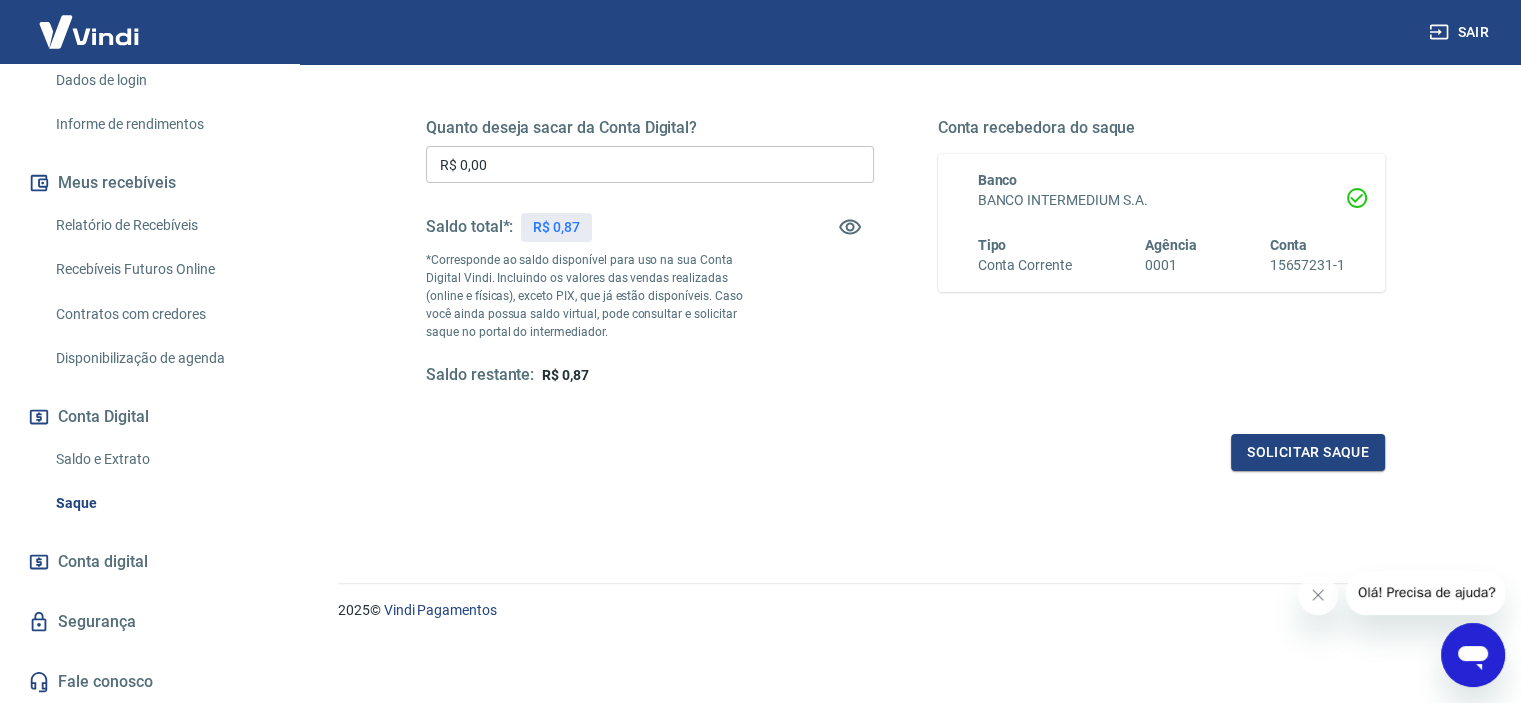 click on "Relatório de Recebíveis" at bounding box center [161, 225] 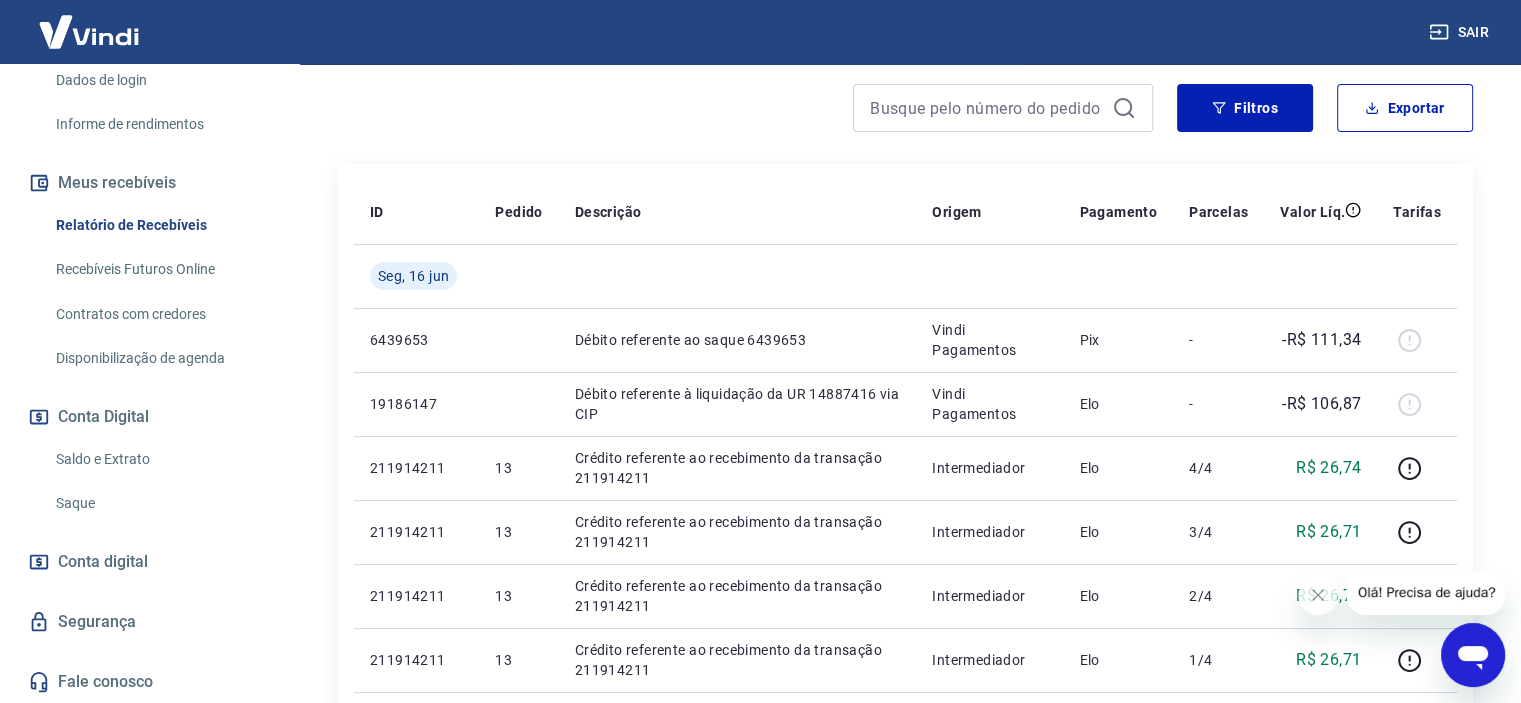 scroll, scrollTop: 163, scrollLeft: 0, axis: vertical 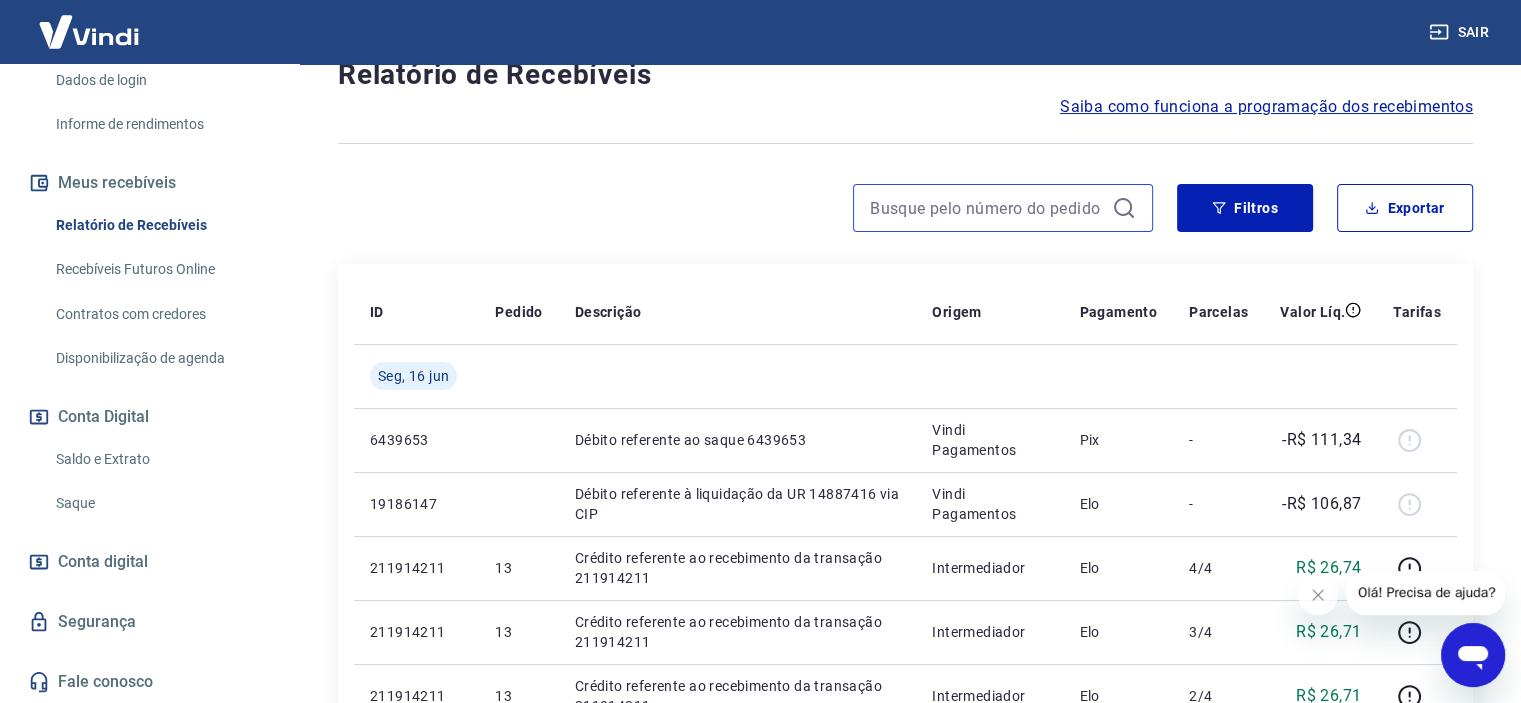 click at bounding box center [987, 208] 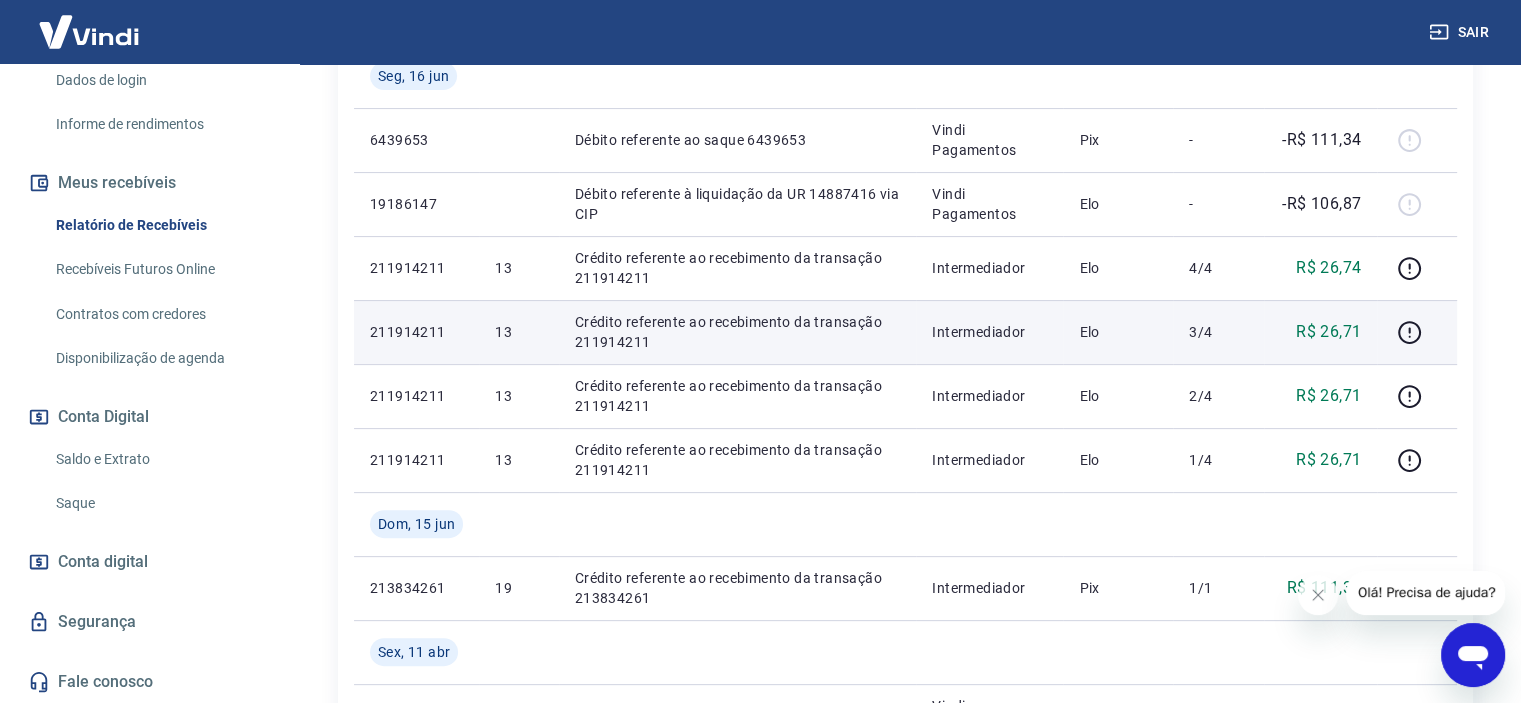 scroll, scrollTop: 0, scrollLeft: 0, axis: both 